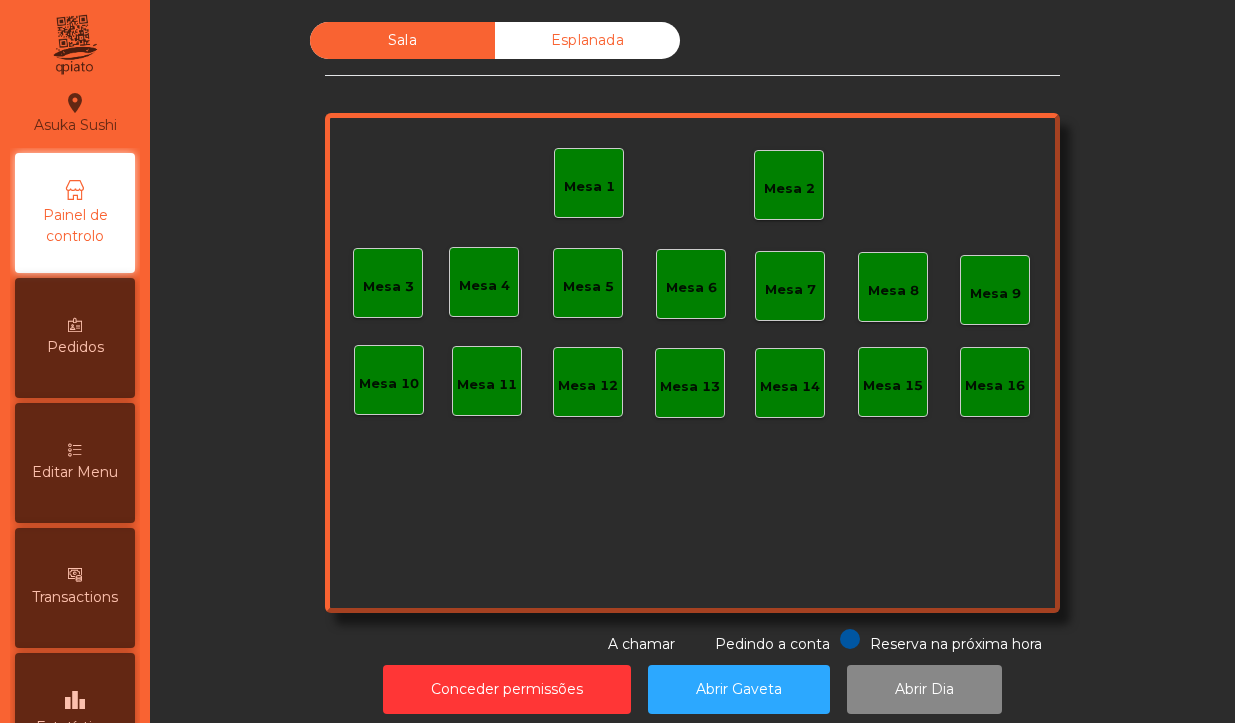 scroll, scrollTop: 0, scrollLeft: 0, axis: both 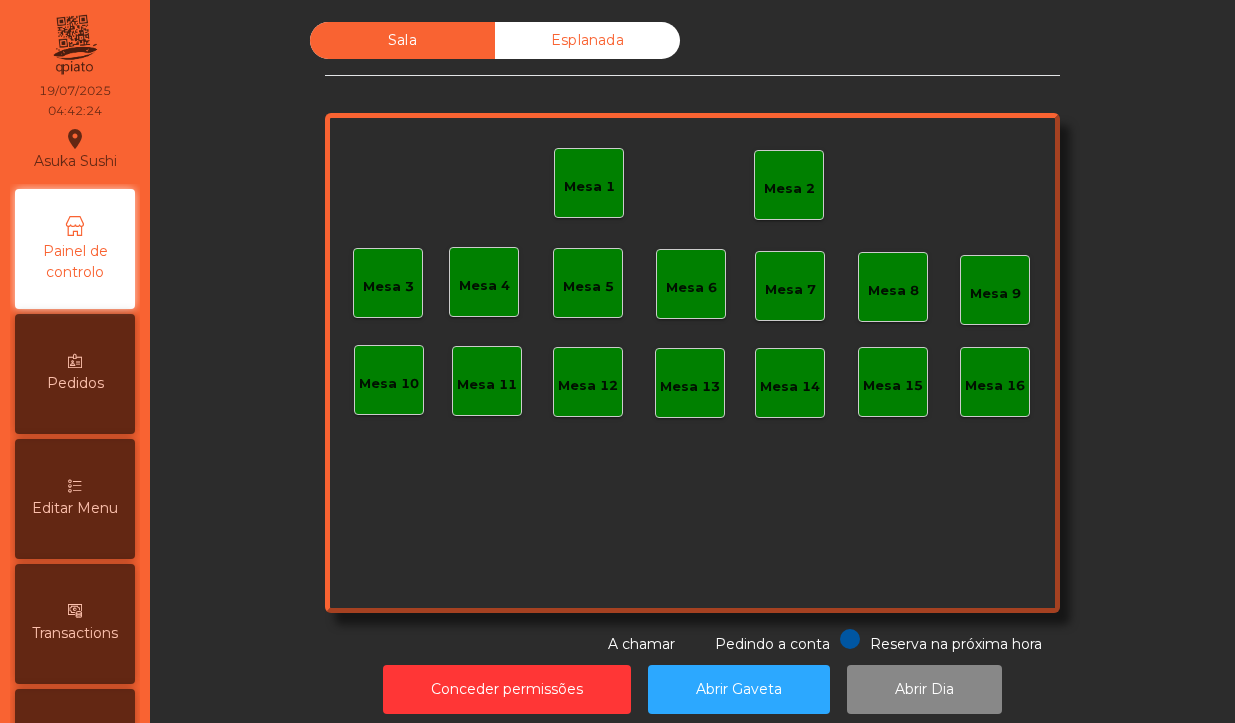 click on "Mesa 1" 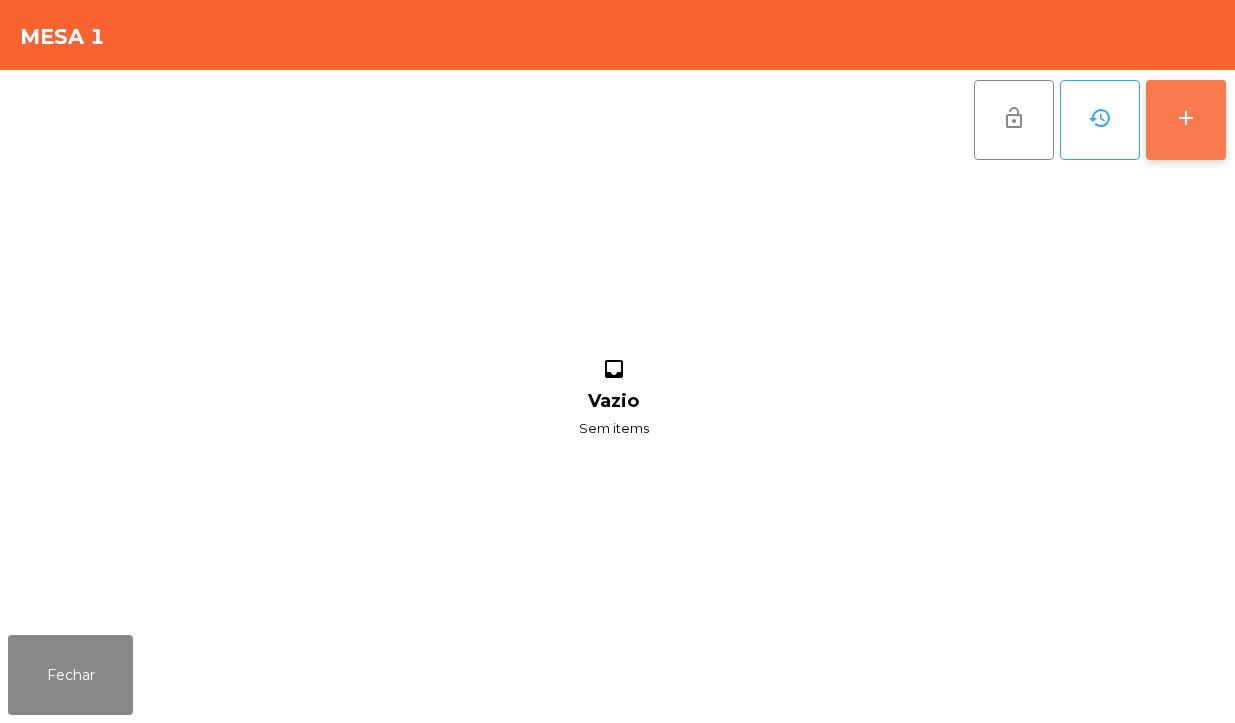 click on "add" 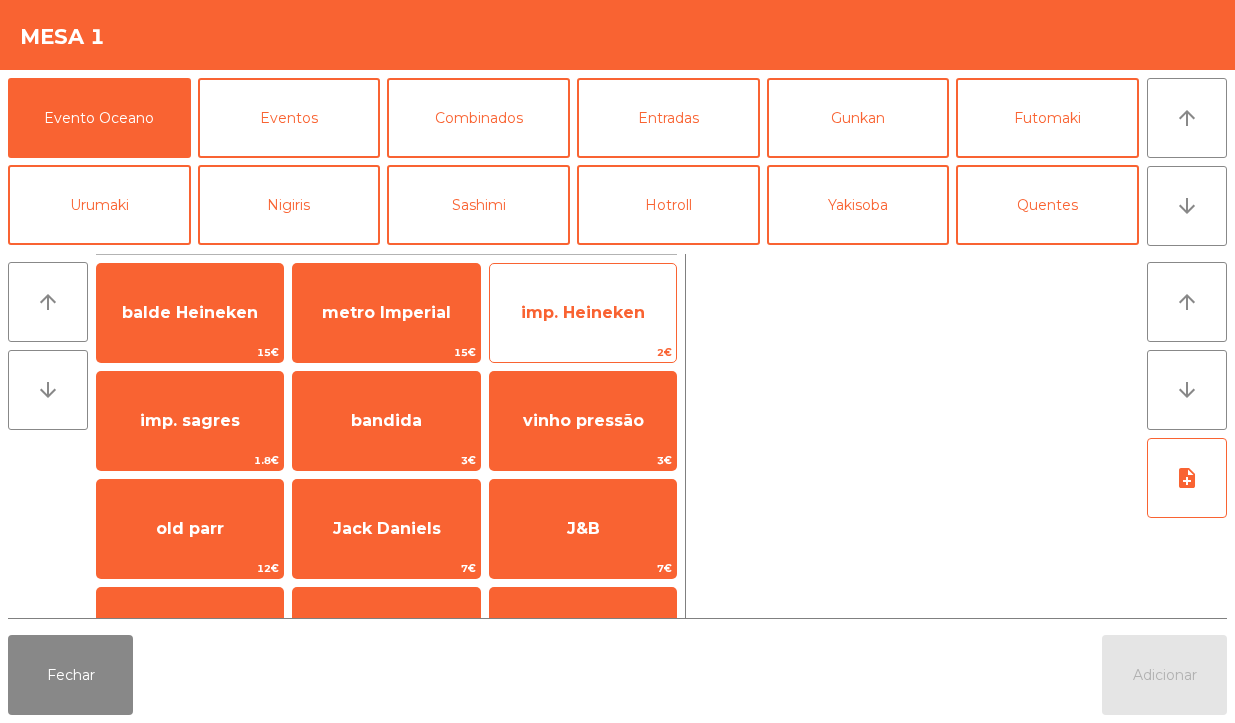 click on "imp. Heineken" 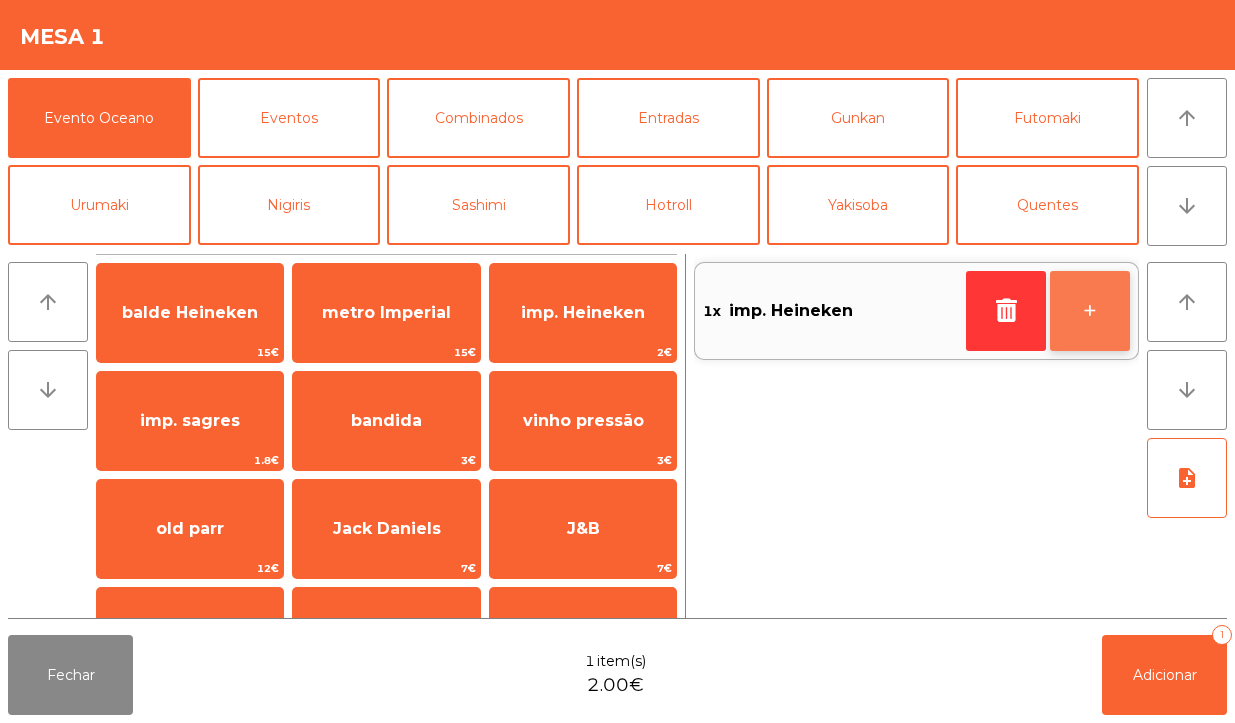 click on "+" 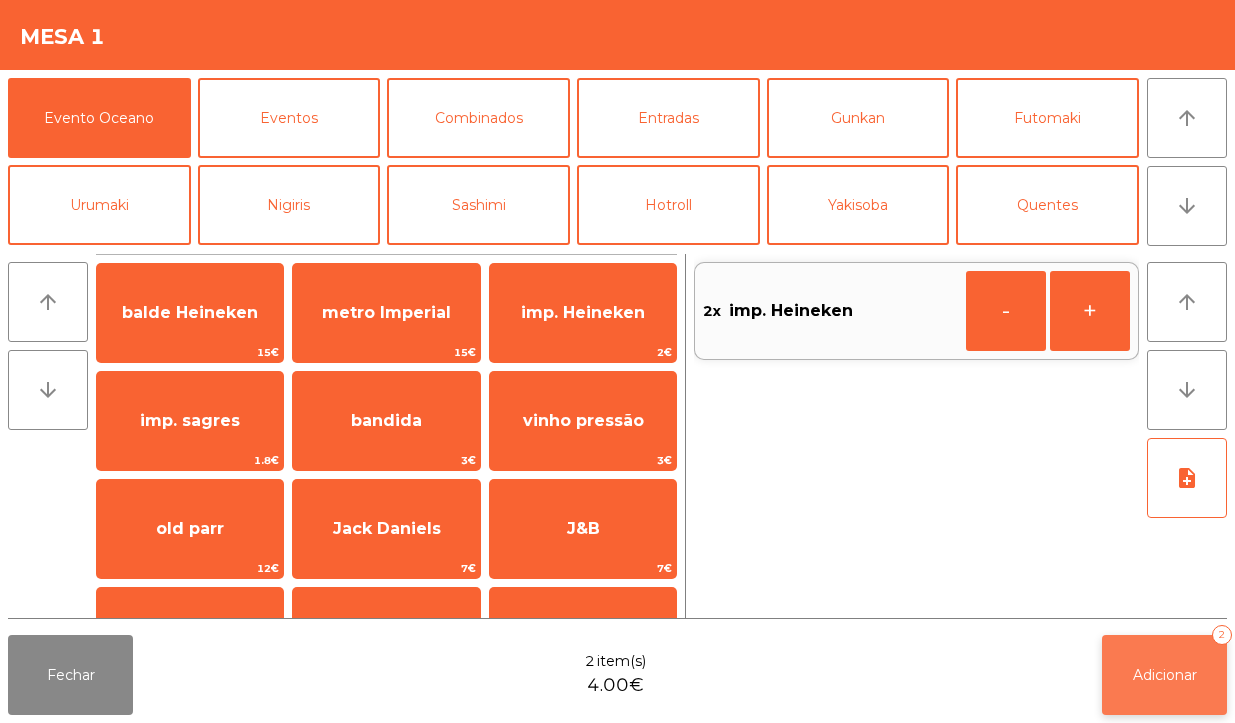 click on "Adicionar" 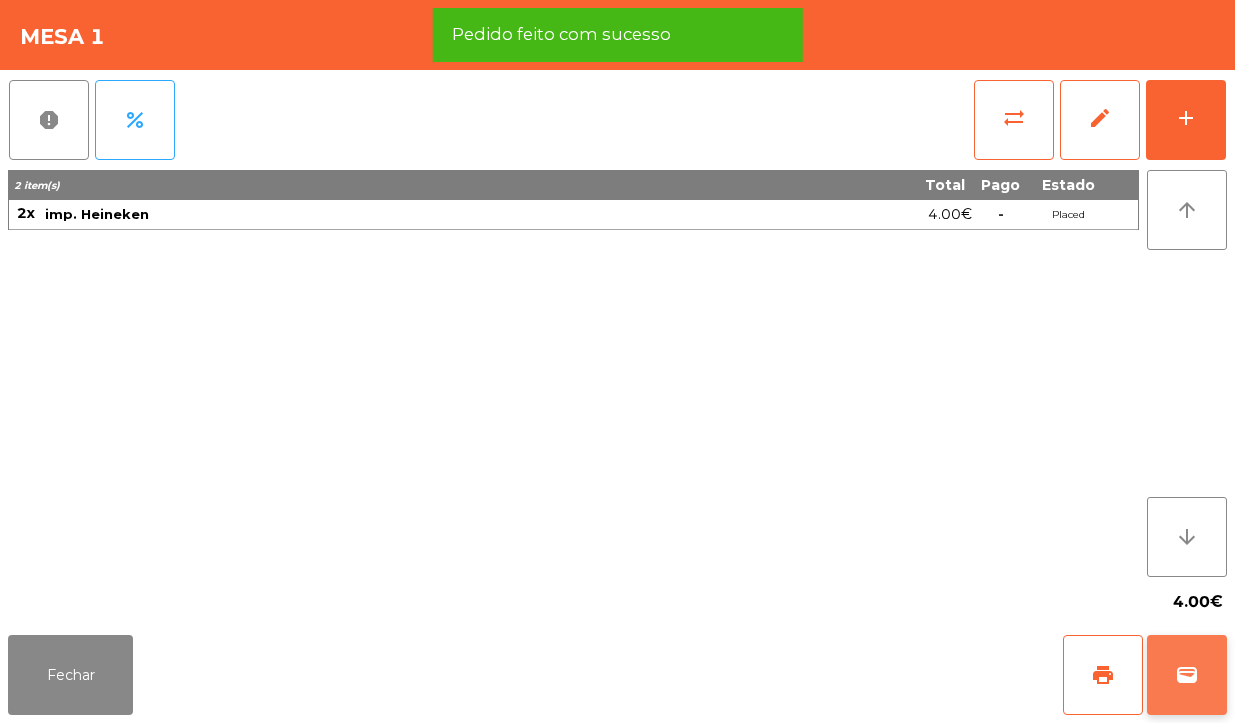 click on "wallet" 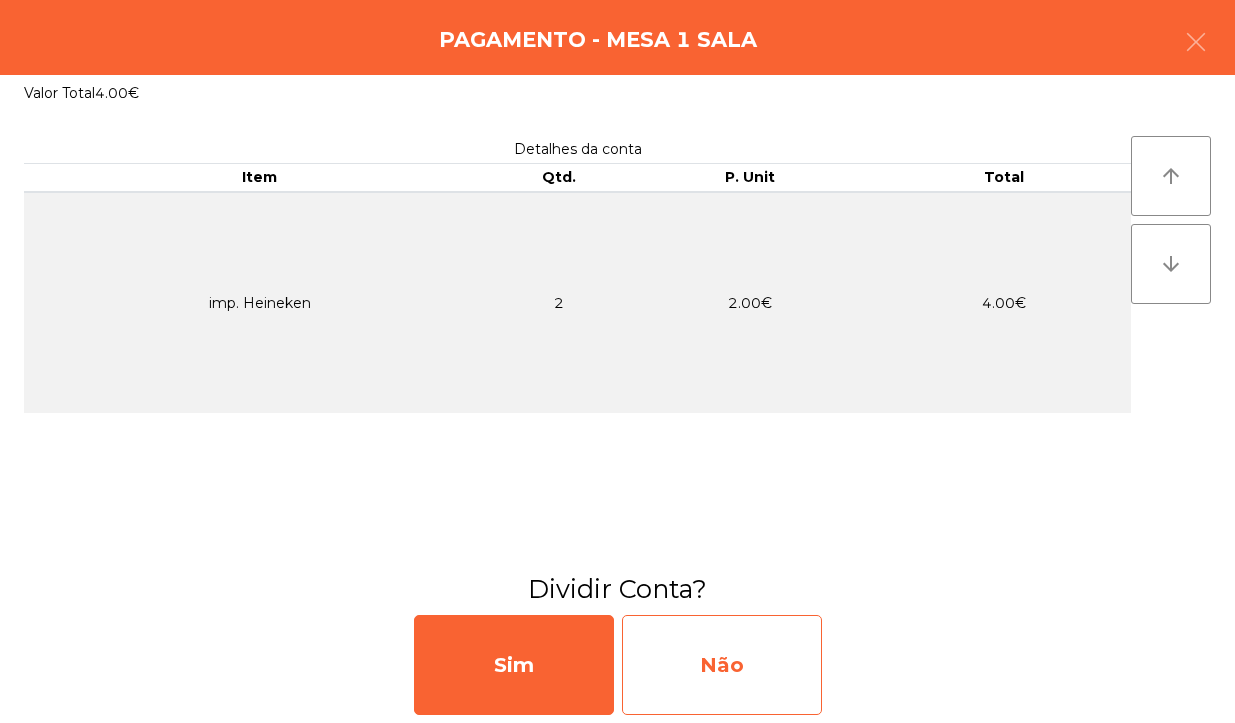 click on "Não" 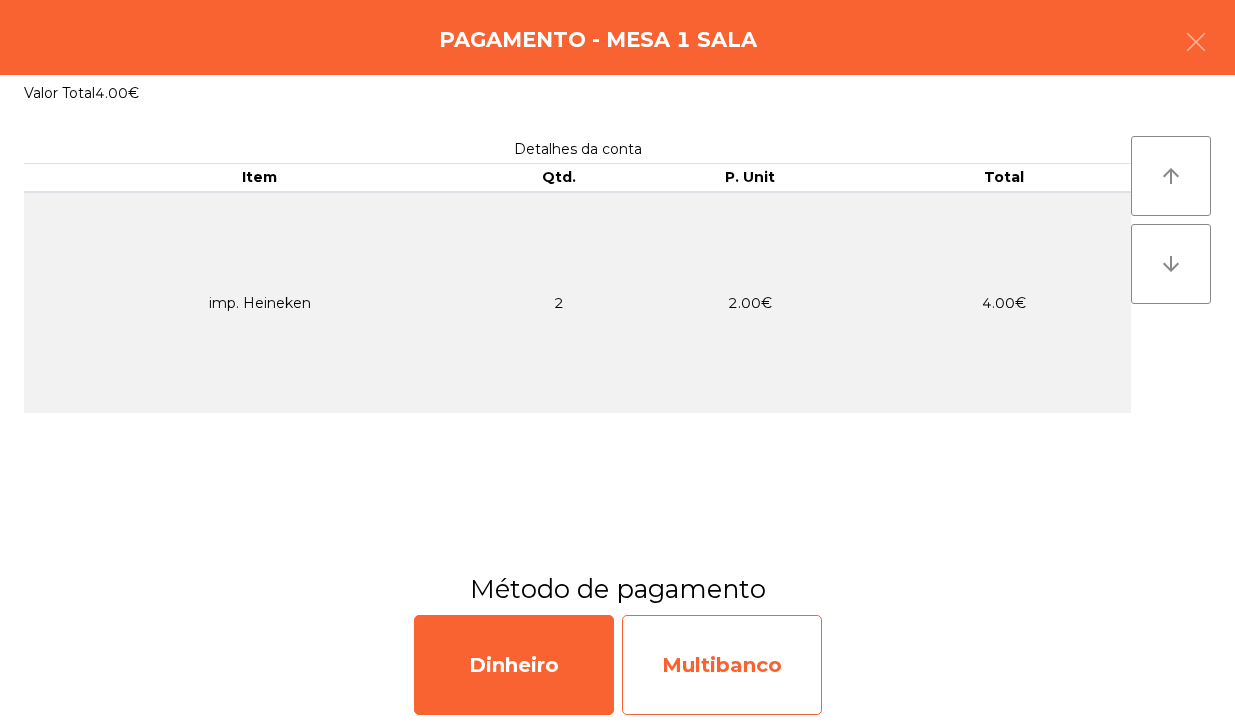 click on "Multibanco" 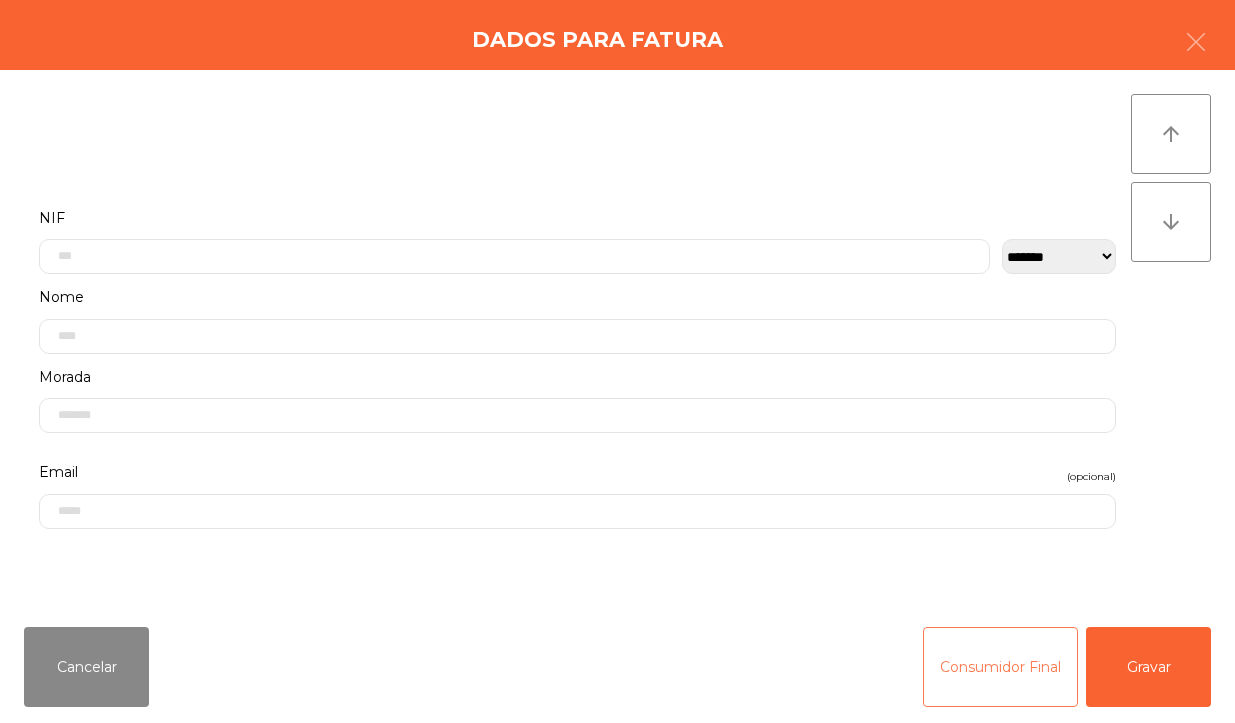 click on "Consumidor Final" 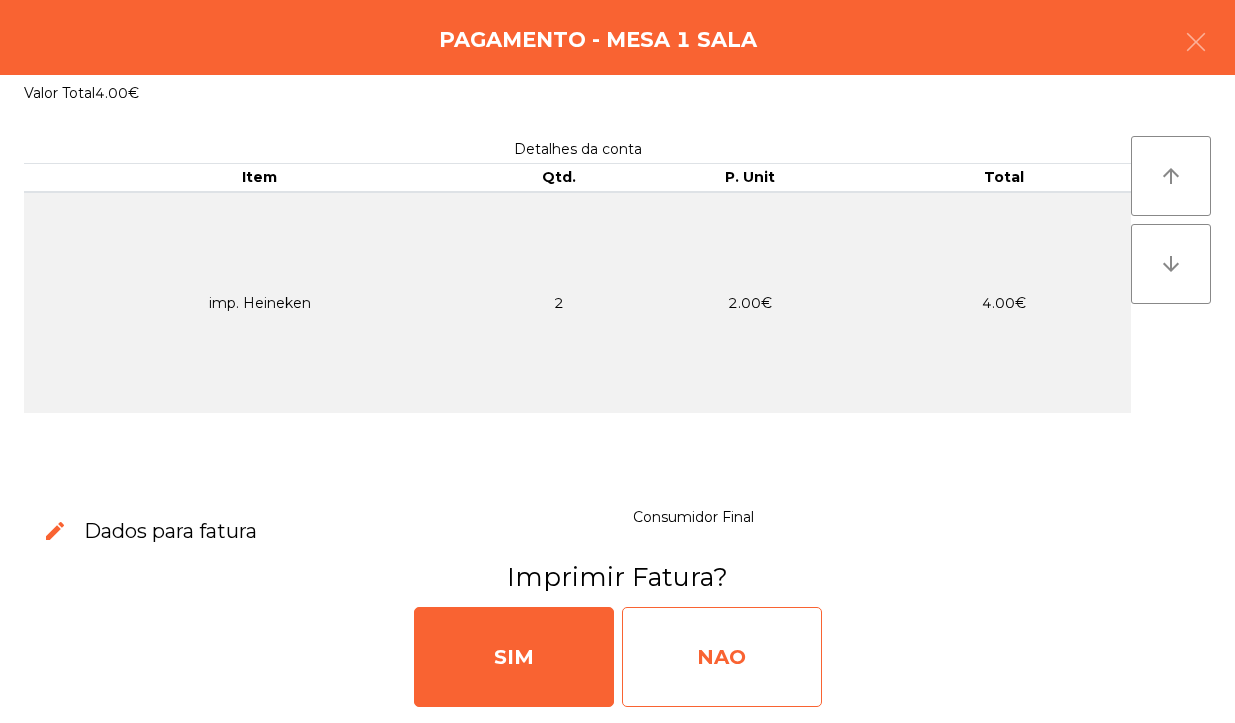 click on "NAO" 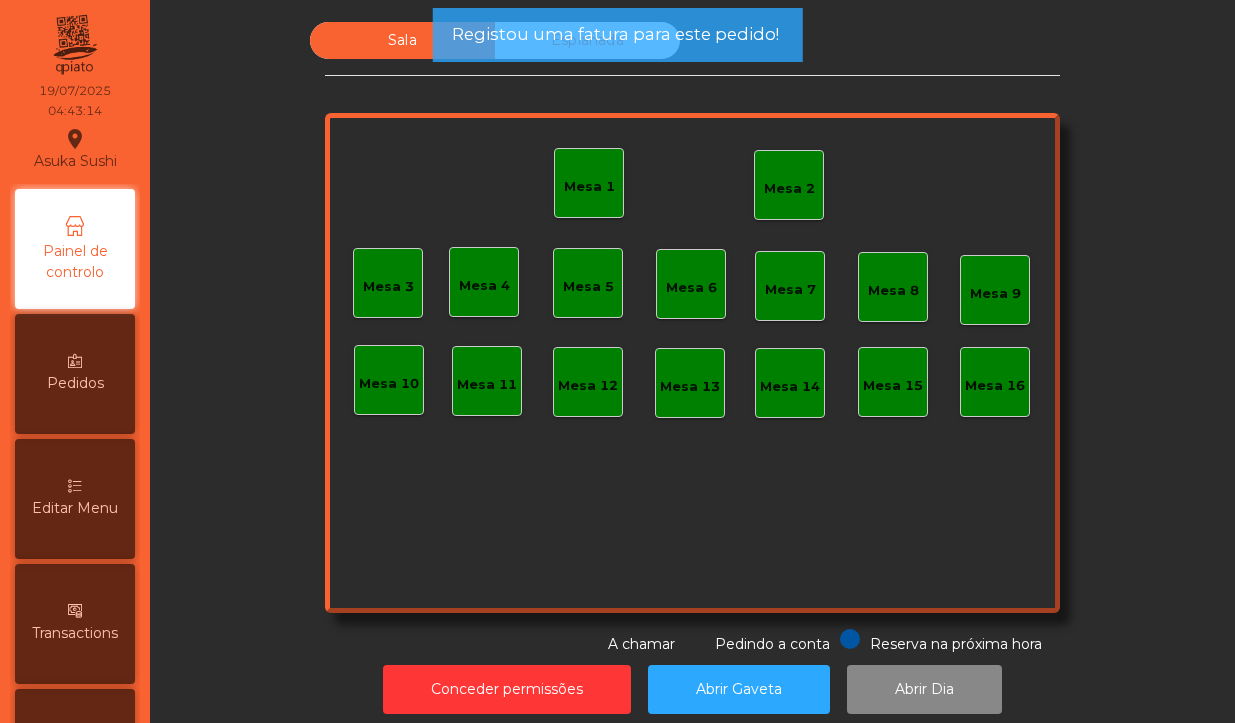 click on "Mesa 1" 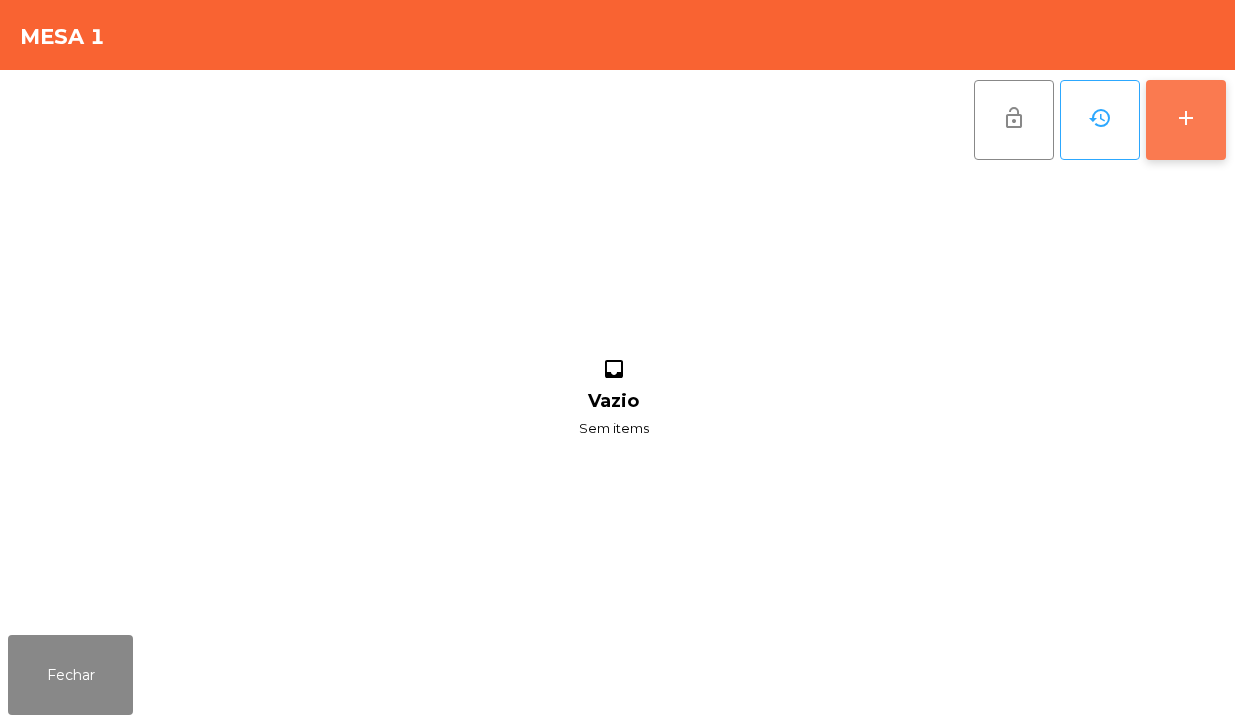 click on "add" 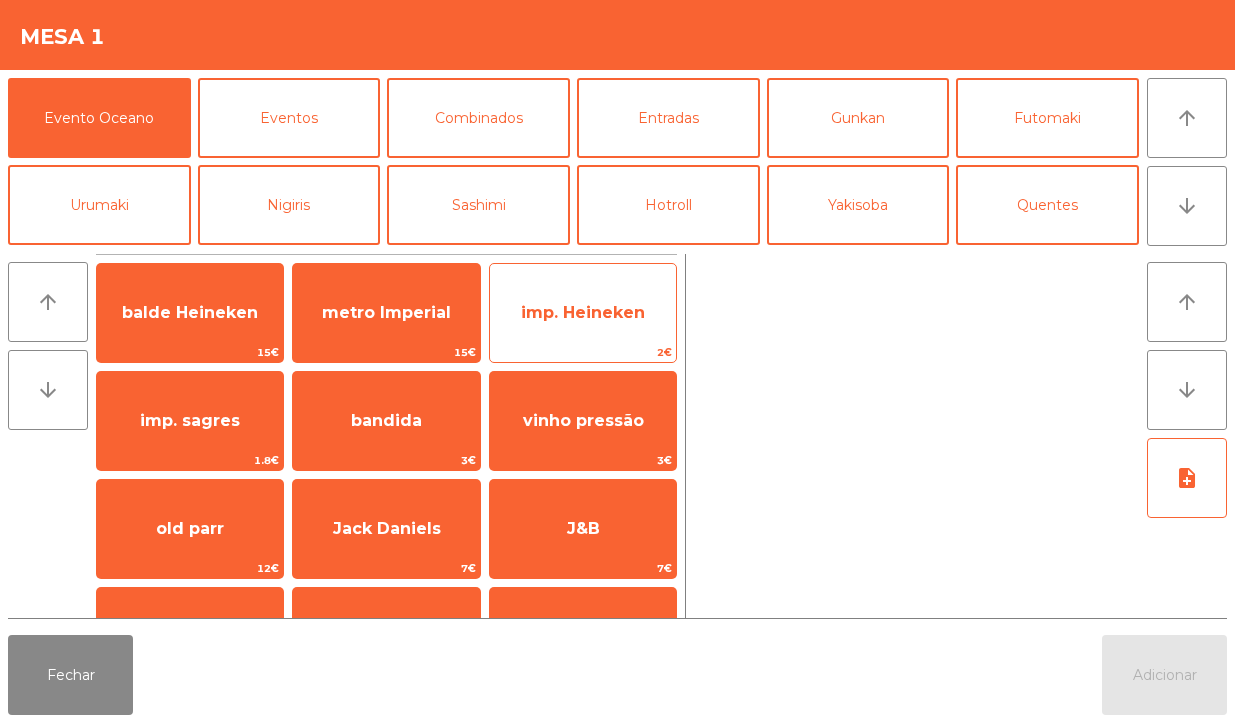 click on "imp. Heineken" 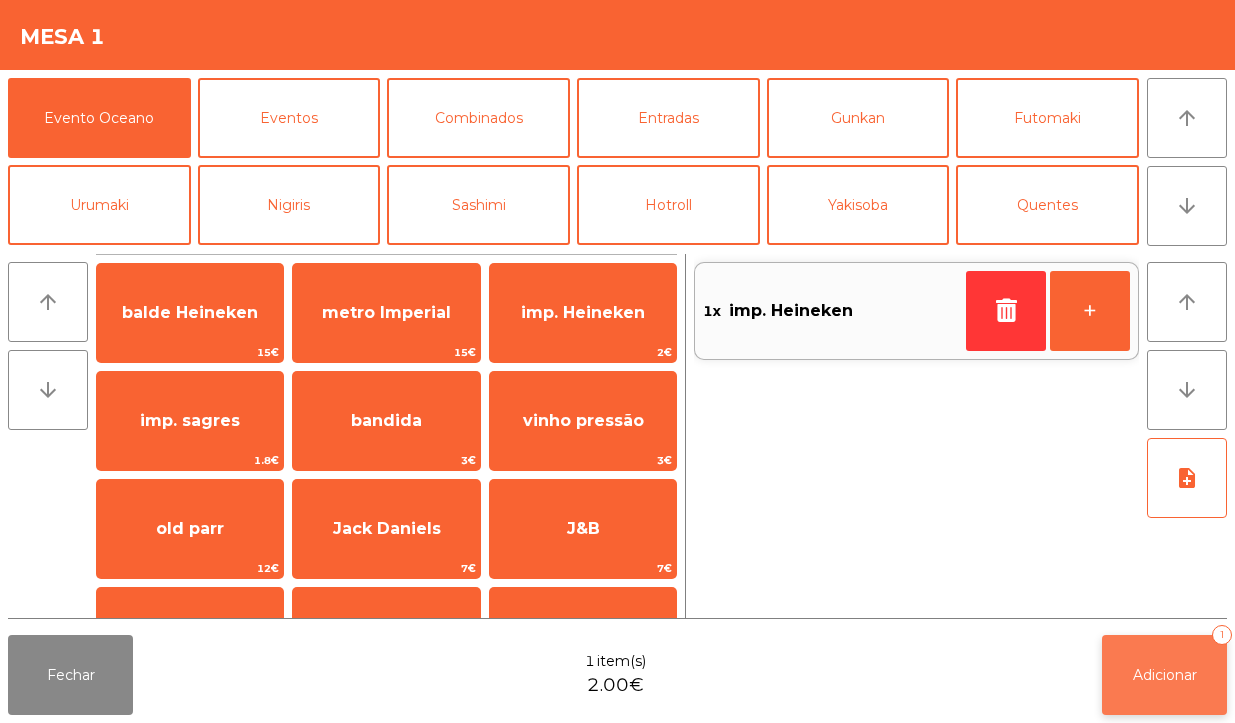 click on "Adicionar   1" 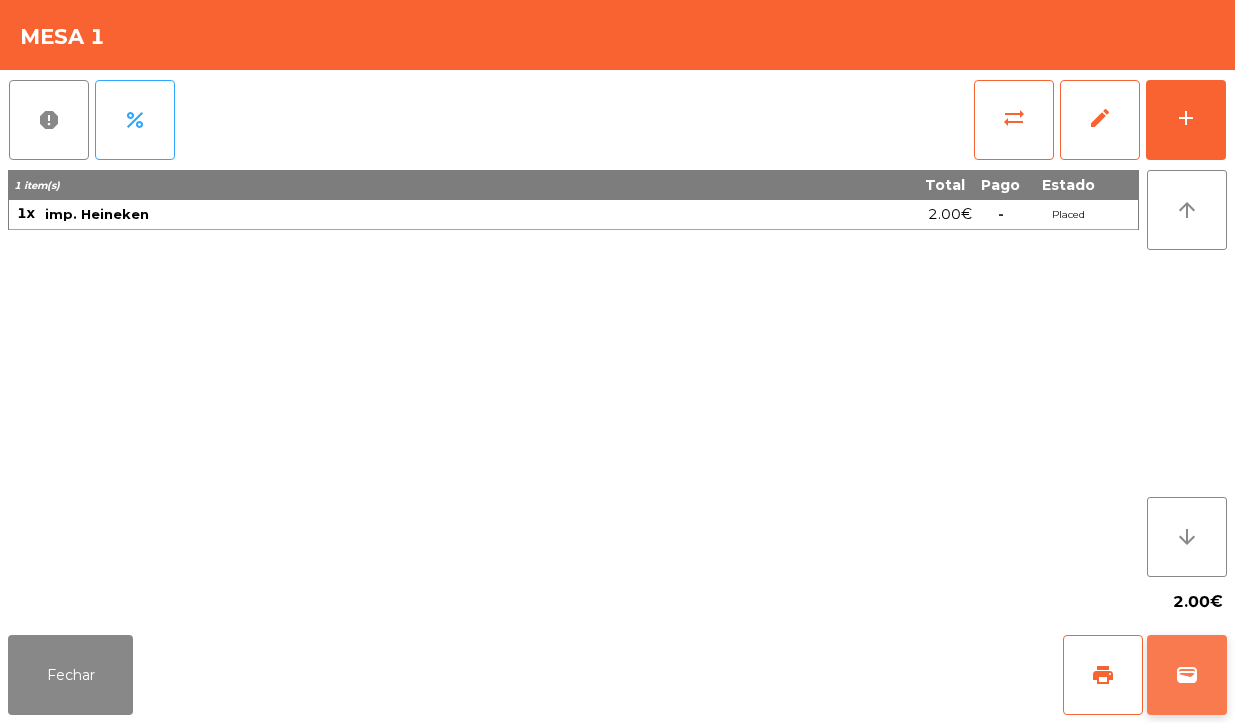 click on "wallet" 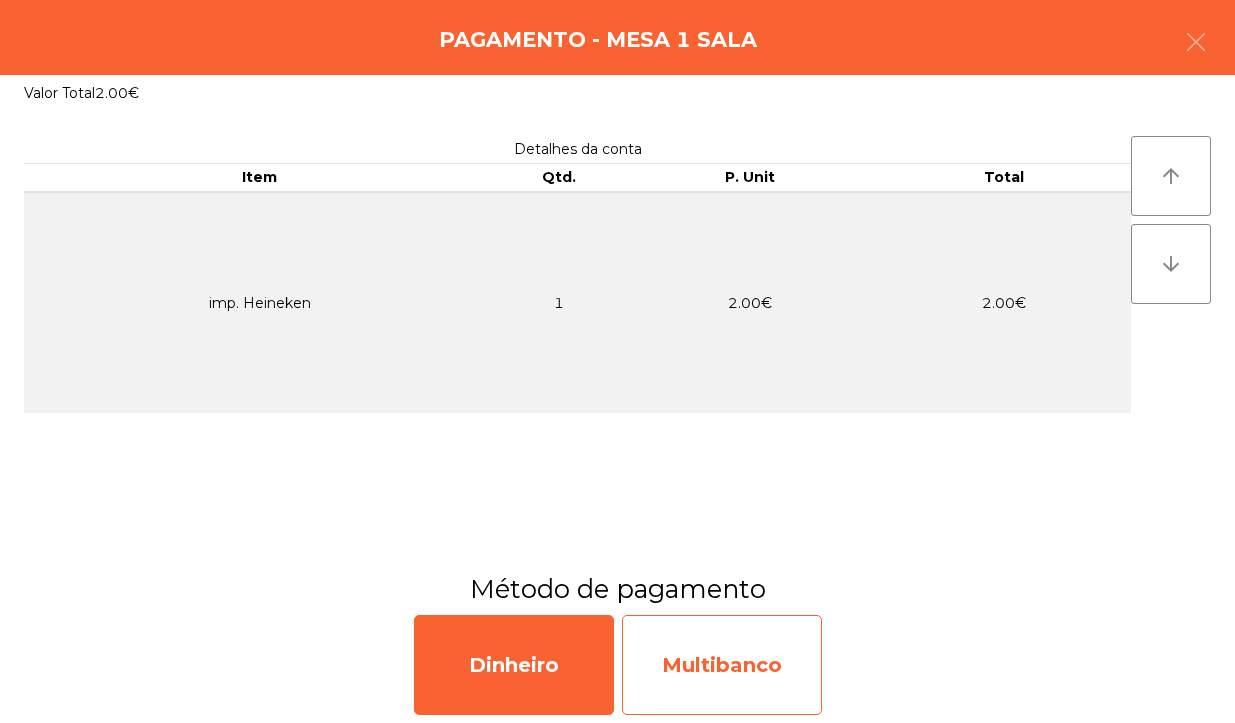 click on "Multibanco" 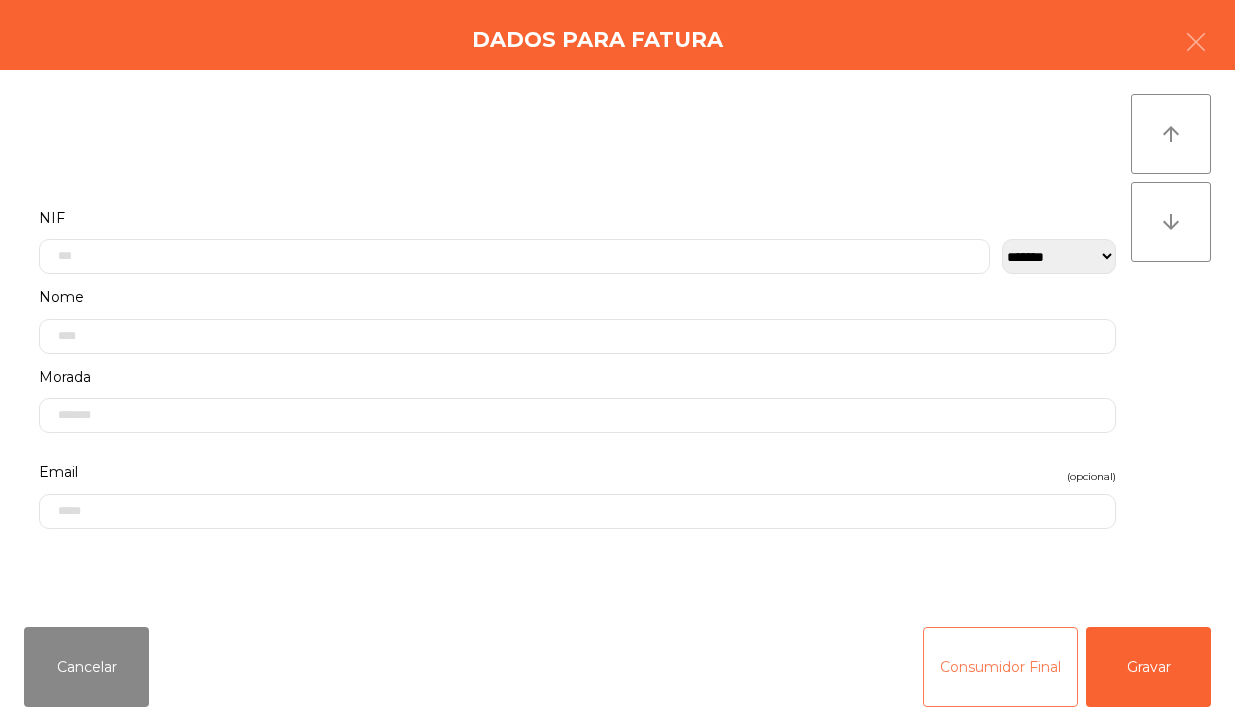 click on "Consumidor Final" 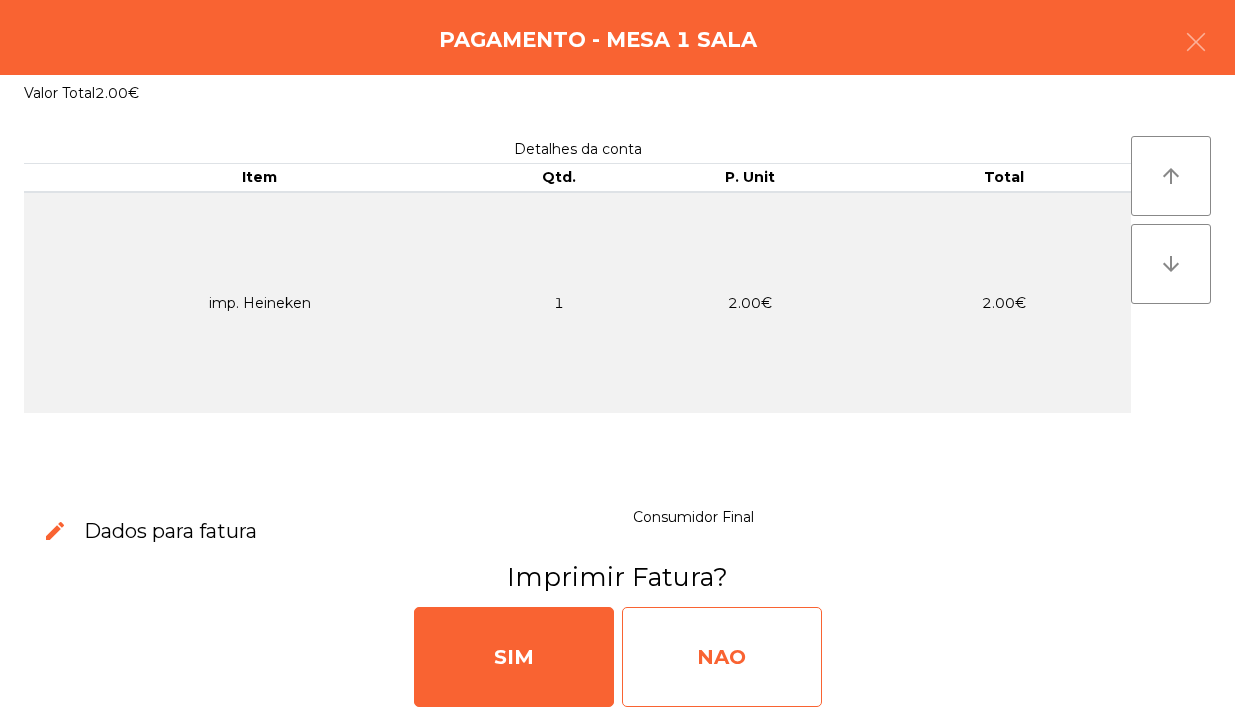 click on "NAO" 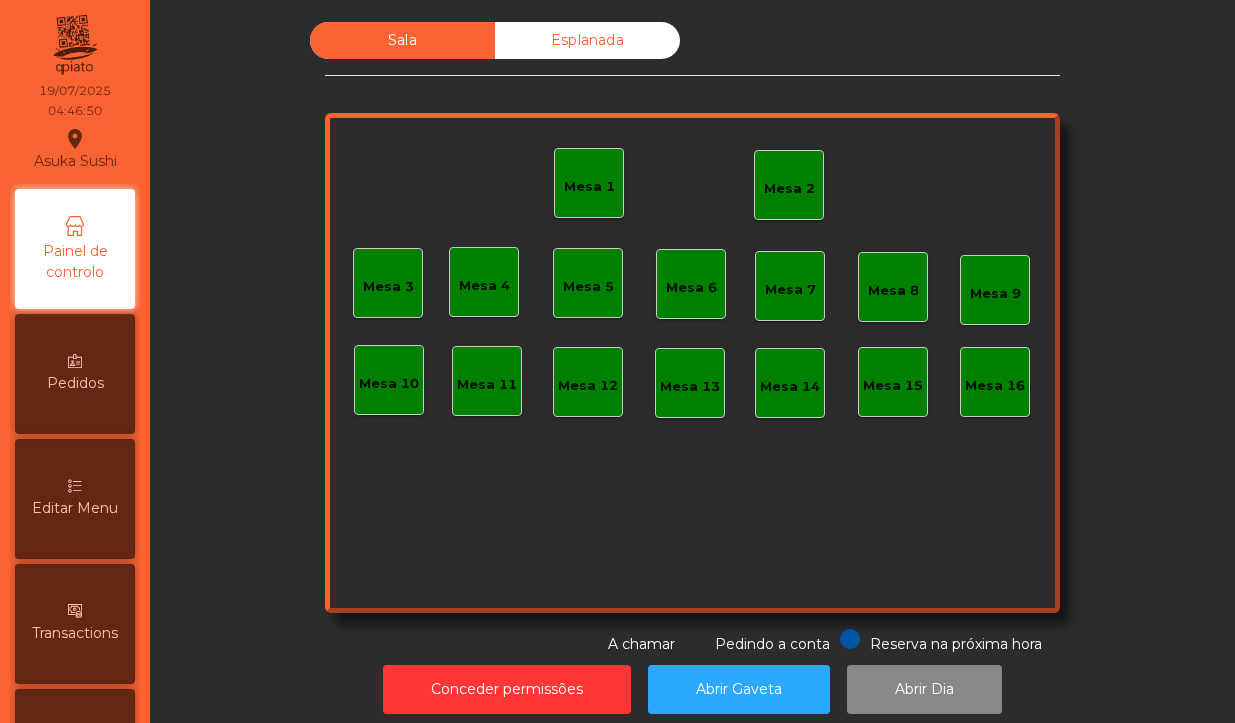 click on "Mesa 1" 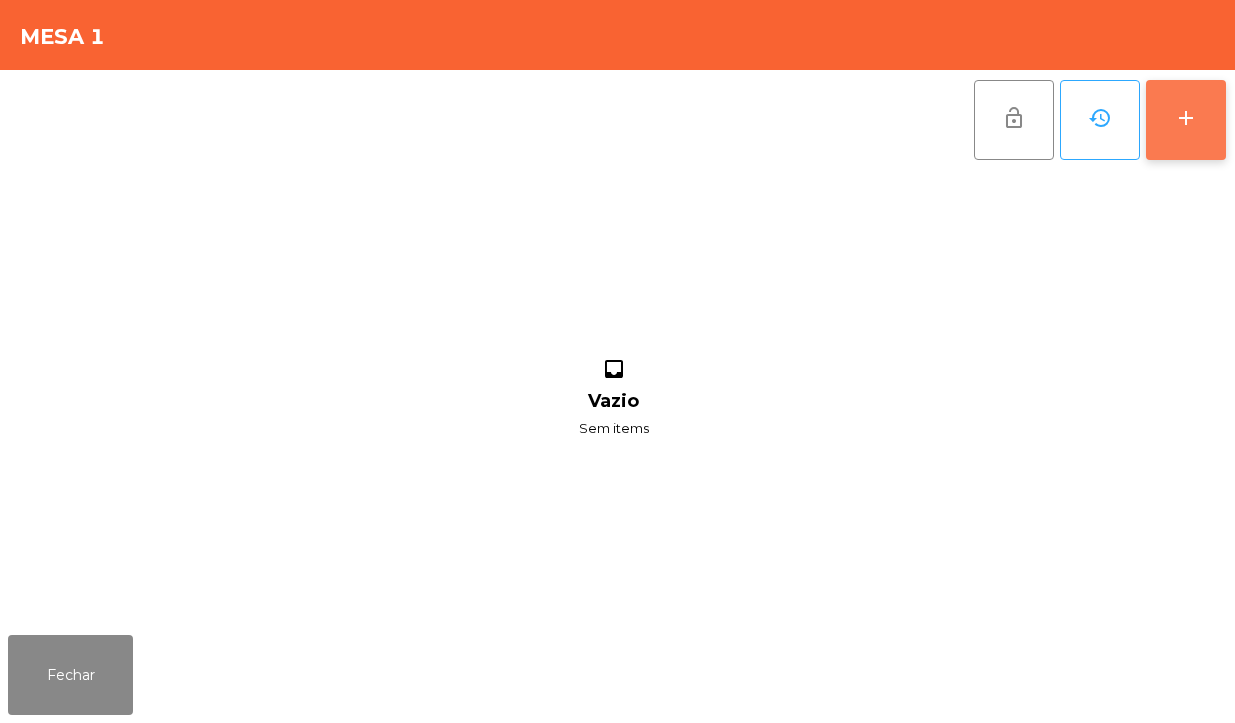 click on "add" 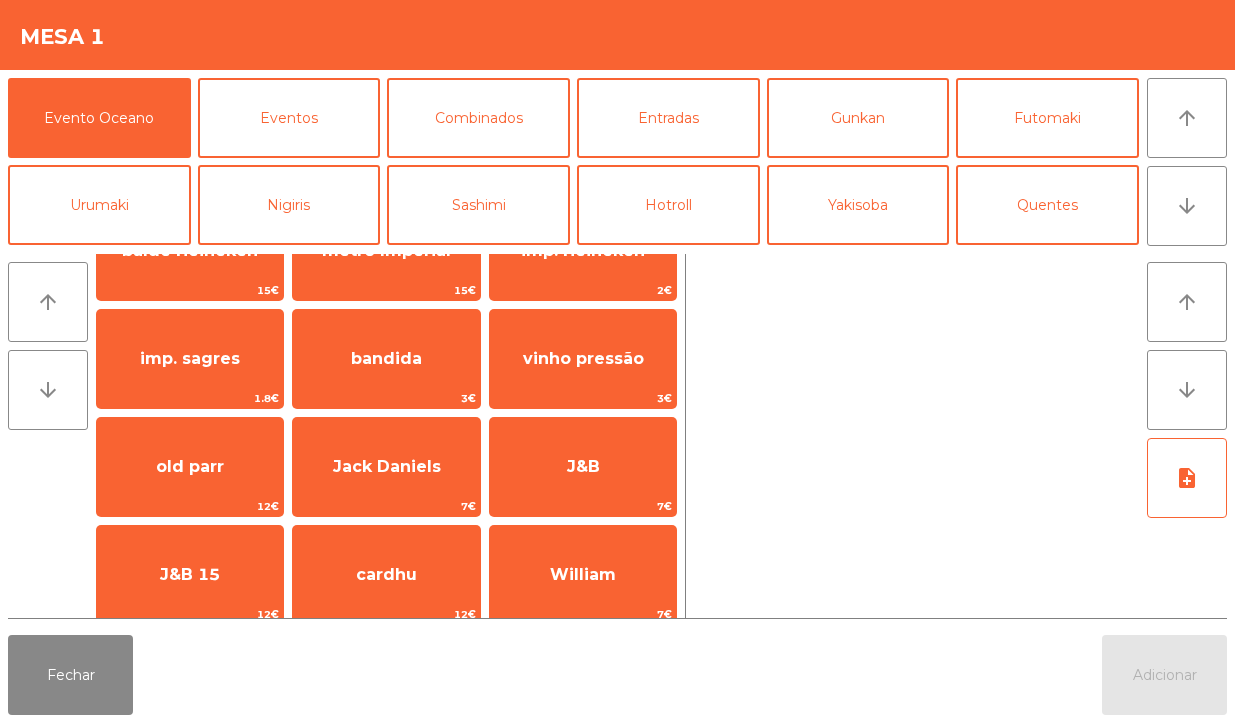 scroll, scrollTop: 123, scrollLeft: 0, axis: vertical 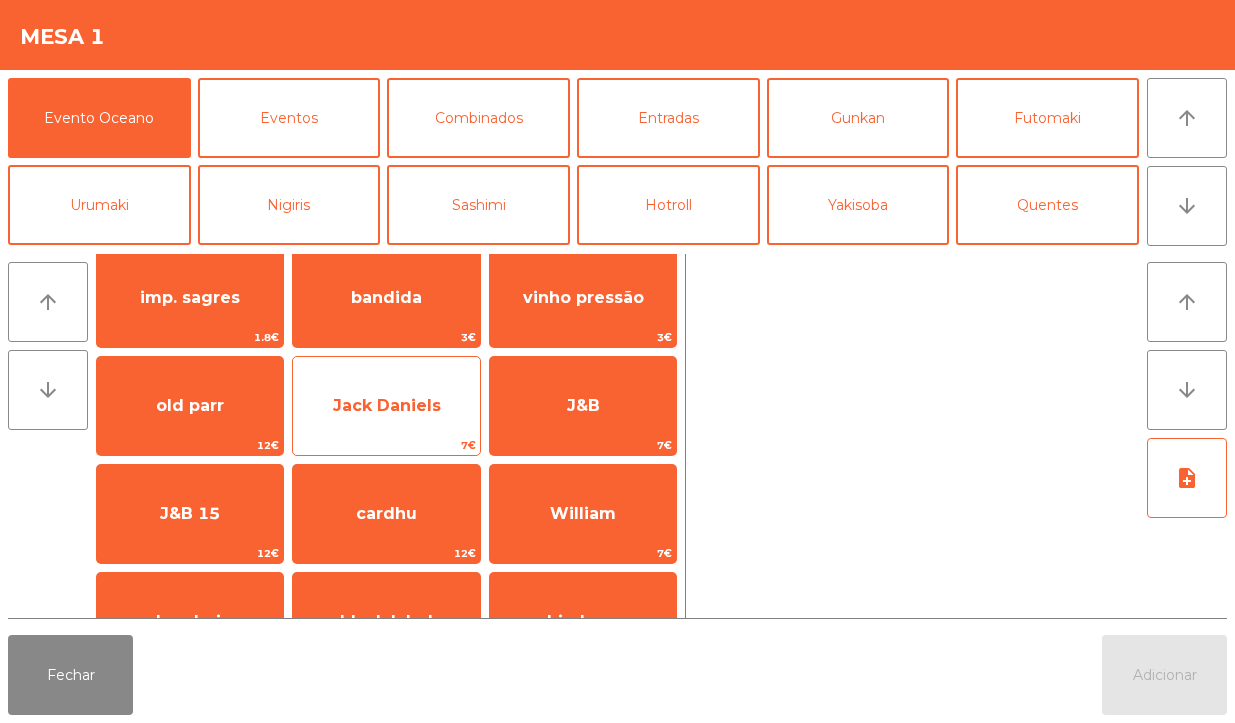 click on "Jack Daniels" 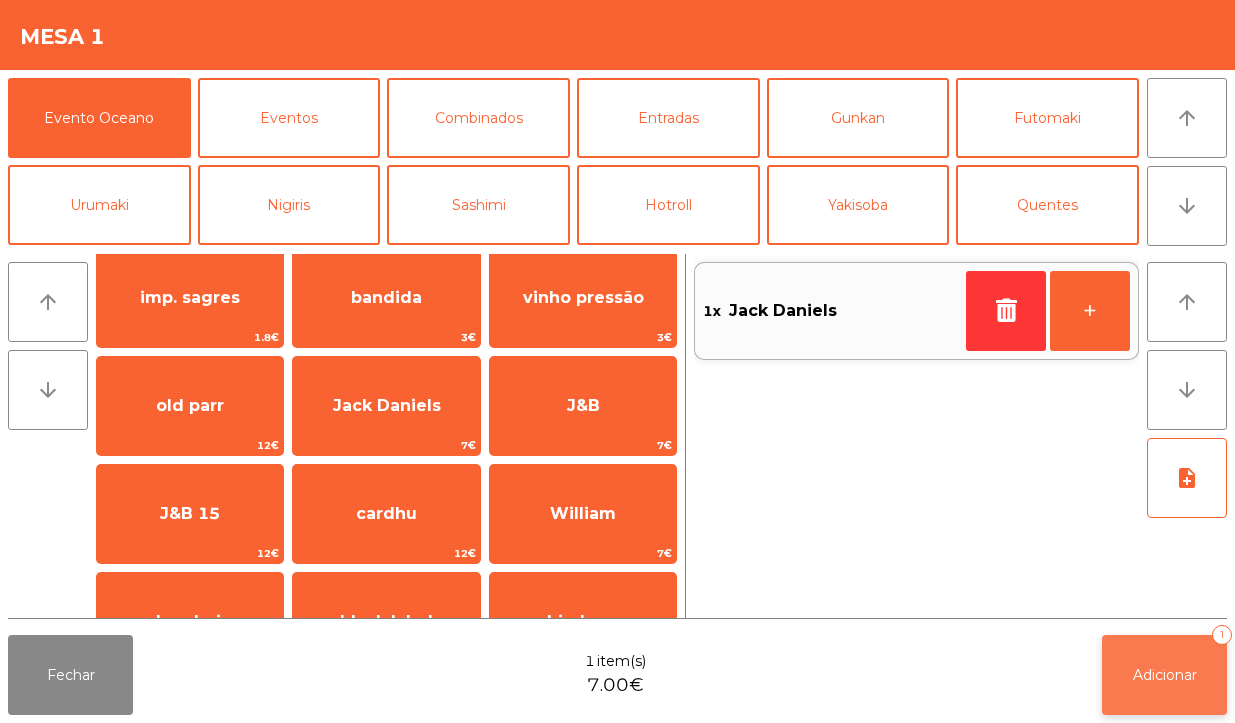 click on "Adicionar" 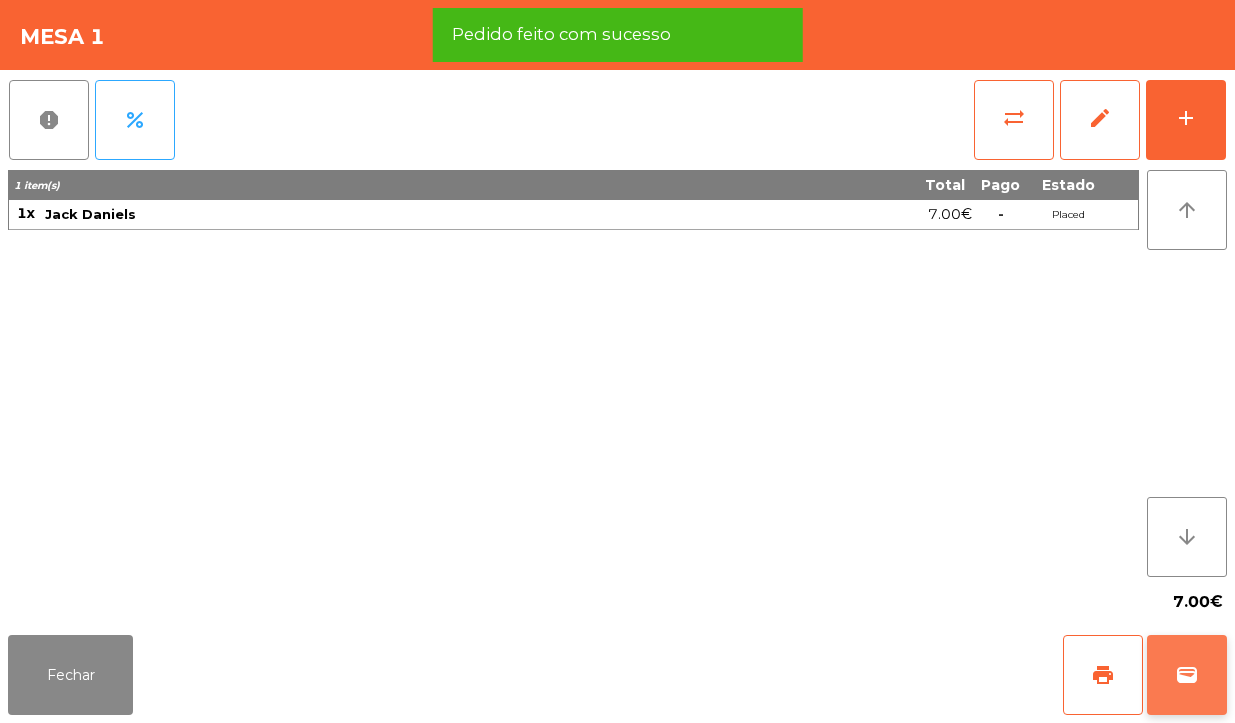 click on "wallet" 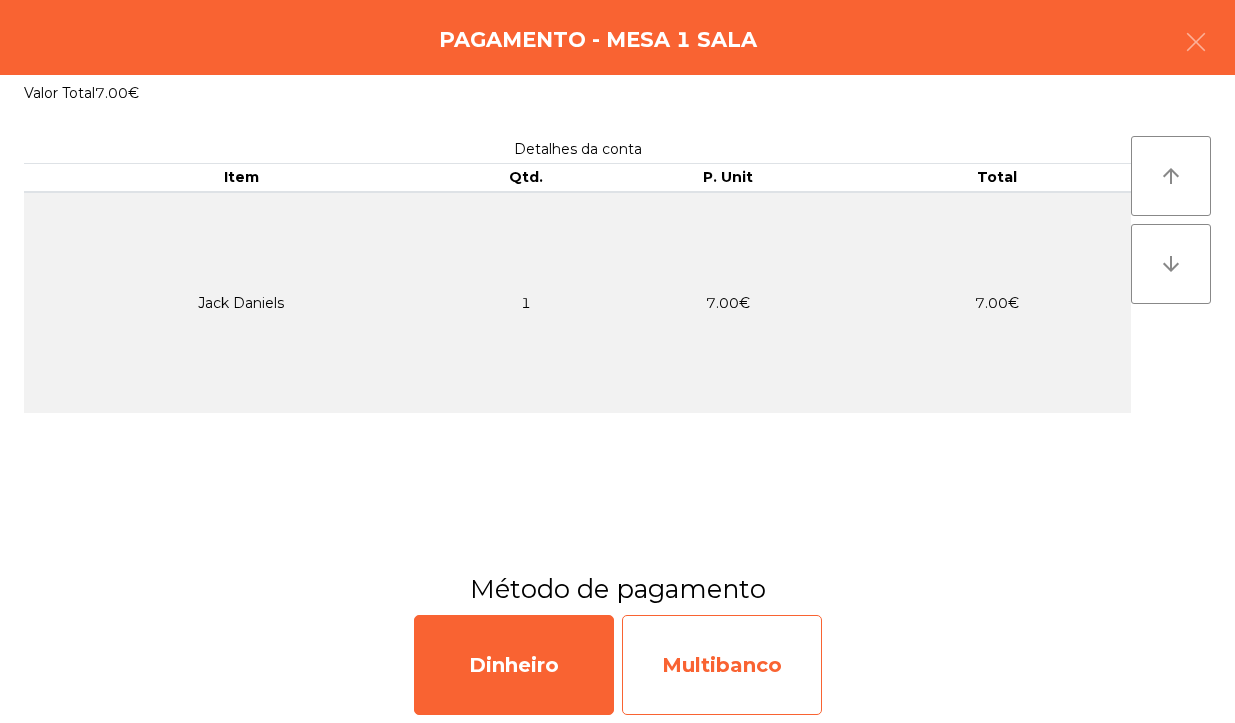 click on "Multibanco" 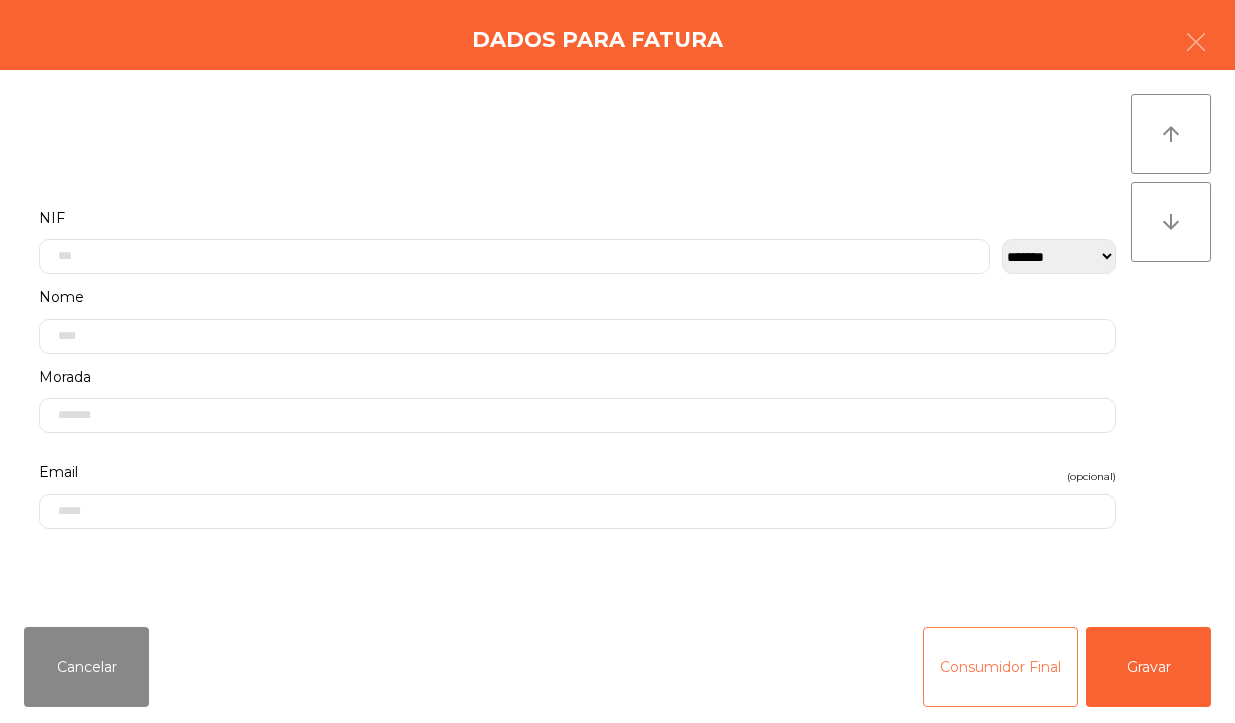 click on "Consumidor Final" 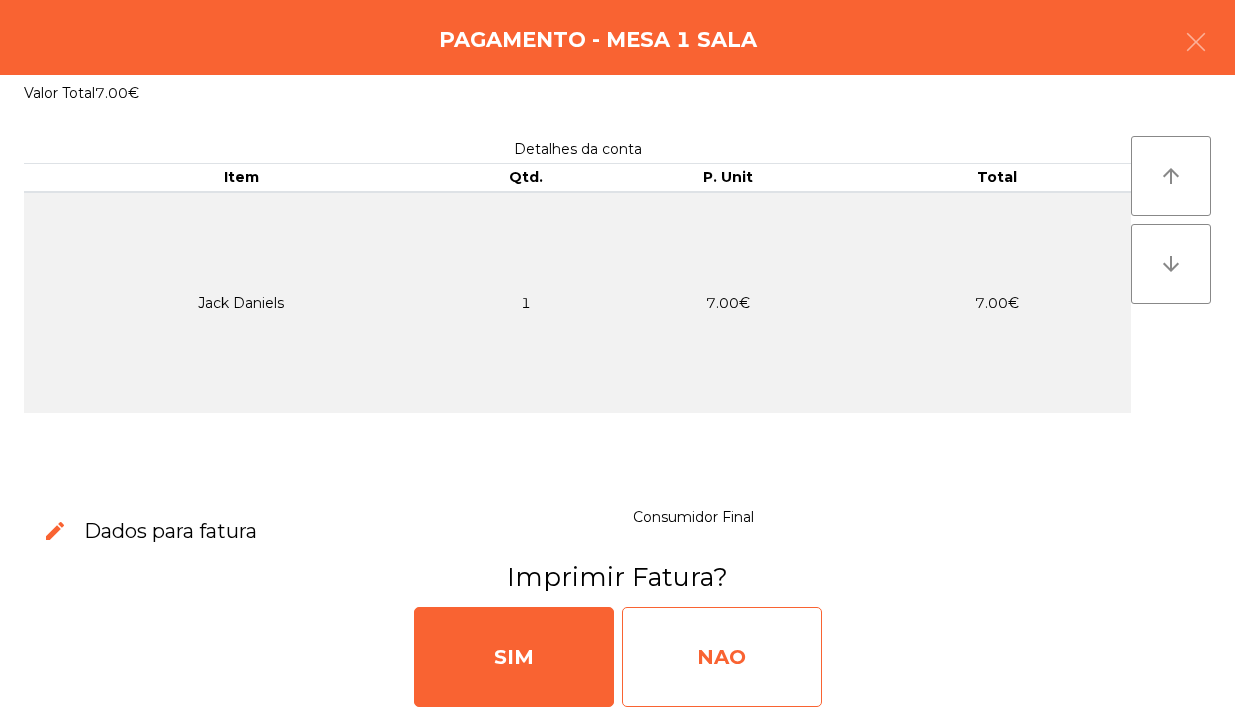 click on "NAO" 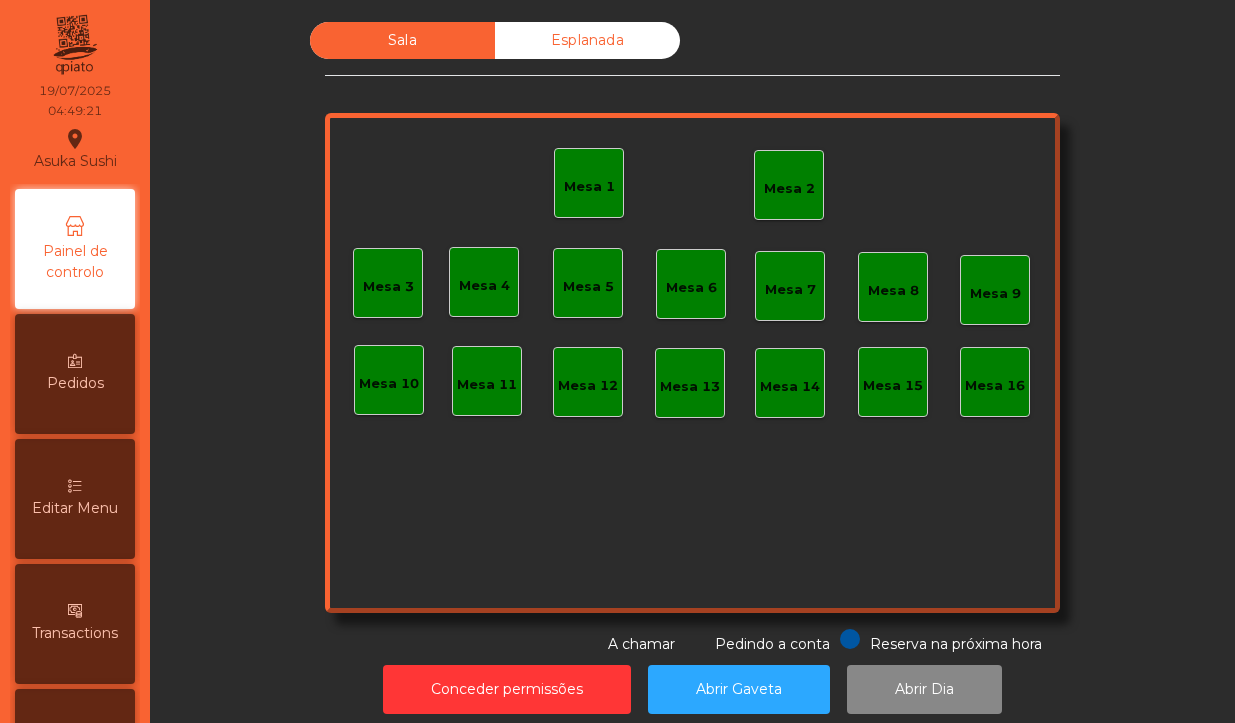click on "Mesa 1" 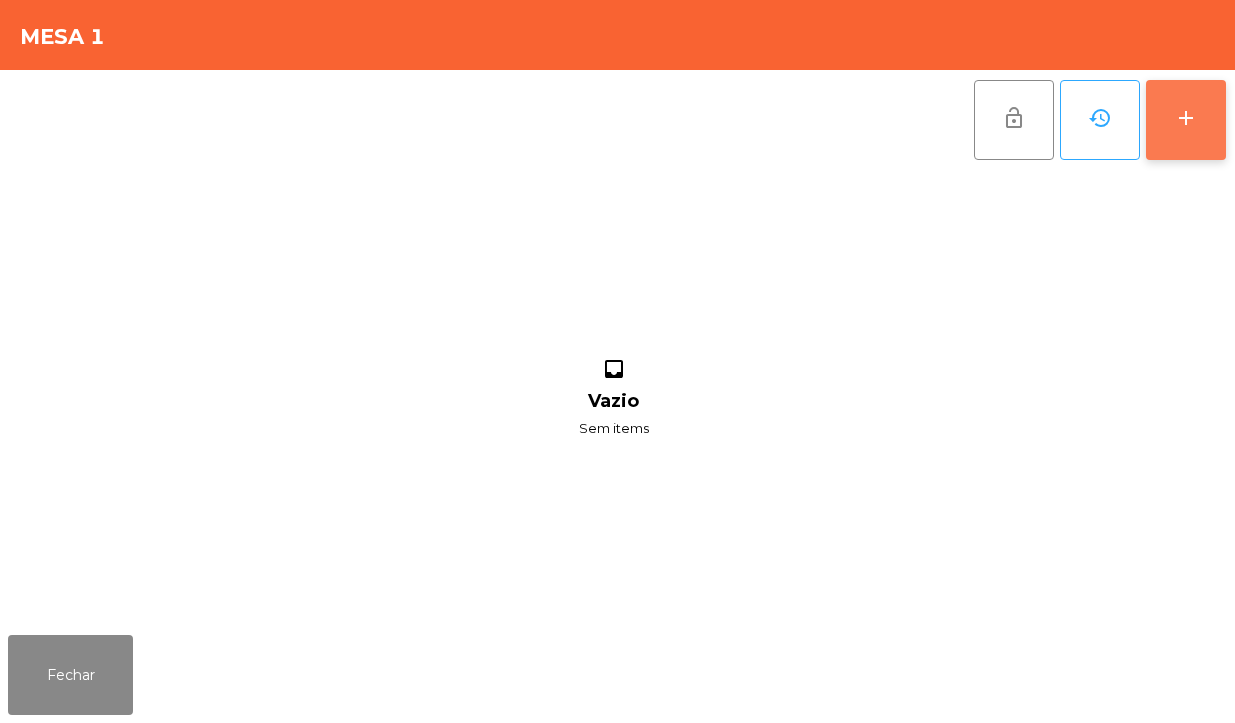 click on "add" 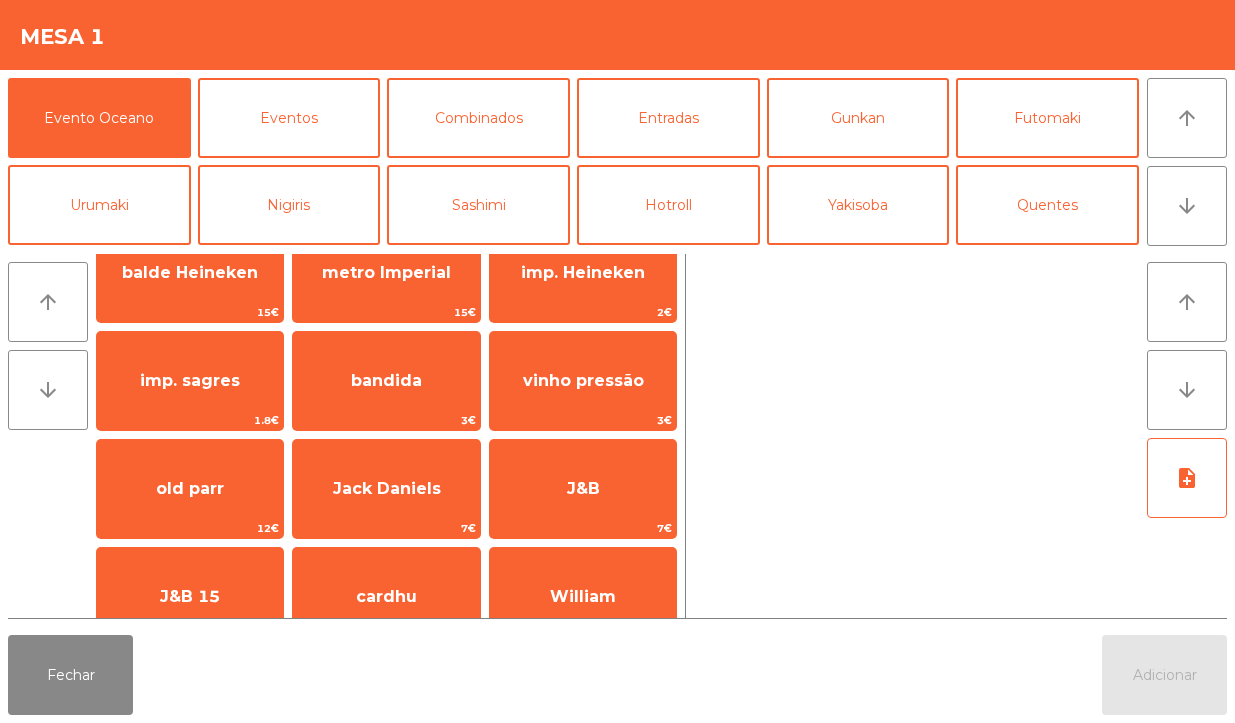 scroll, scrollTop: 41, scrollLeft: 0, axis: vertical 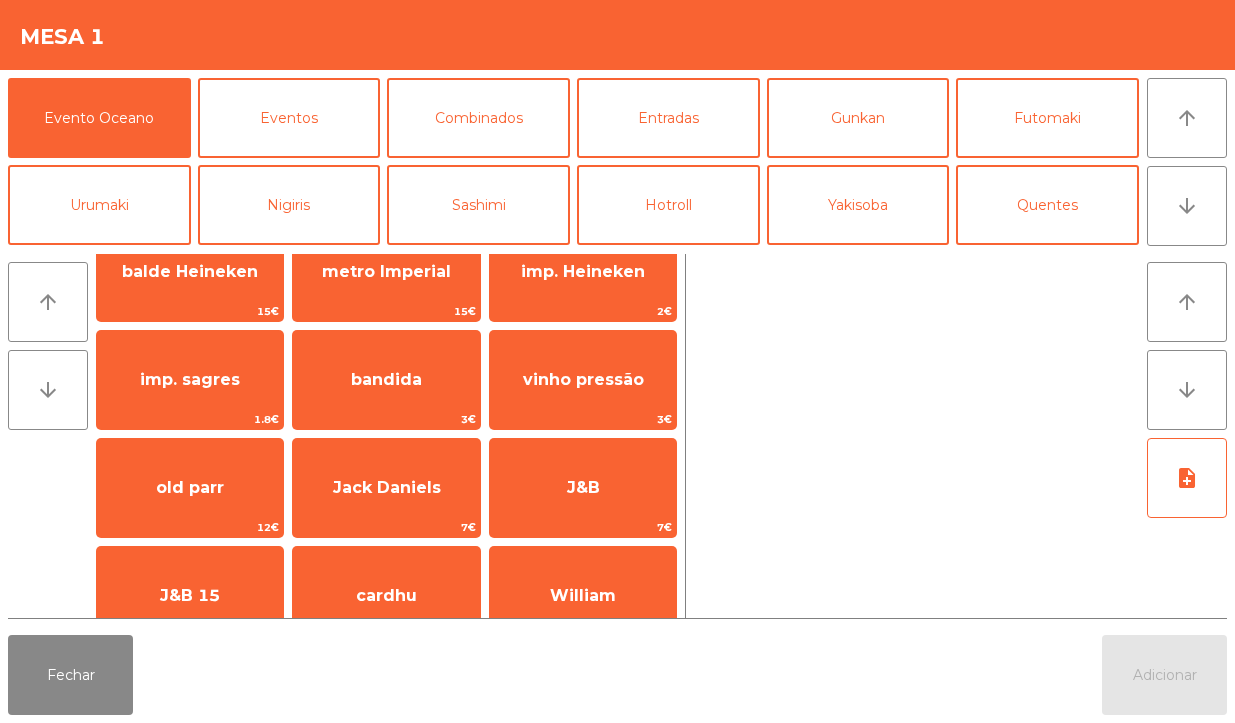 click 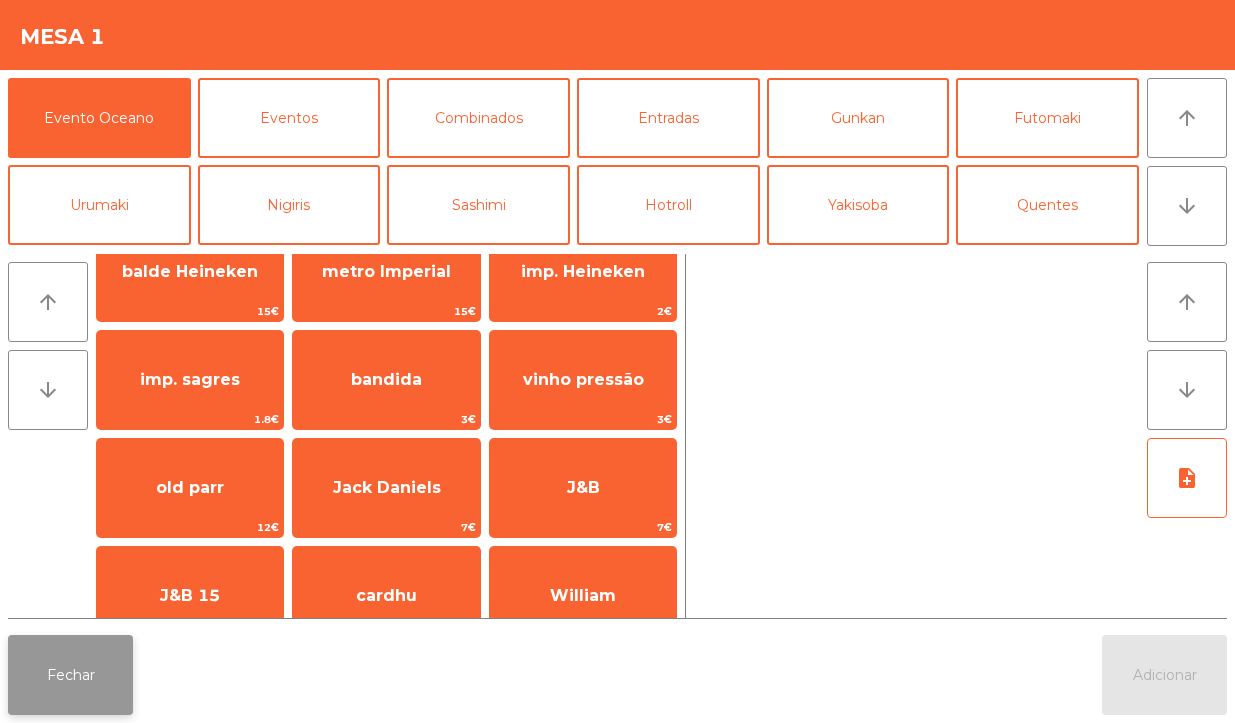 click on "Fechar" 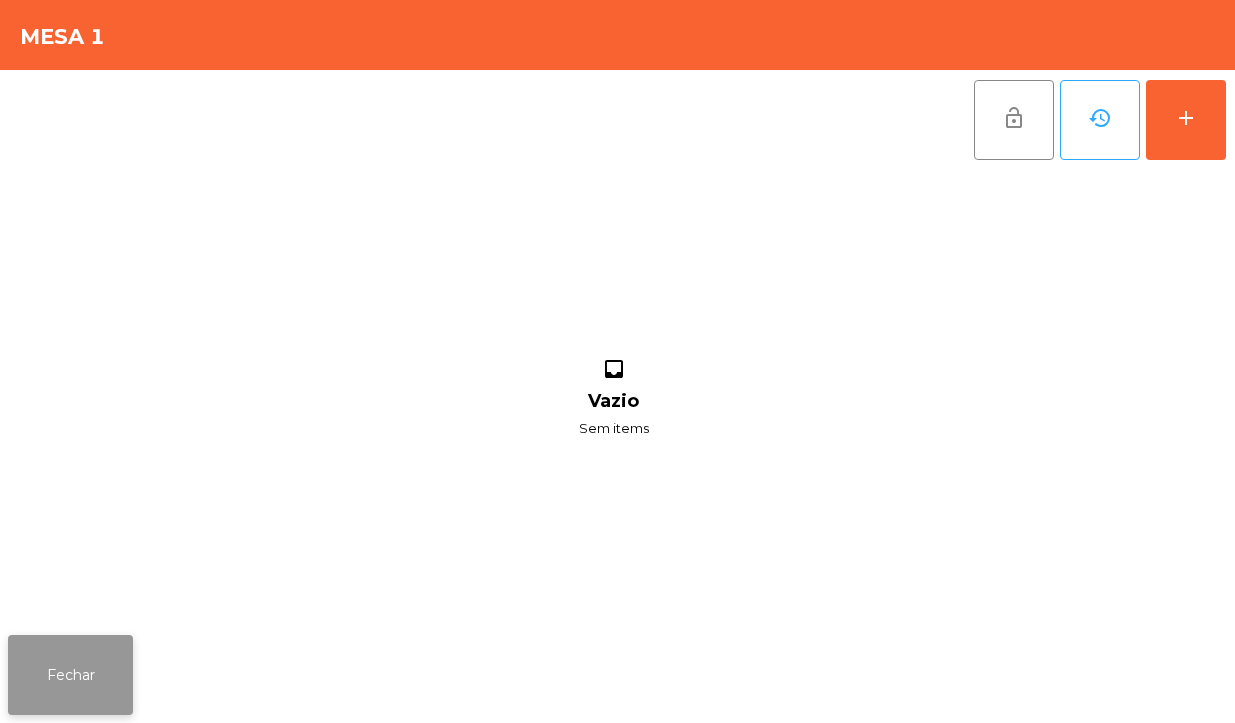 click on "Fechar" 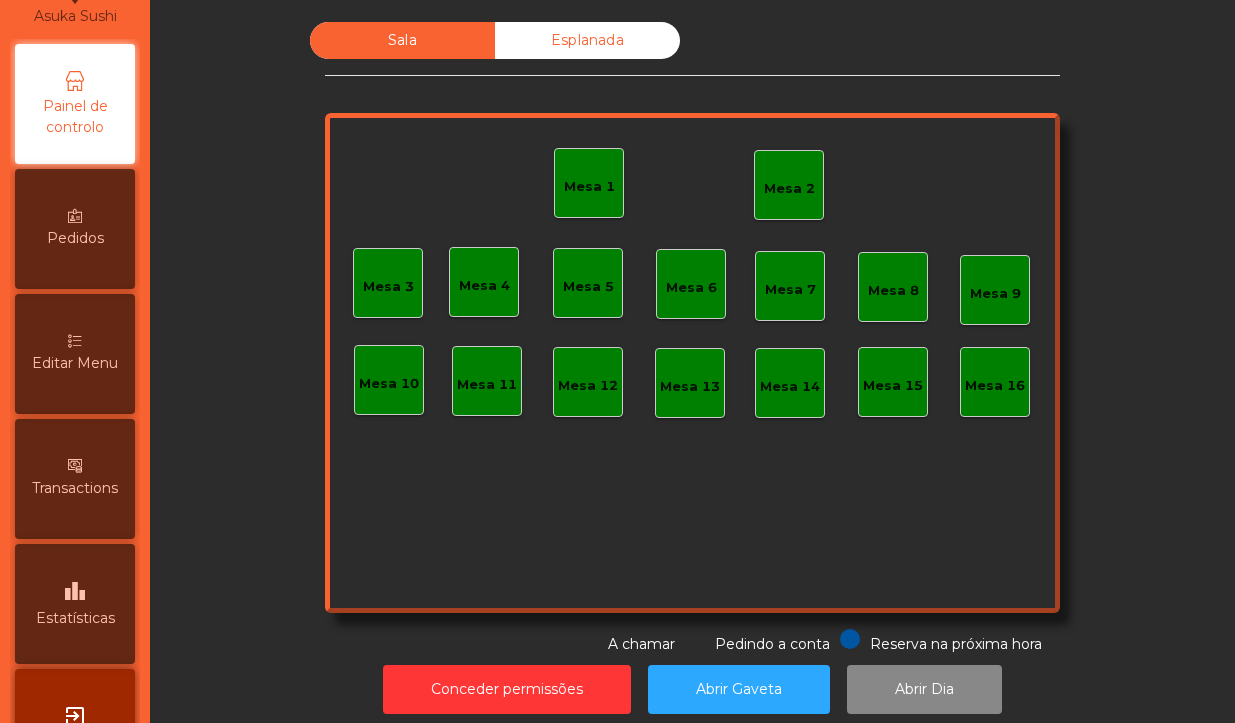 scroll, scrollTop: 225, scrollLeft: 0, axis: vertical 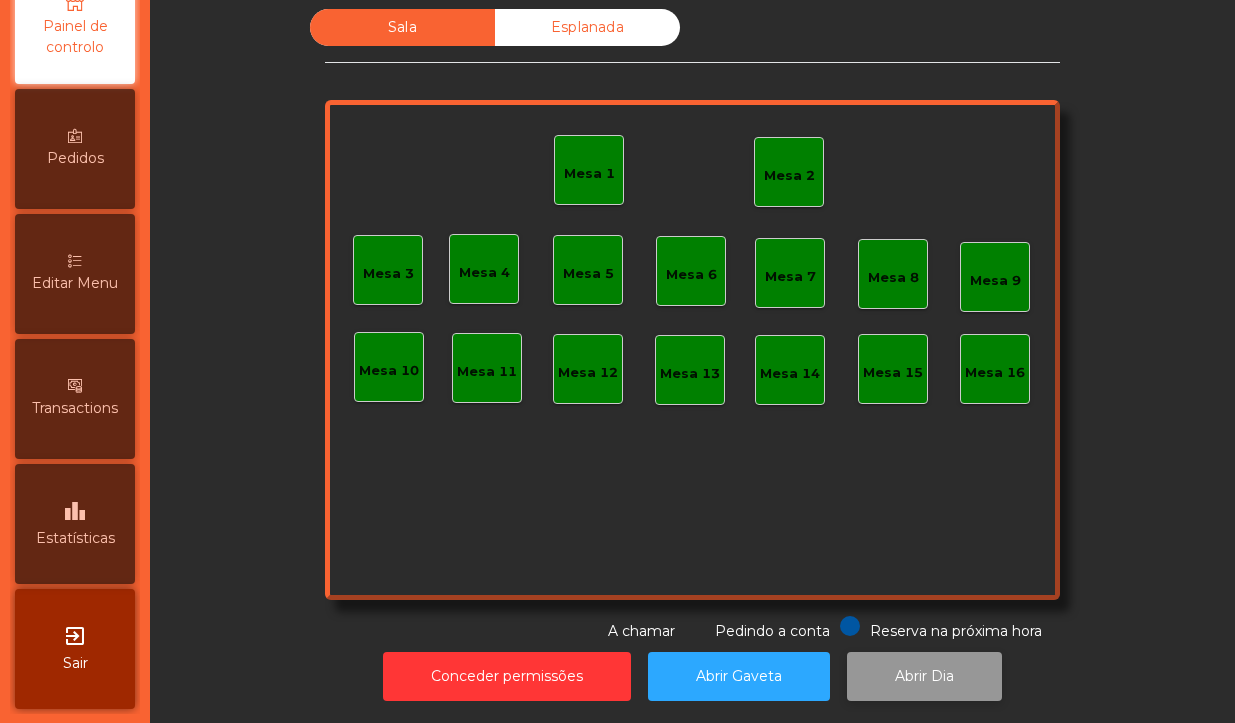 click on "Abrir Dia" 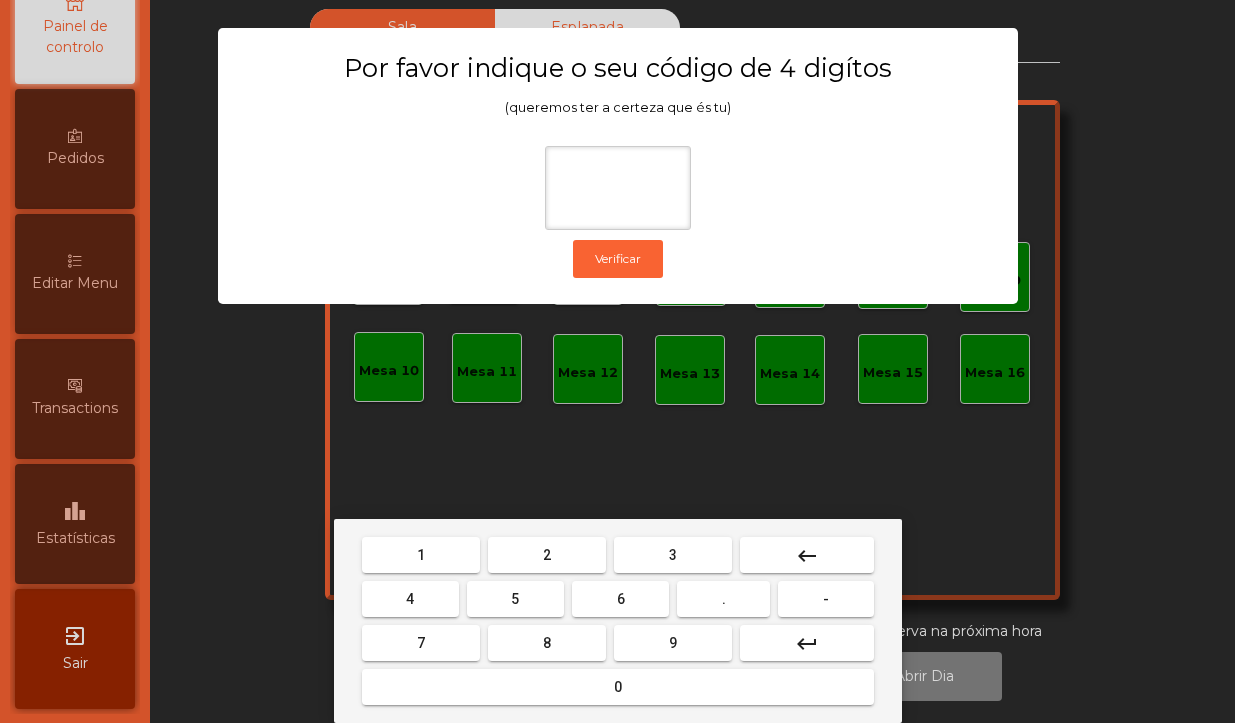 click on "1" at bounding box center [421, 555] 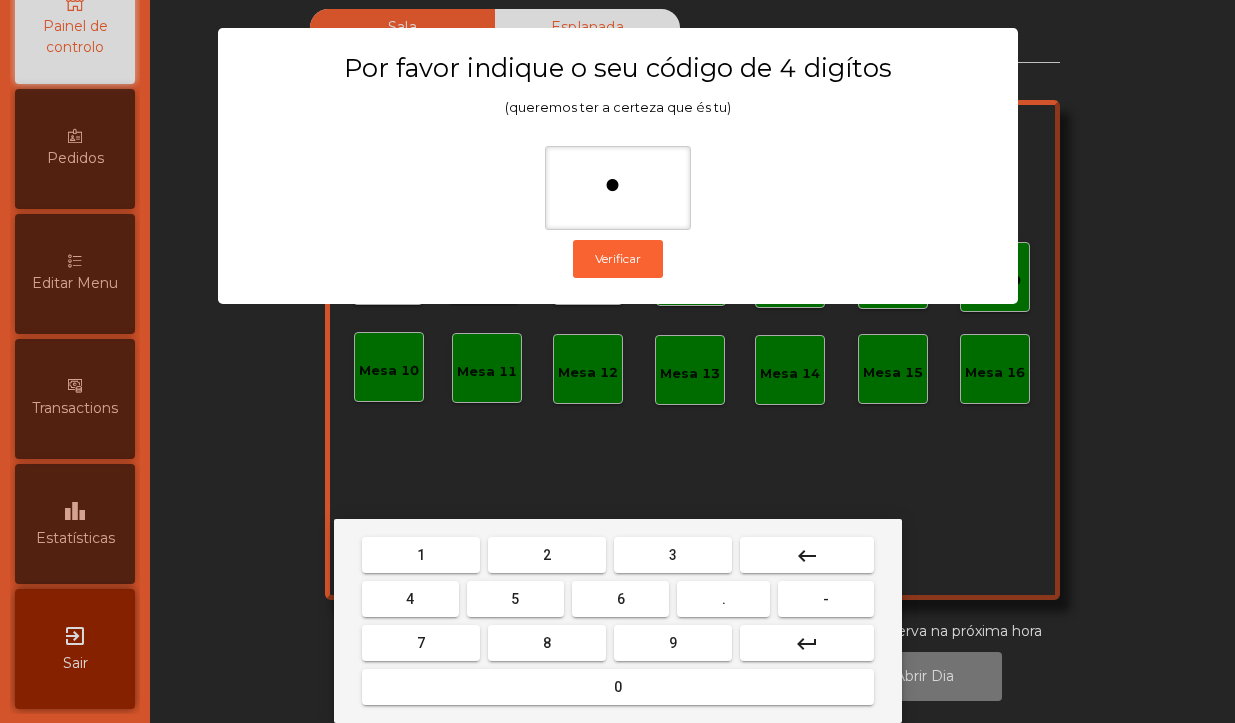 click on "0" at bounding box center [618, 687] 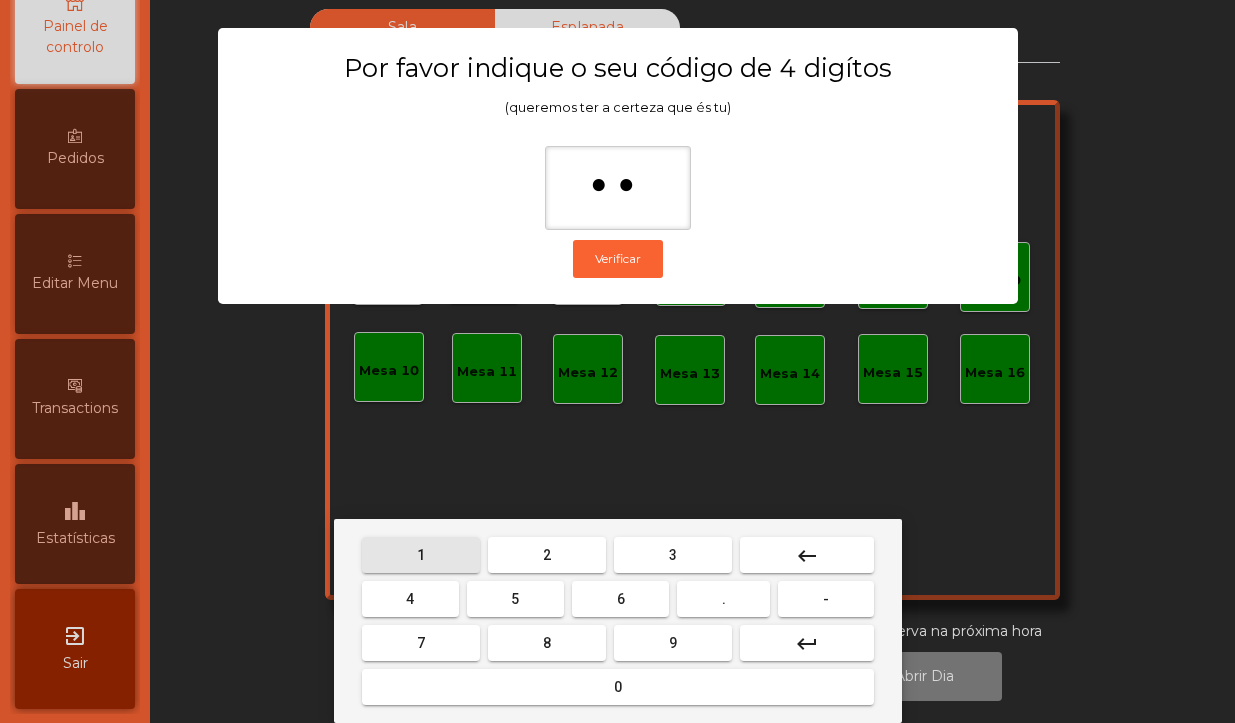 click on "1" at bounding box center (421, 555) 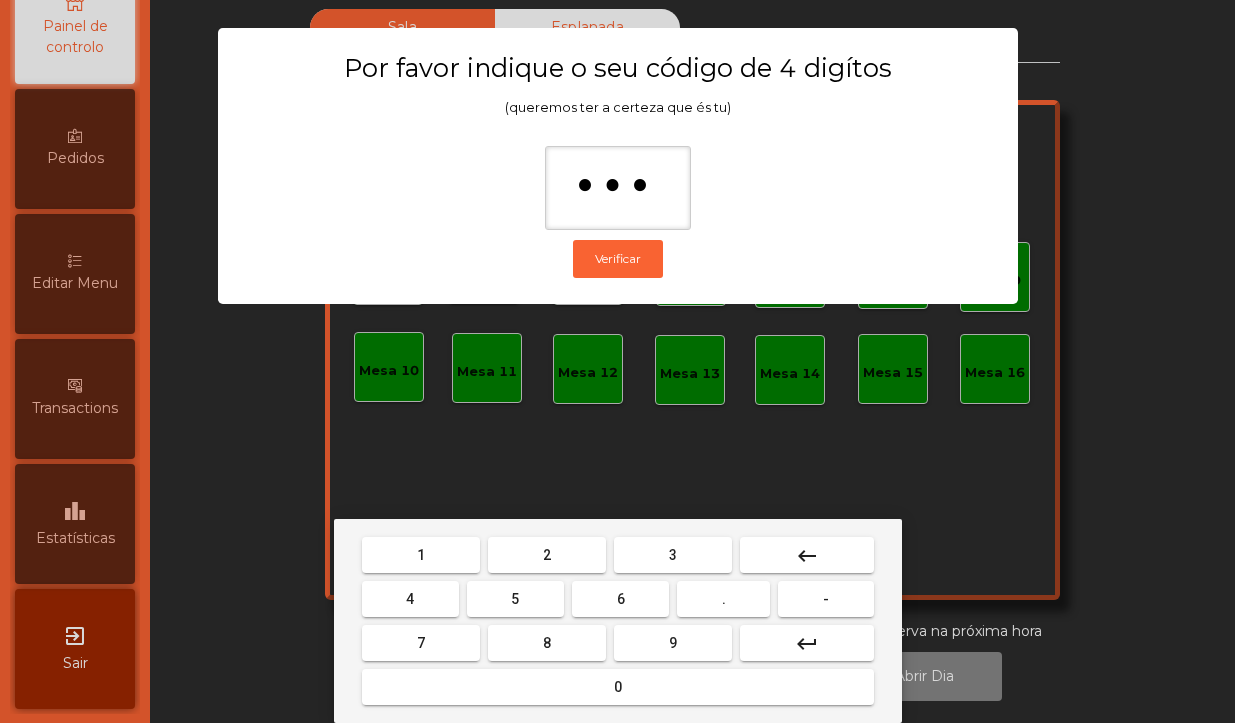 click on "2" at bounding box center (547, 555) 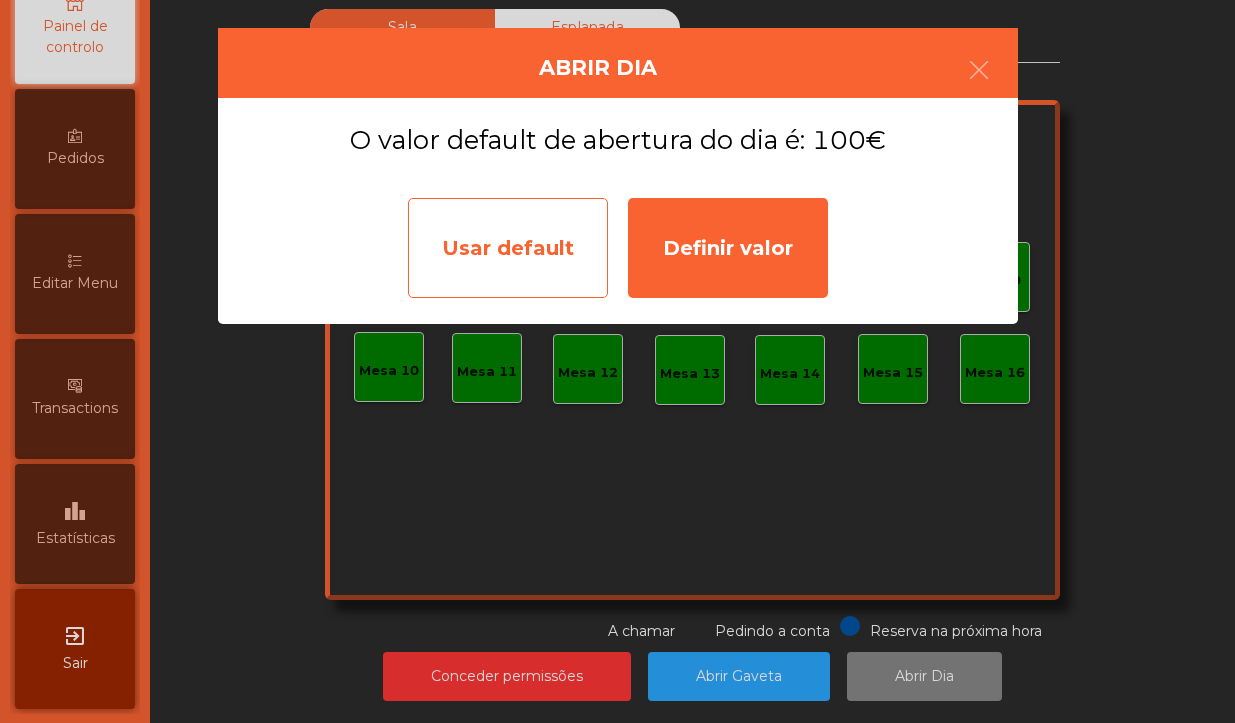 click on "Usar default" 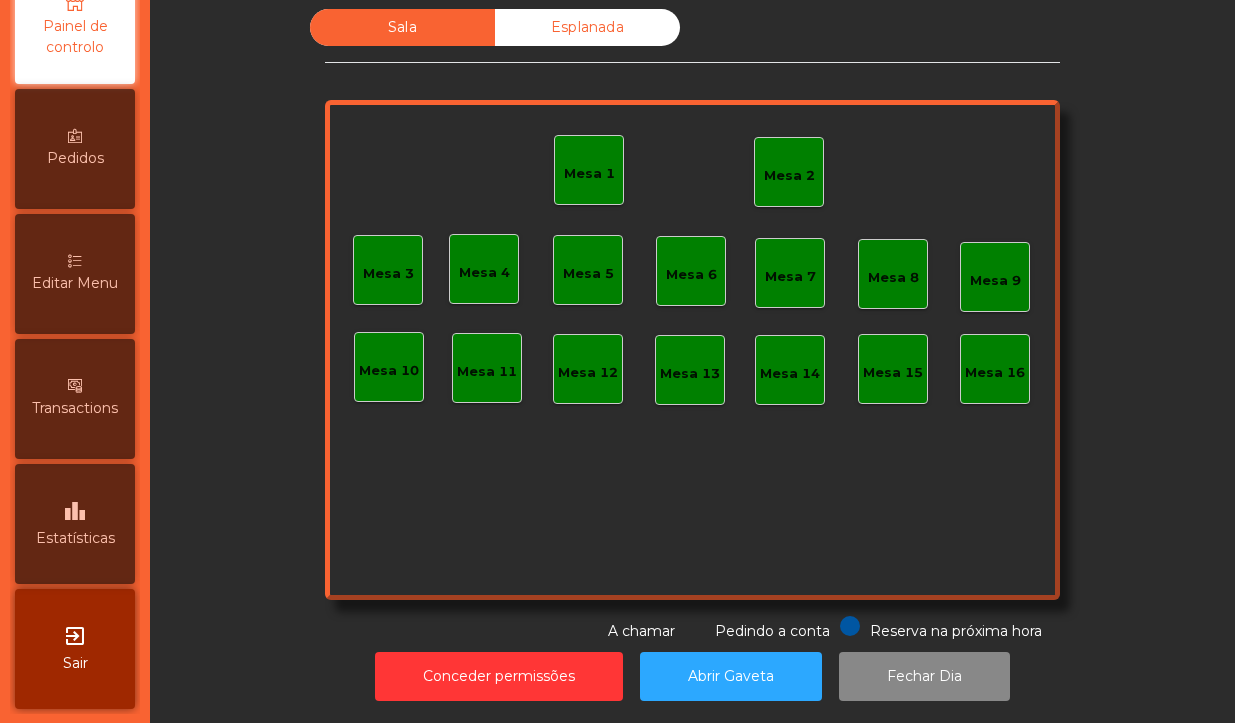 click on "Editar Menu" at bounding box center [75, 274] 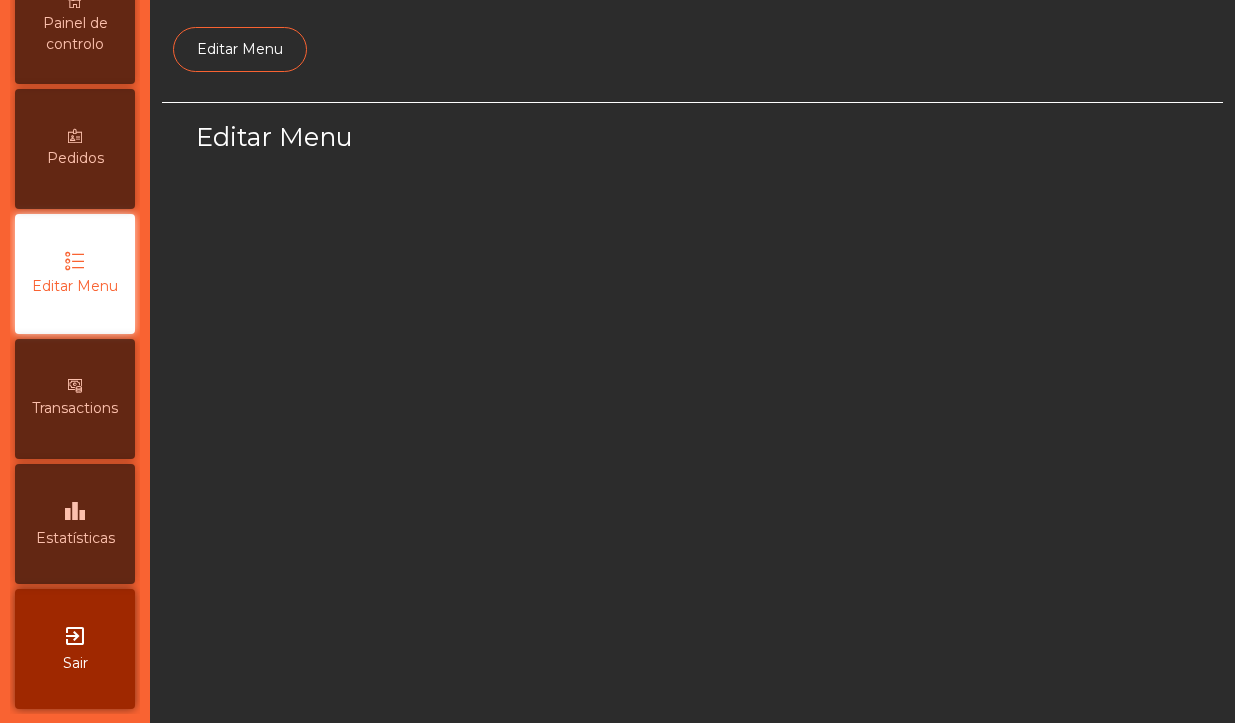 scroll, scrollTop: 0, scrollLeft: 0, axis: both 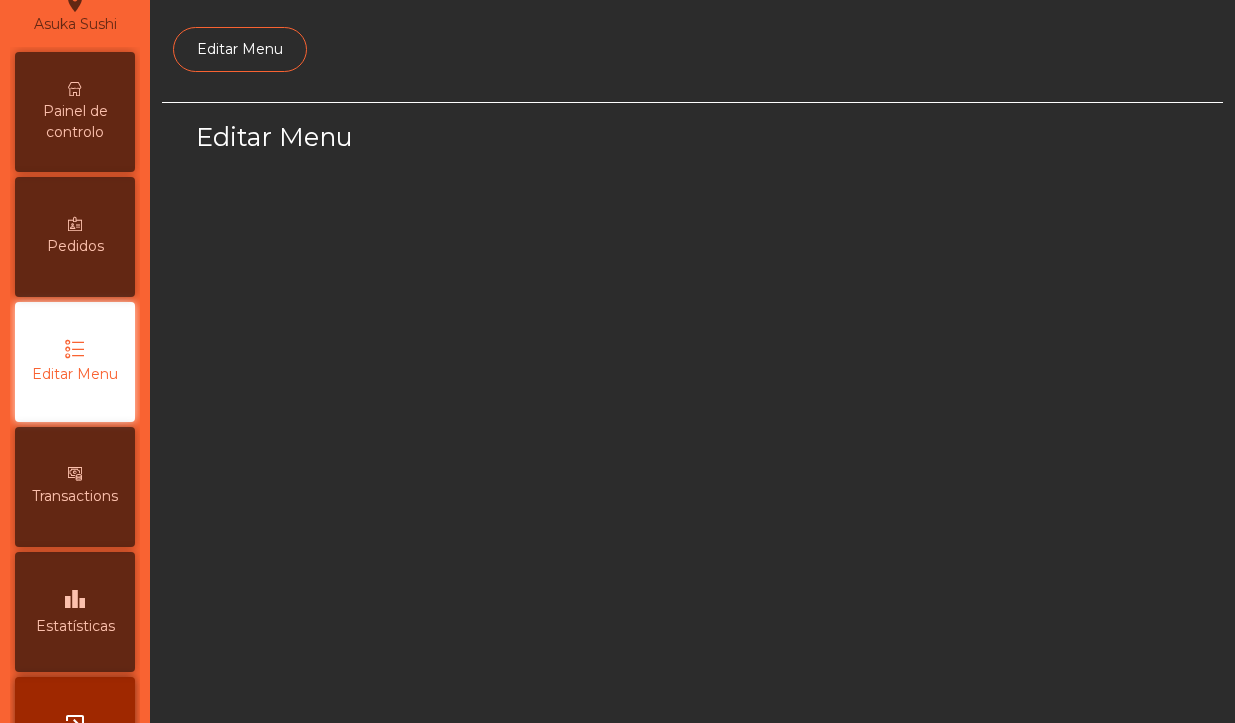 select on "*" 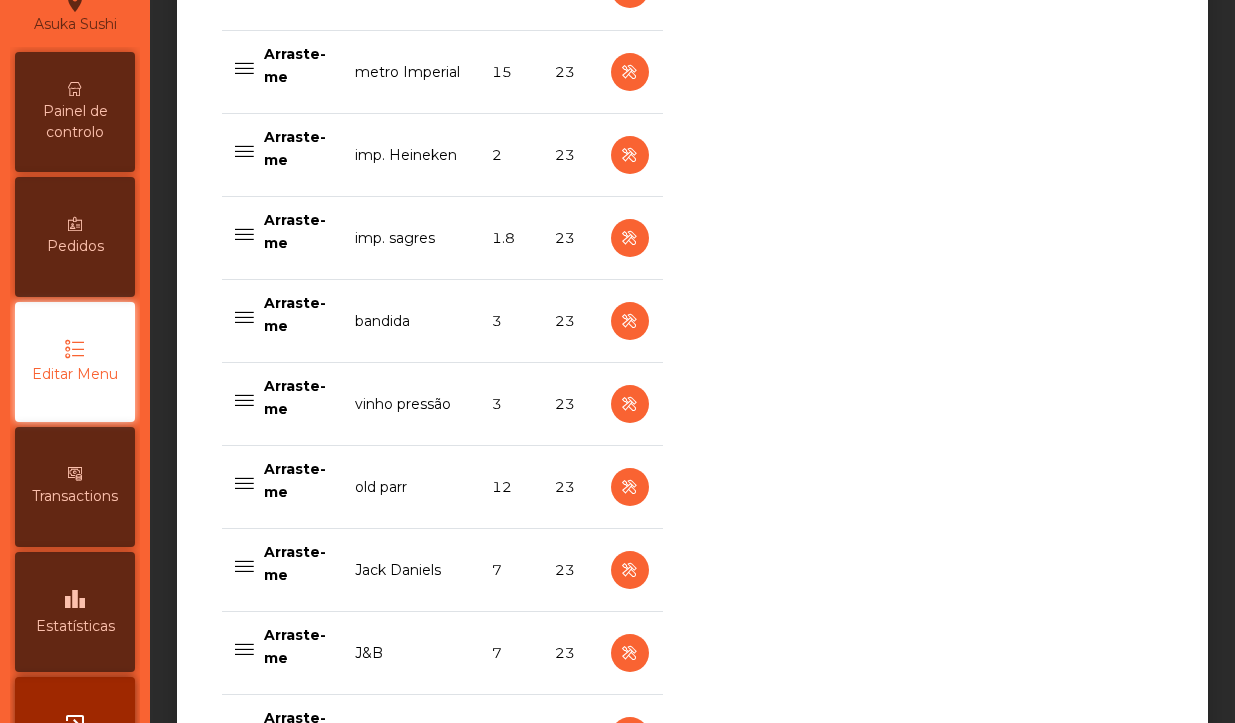 scroll, scrollTop: 902, scrollLeft: 0, axis: vertical 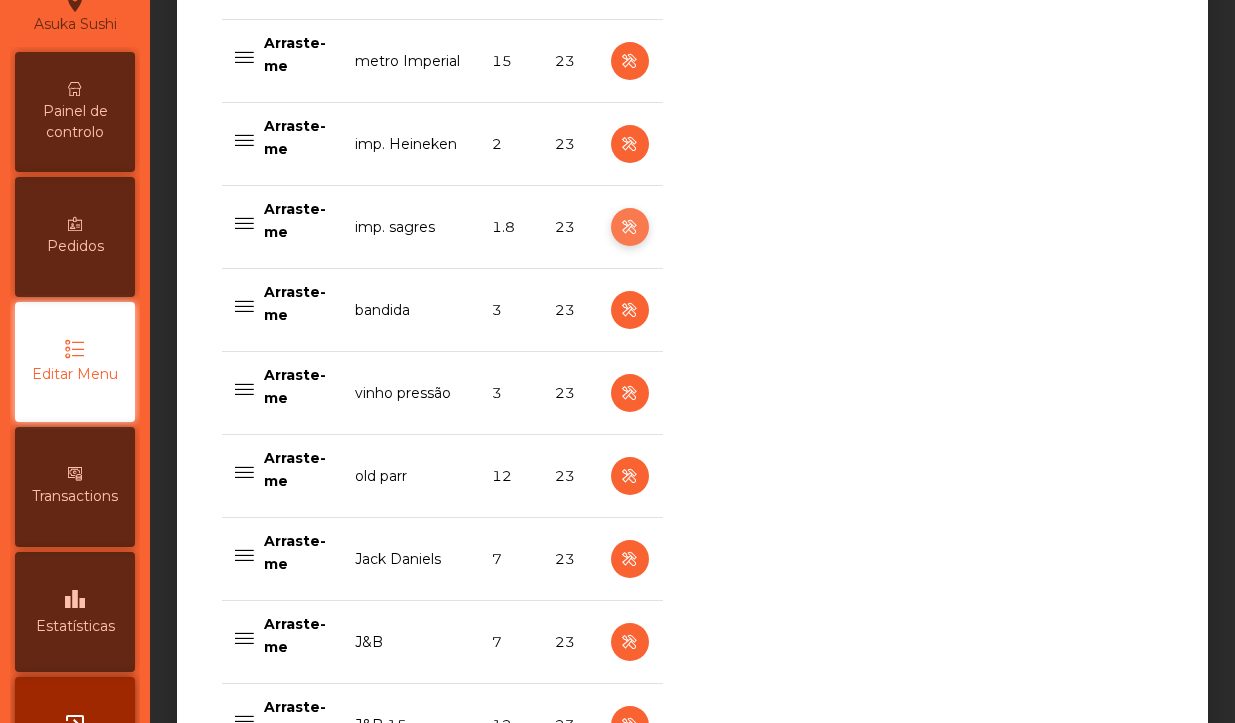 click at bounding box center (629, 227) 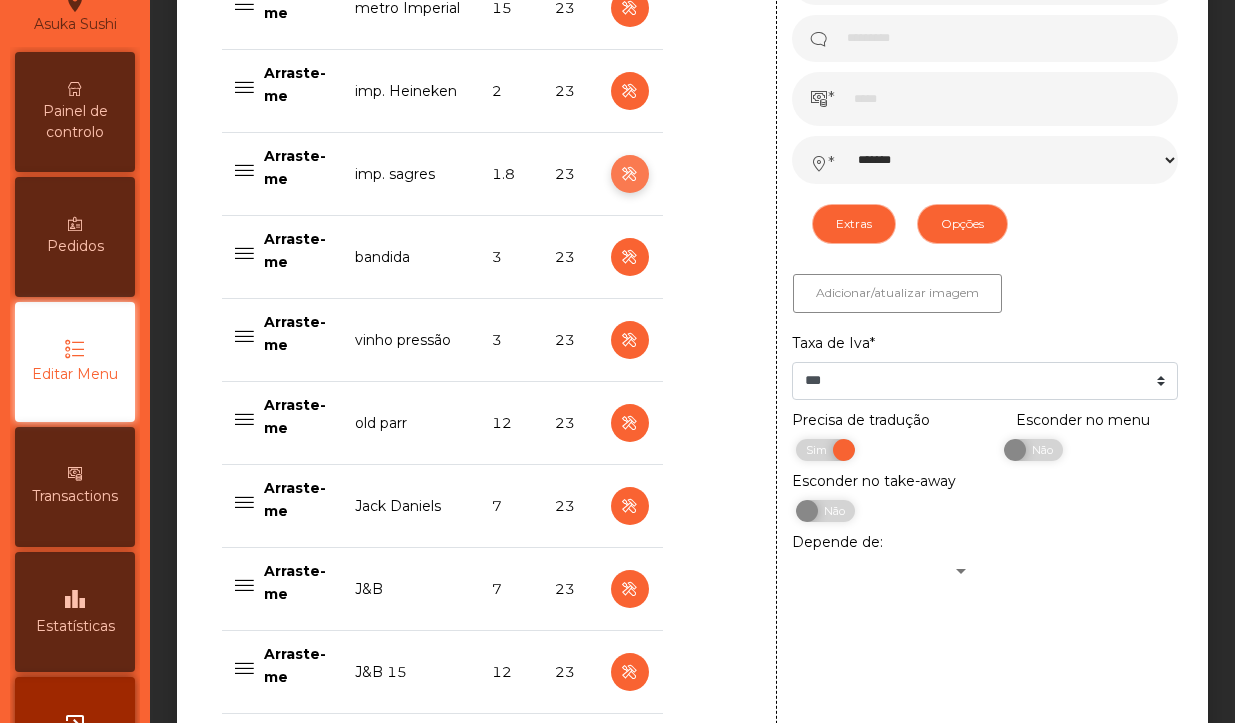 scroll, scrollTop: 951, scrollLeft: 0, axis: vertical 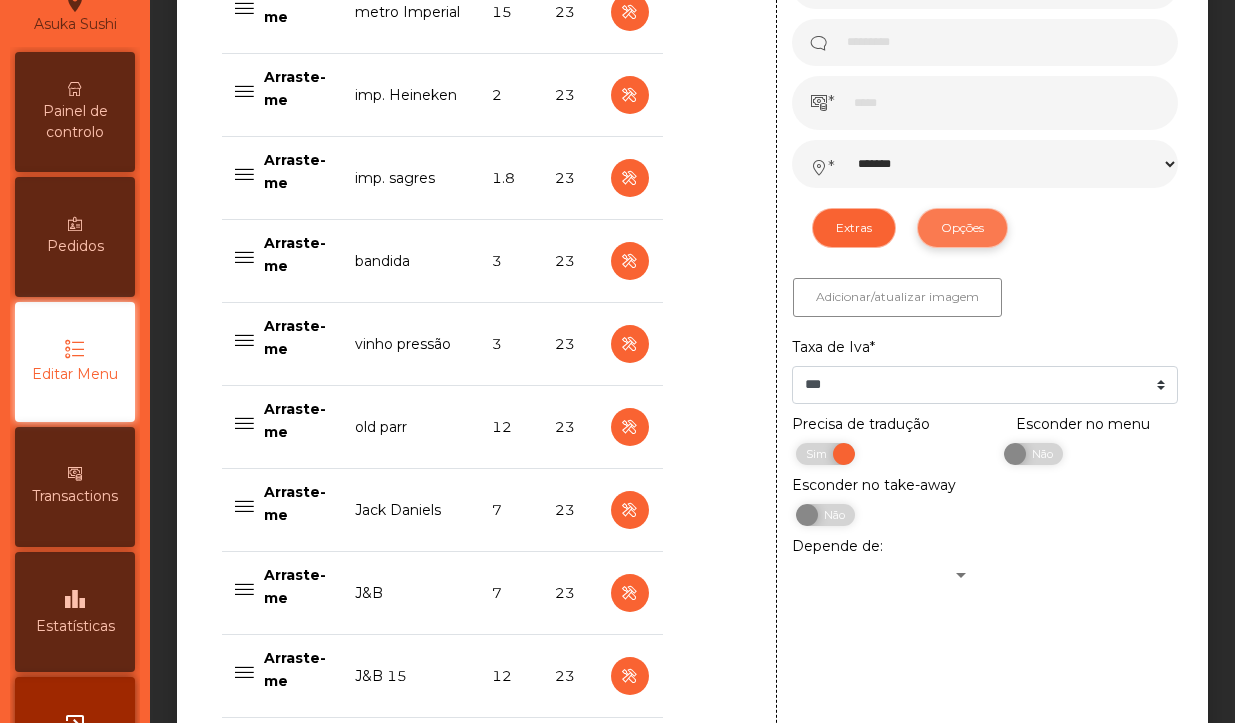 click on "Opções" at bounding box center [962, 228] 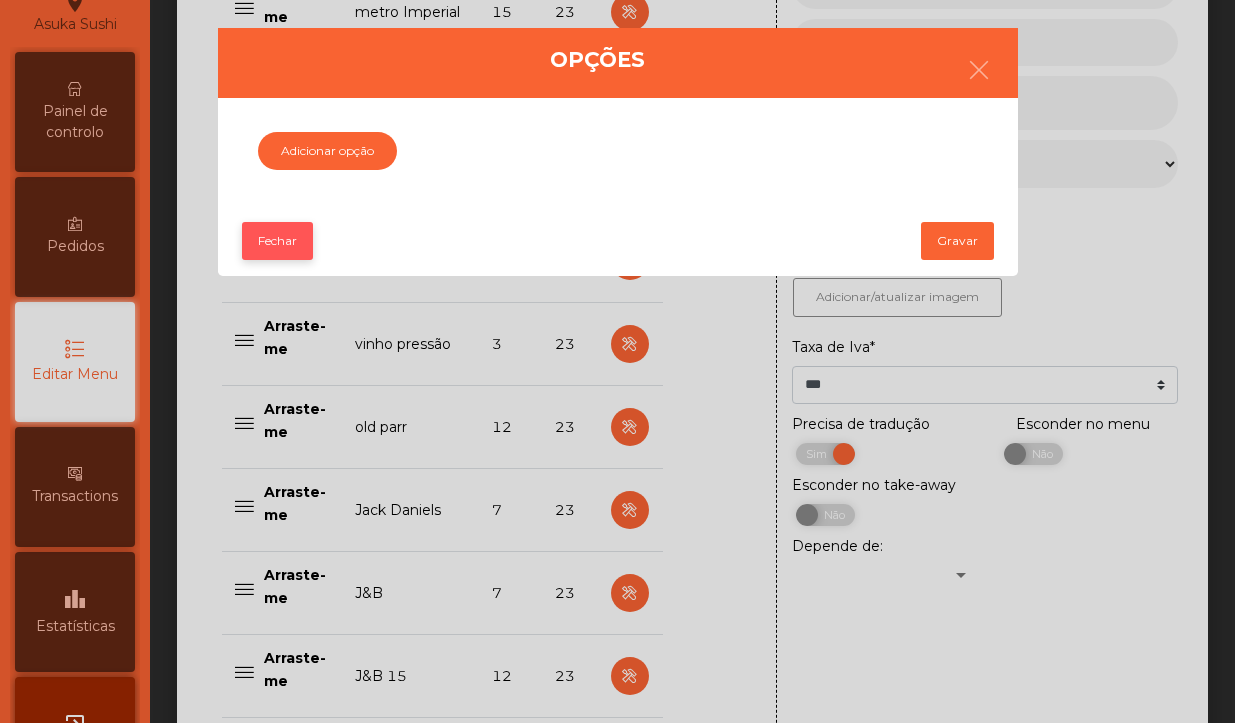 click on "Fechar" 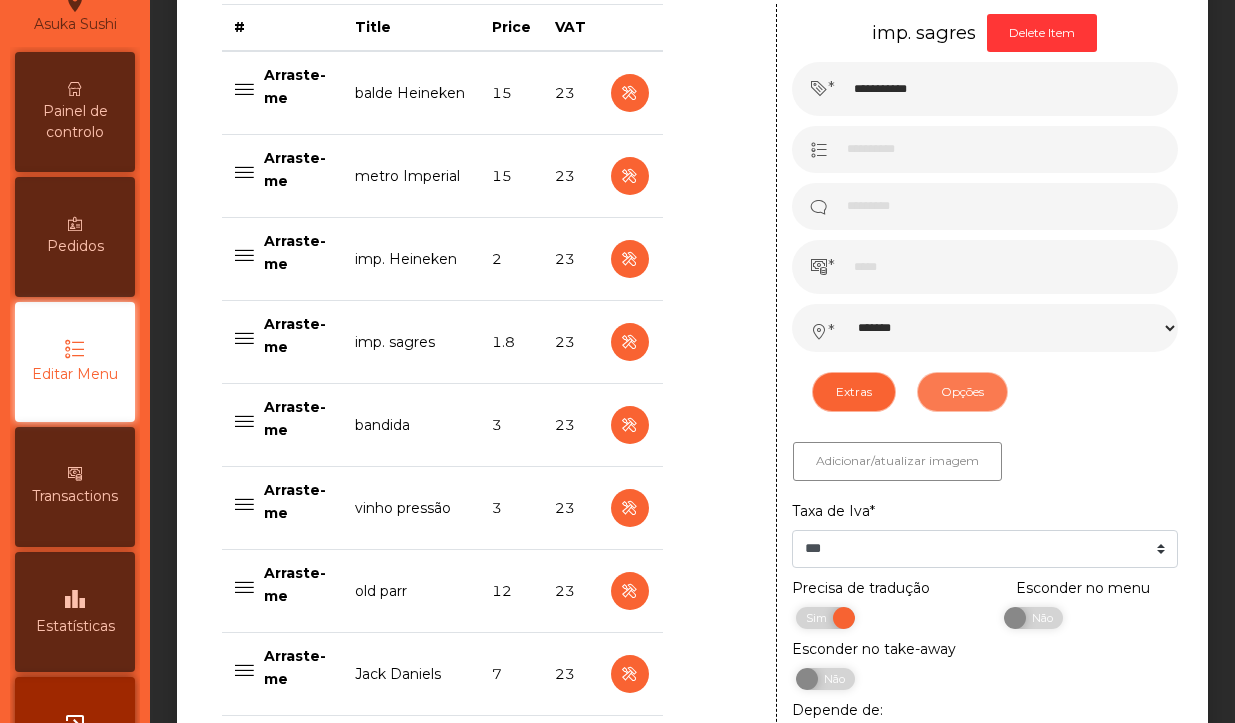 scroll, scrollTop: 766, scrollLeft: 0, axis: vertical 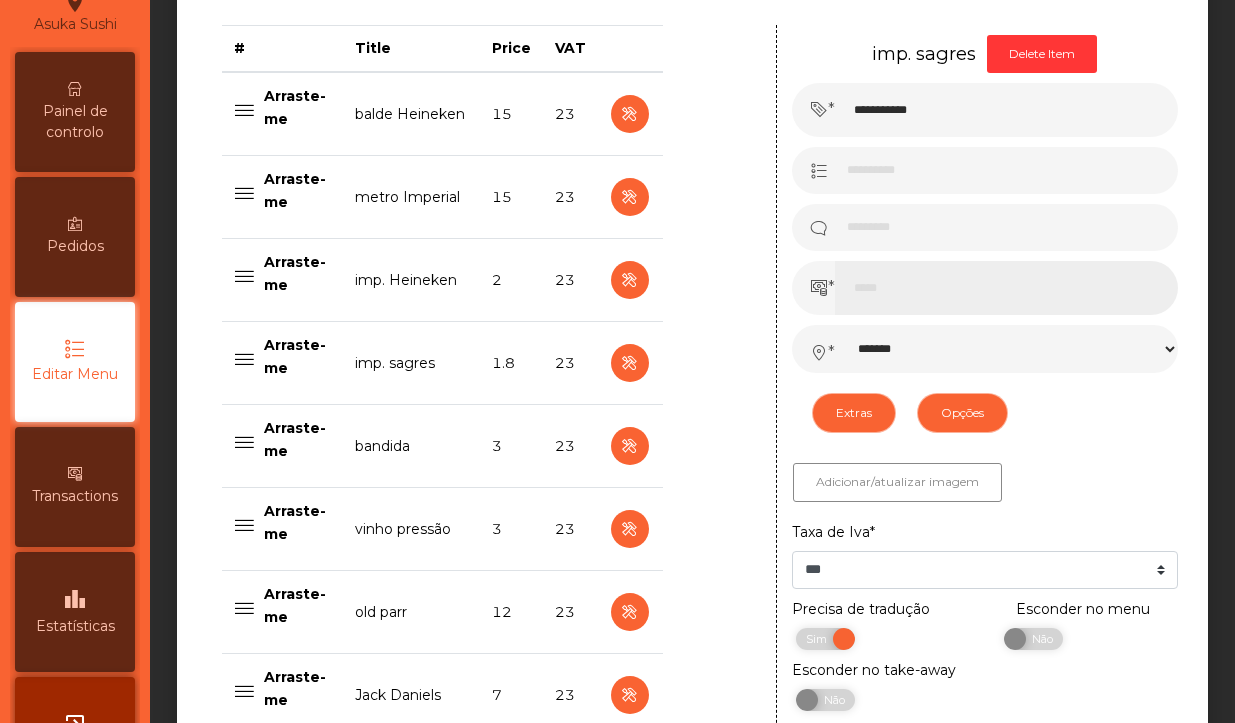 click on "***" at bounding box center [1006, 288] 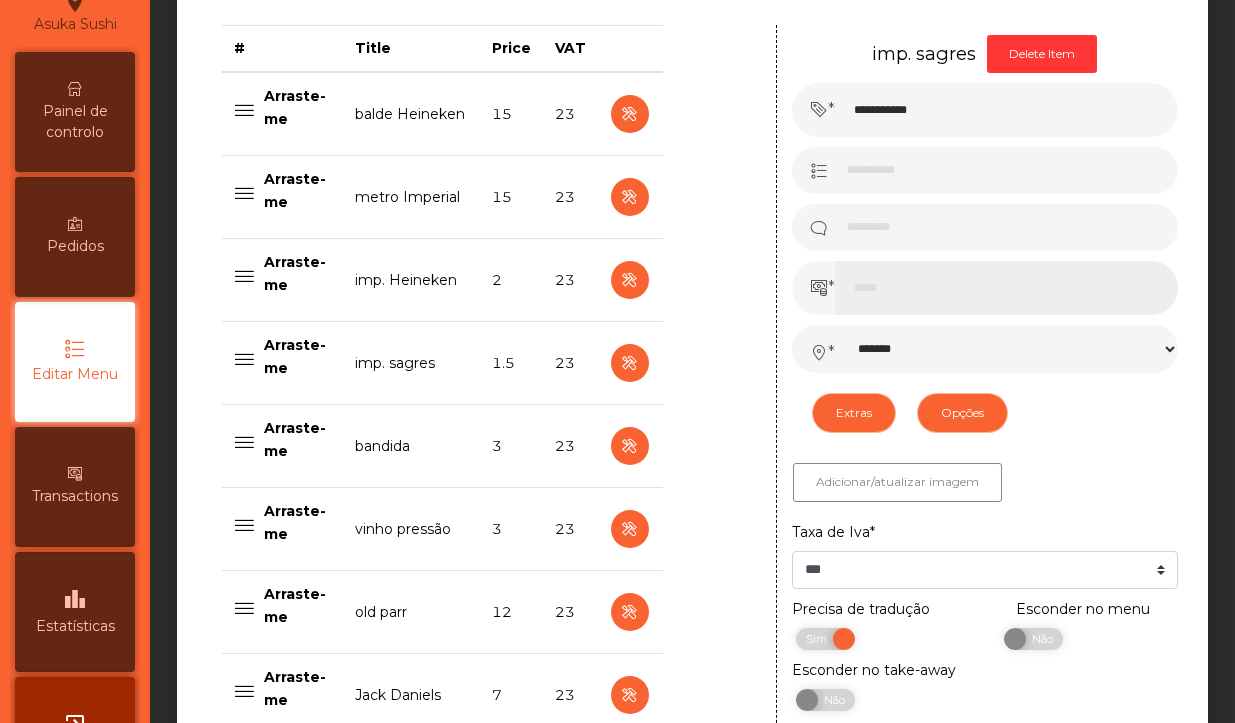 type on "***" 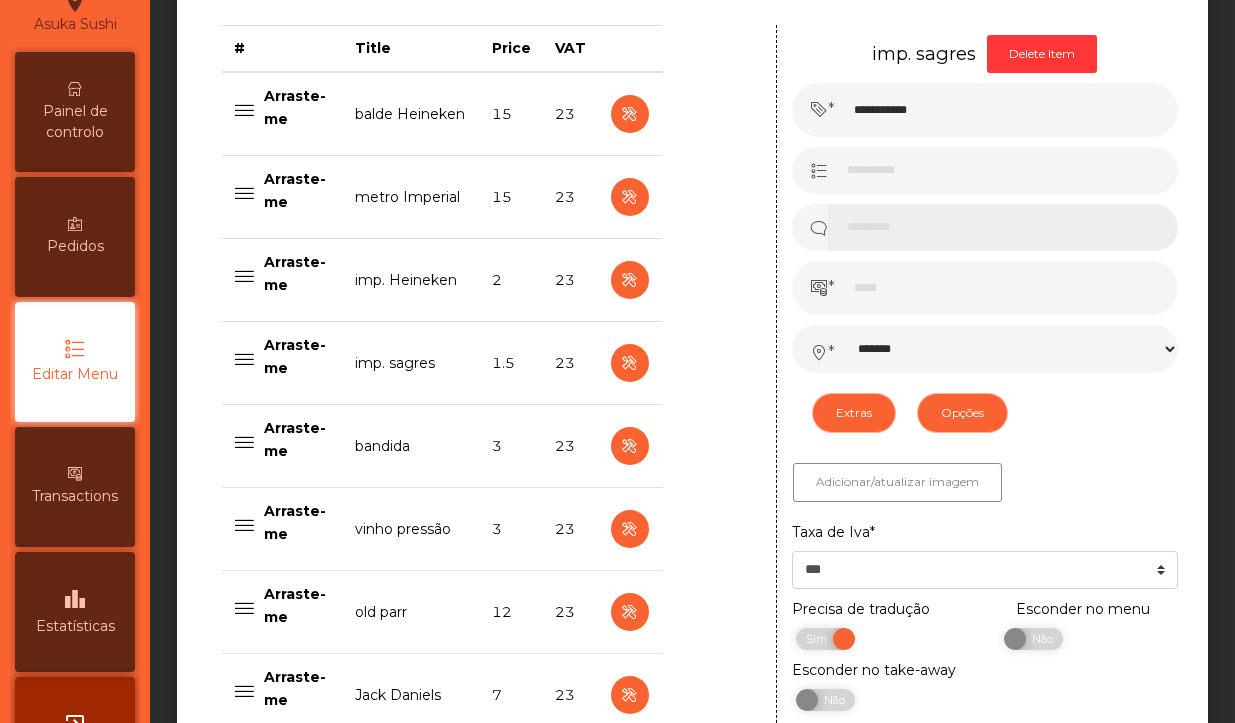 click at bounding box center (1003, 227) 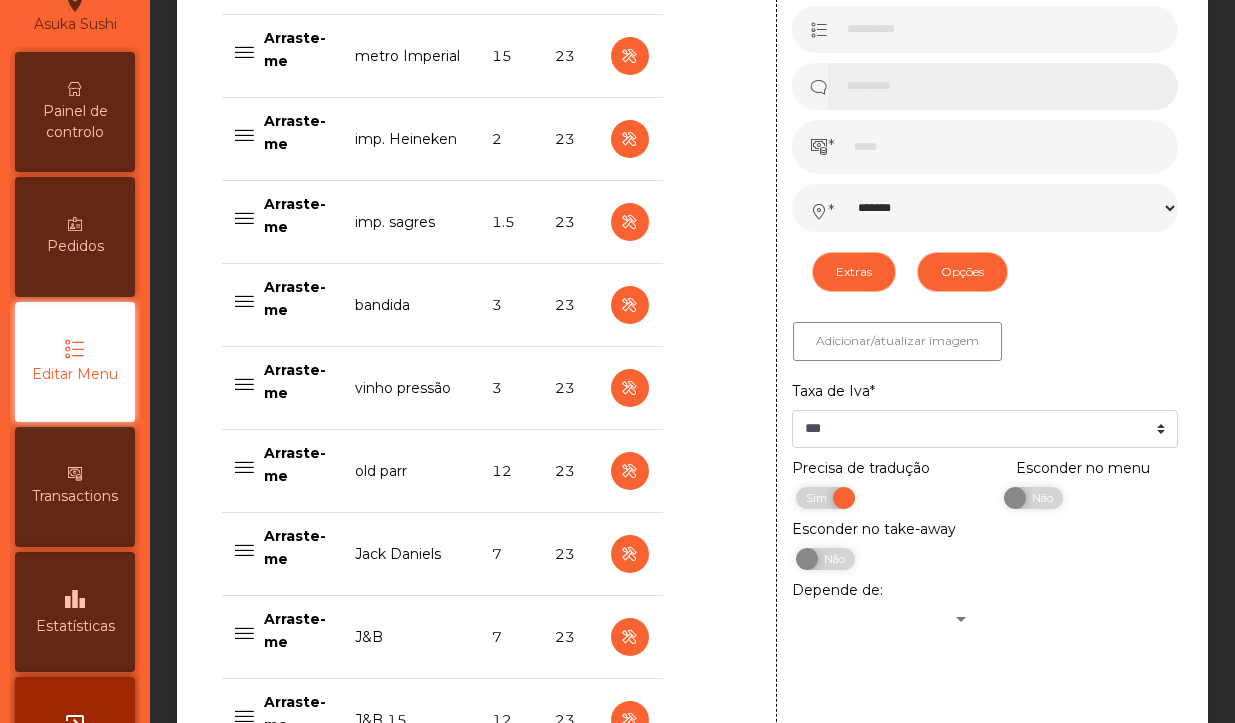 scroll, scrollTop: 916, scrollLeft: 0, axis: vertical 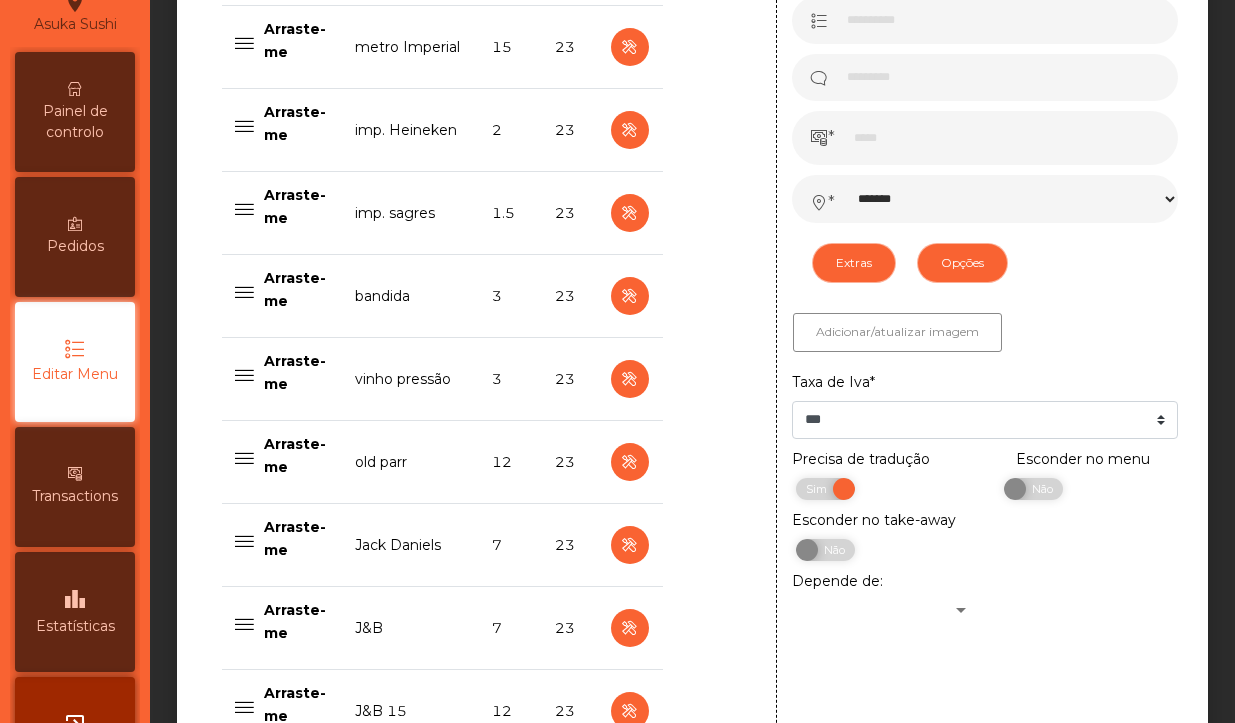 click on "12" at bounding box center (511, 462) 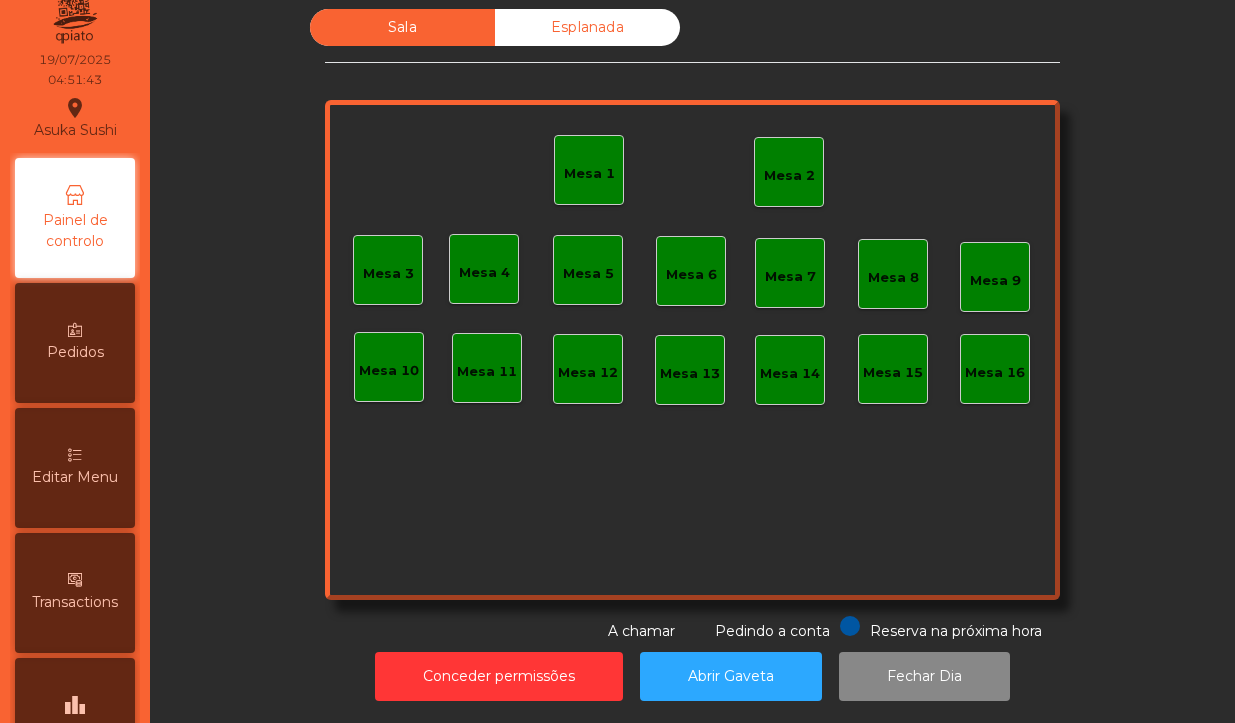 scroll, scrollTop: 0, scrollLeft: 0, axis: both 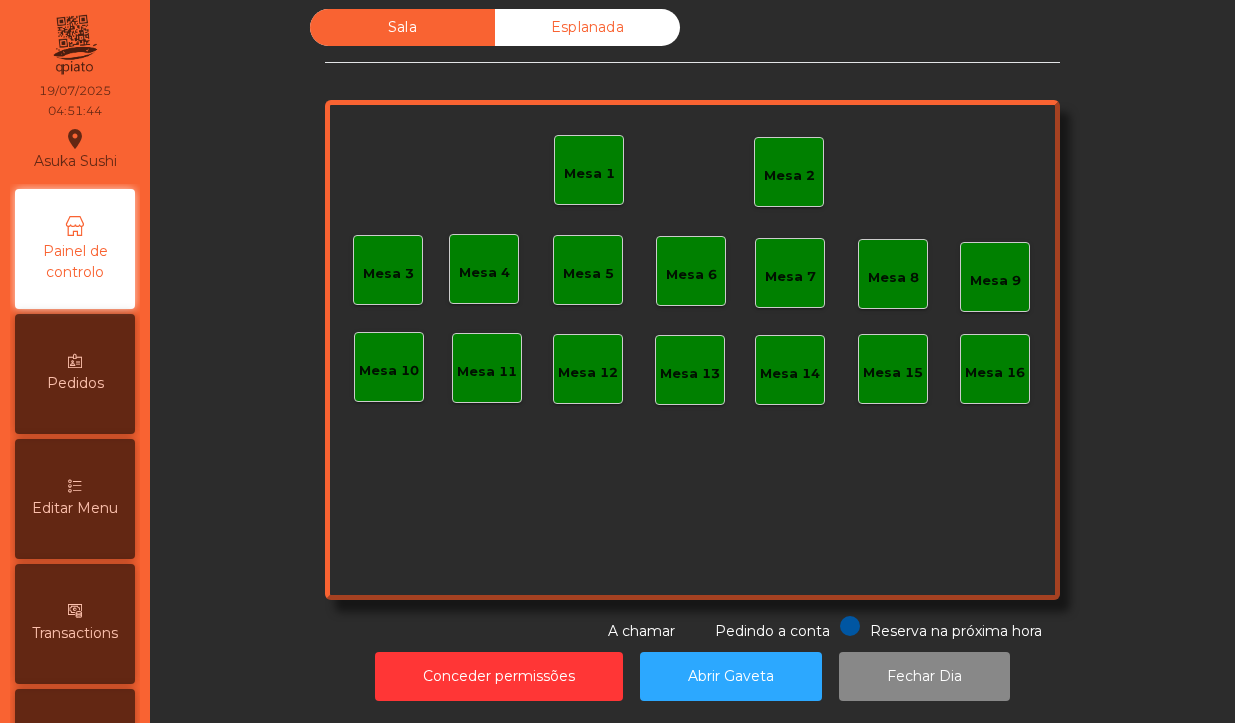 click on "Mesa 1" 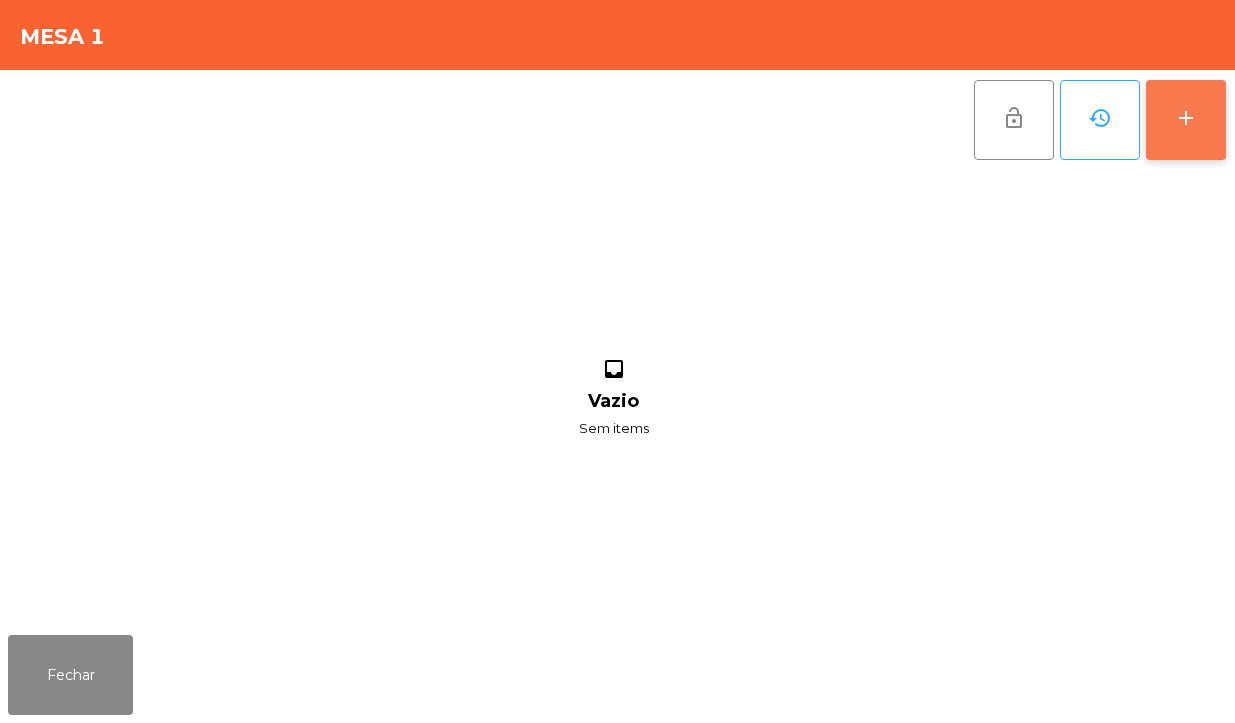click on "add" 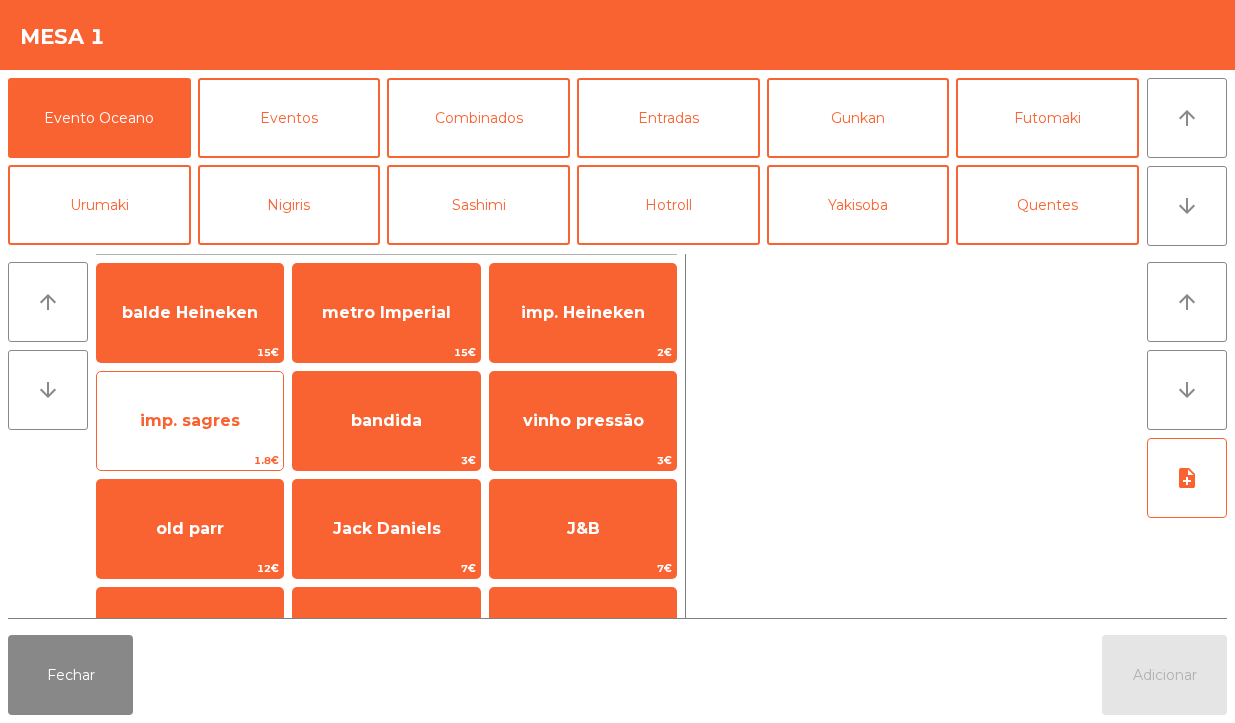 click on "imp. sagres" 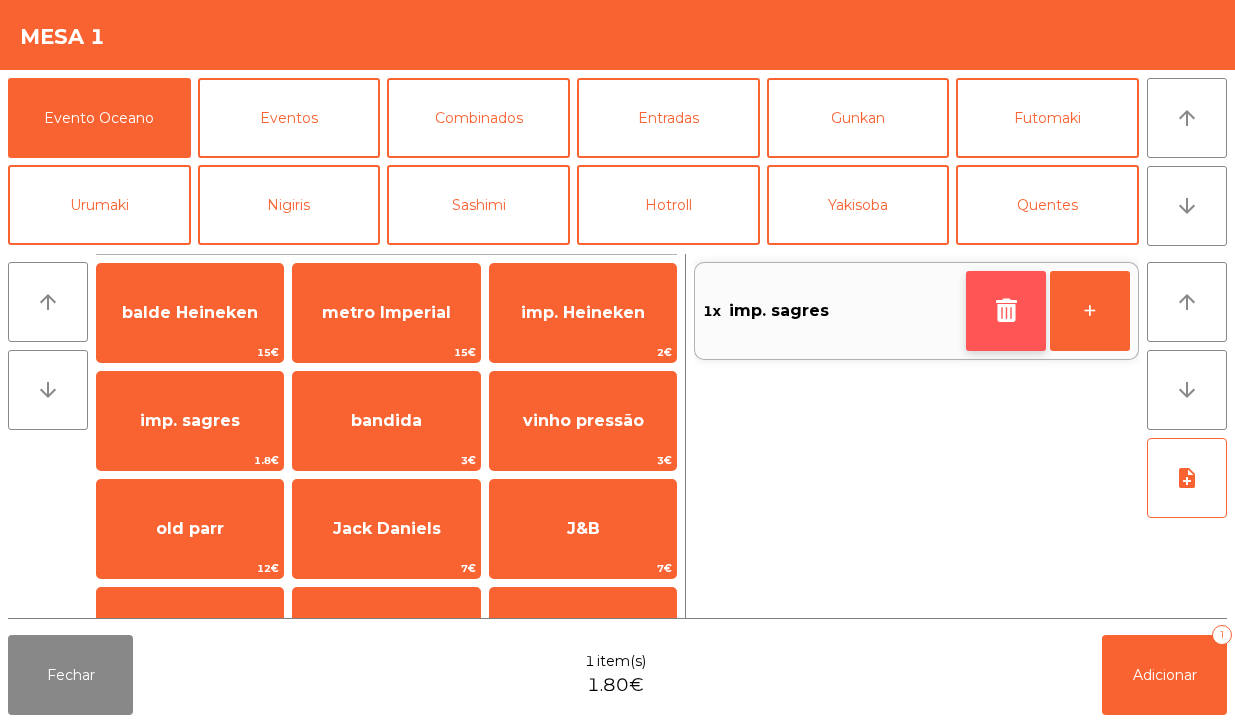 click 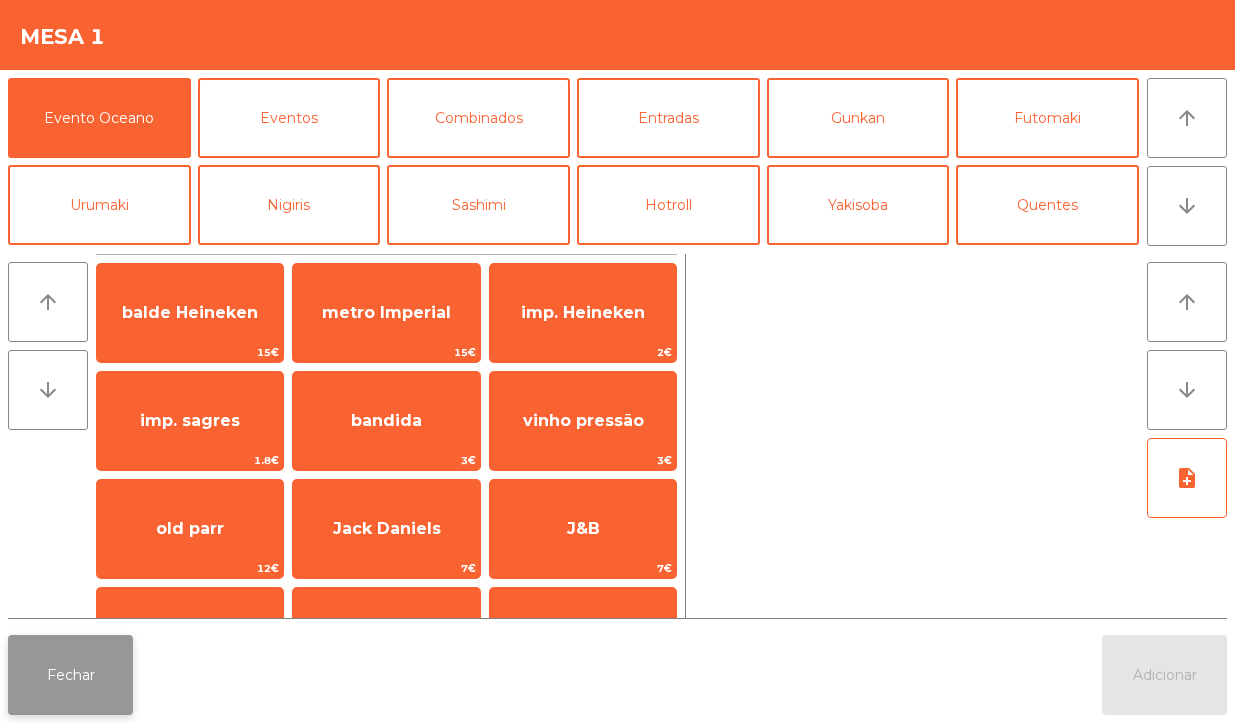 click on "Fechar" 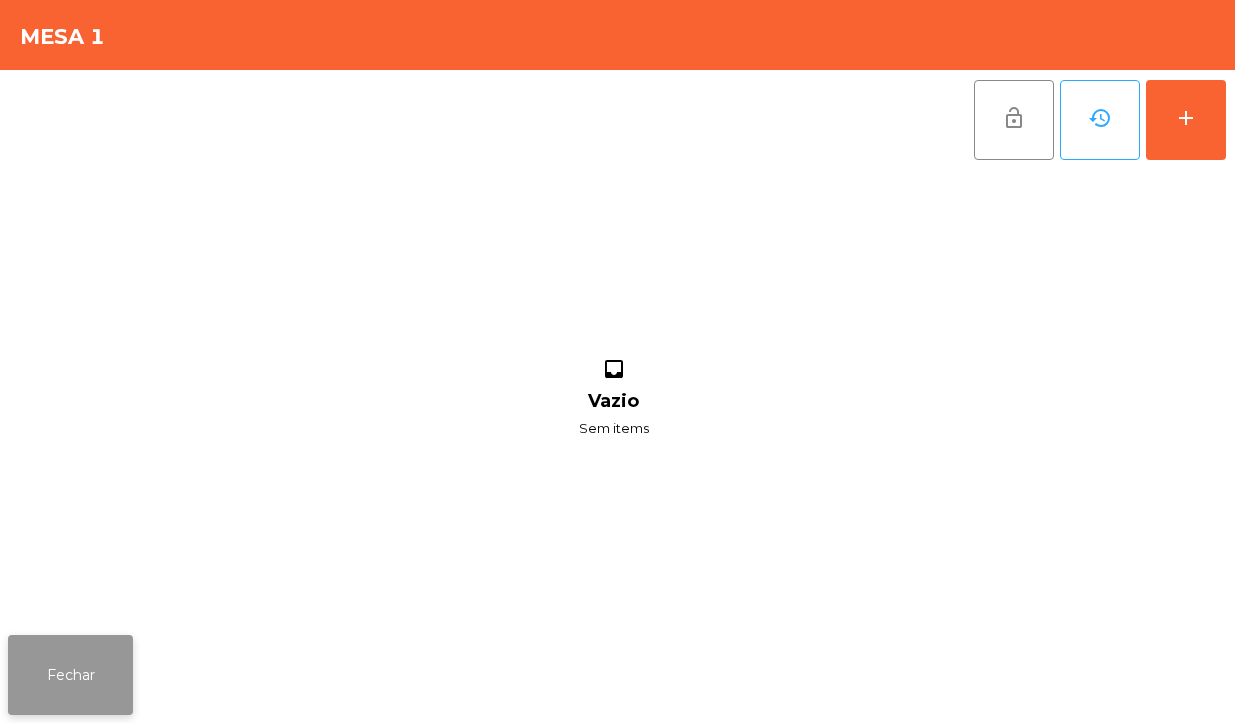 click on "Fechar" 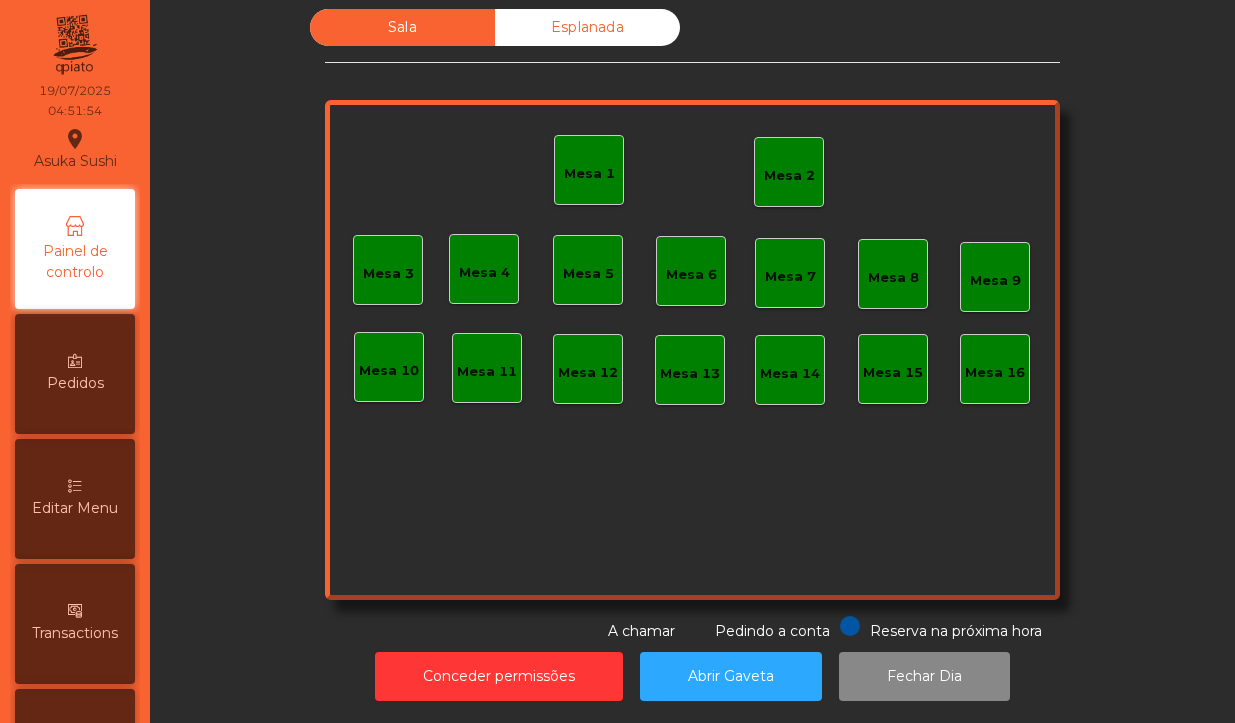 click on "Pedidos" at bounding box center (75, 374) 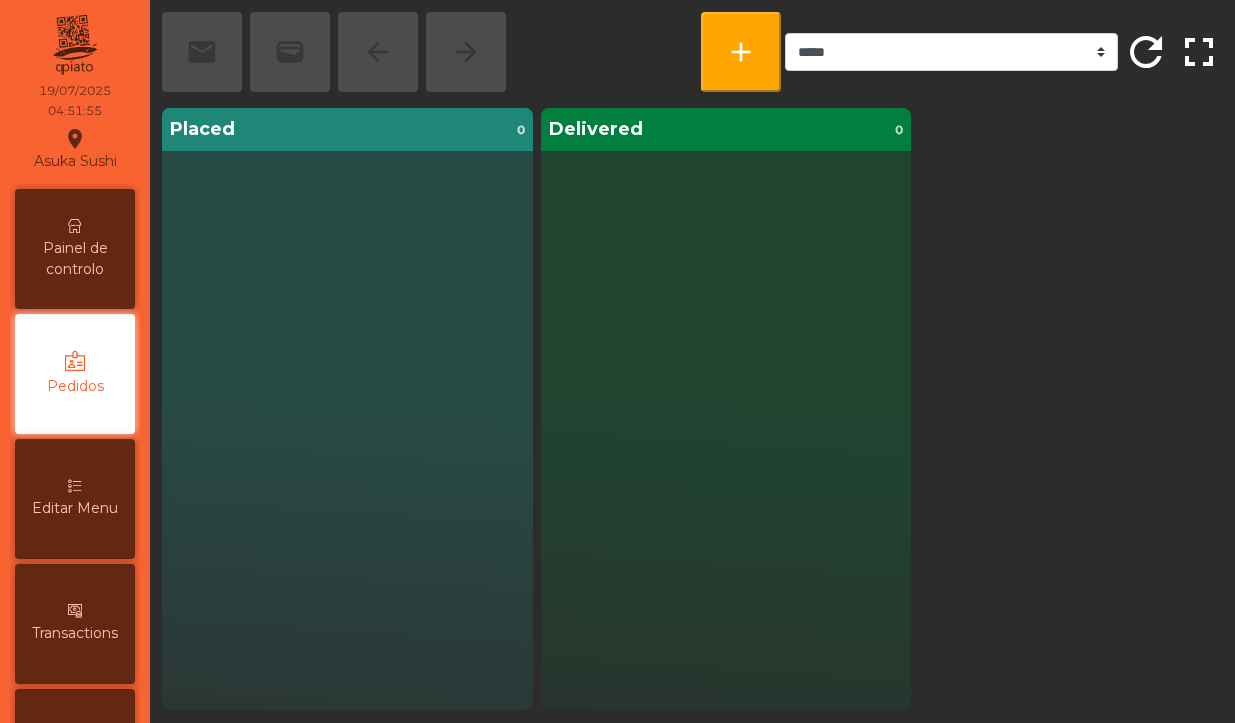 scroll, scrollTop: 0, scrollLeft: 0, axis: both 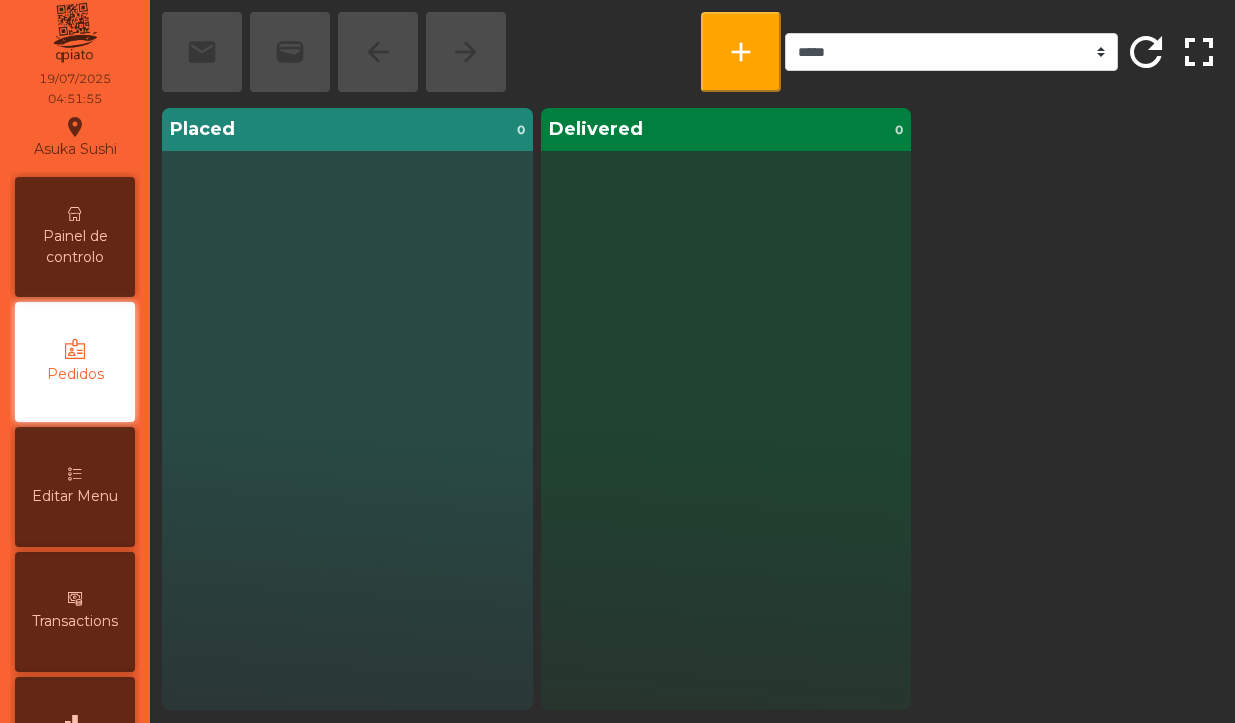 click on "Editar Menu" at bounding box center (75, 496) 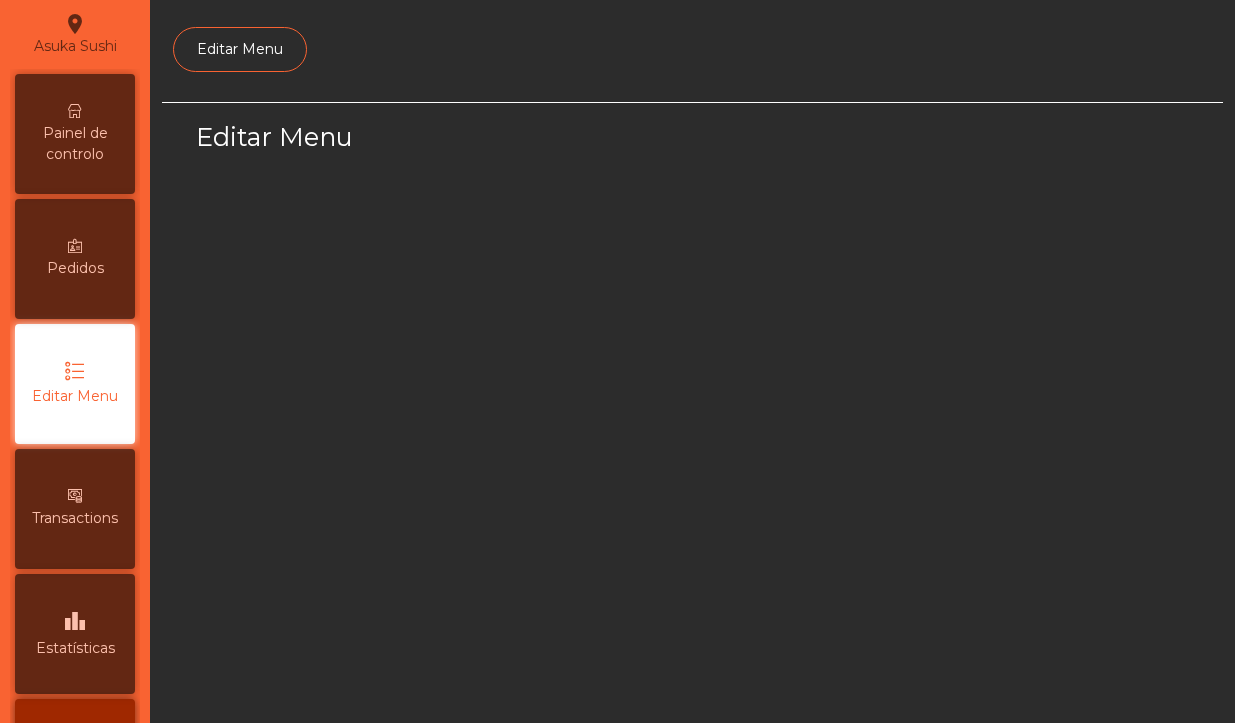 select on "*" 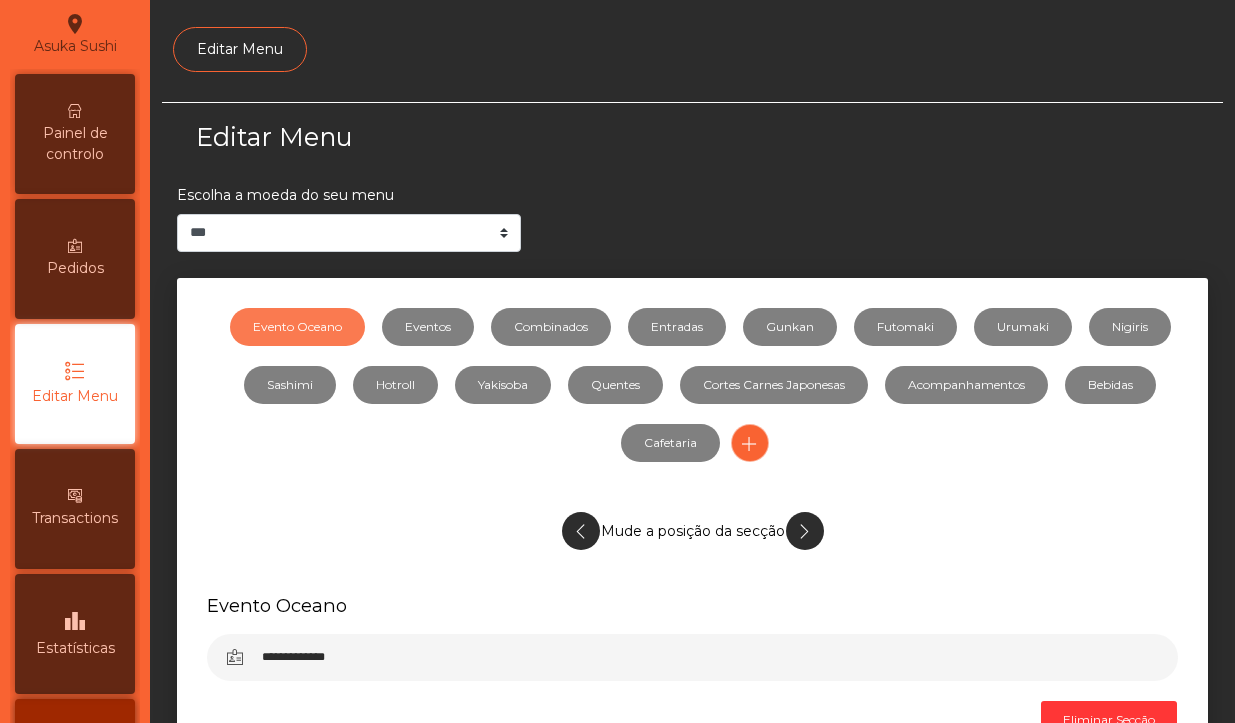 scroll, scrollTop: 137, scrollLeft: 0, axis: vertical 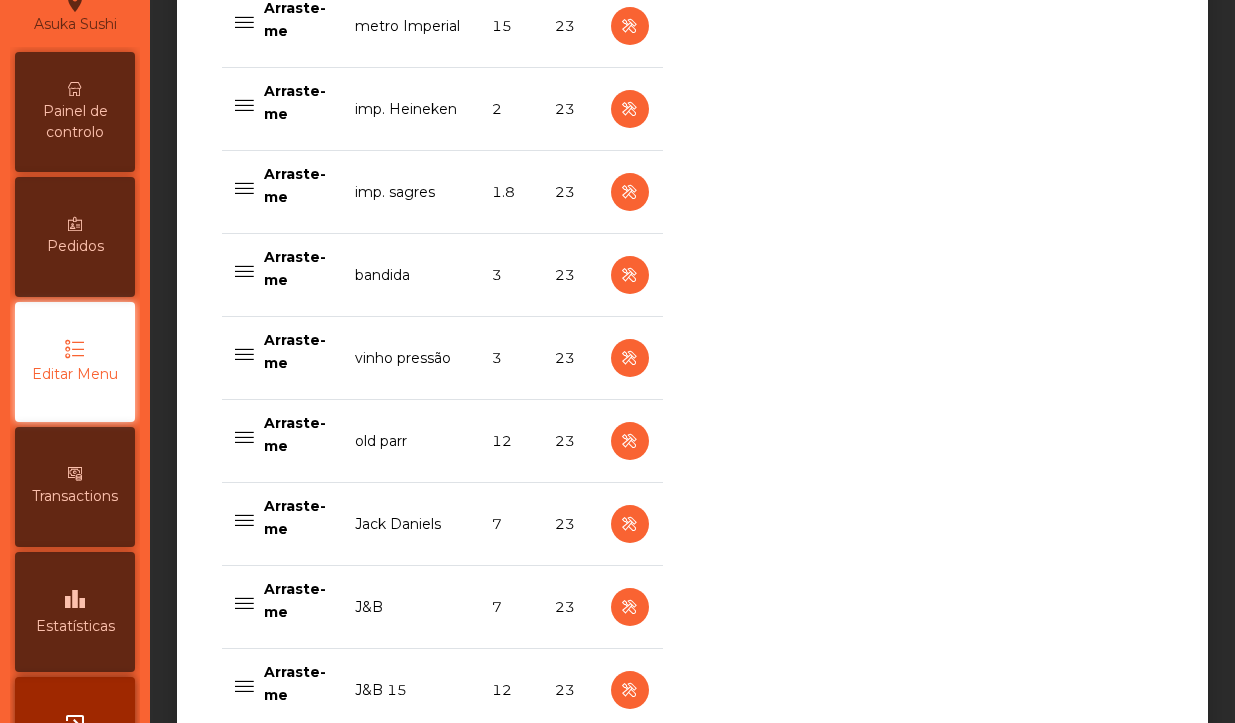 click at bounding box center (244, 193) 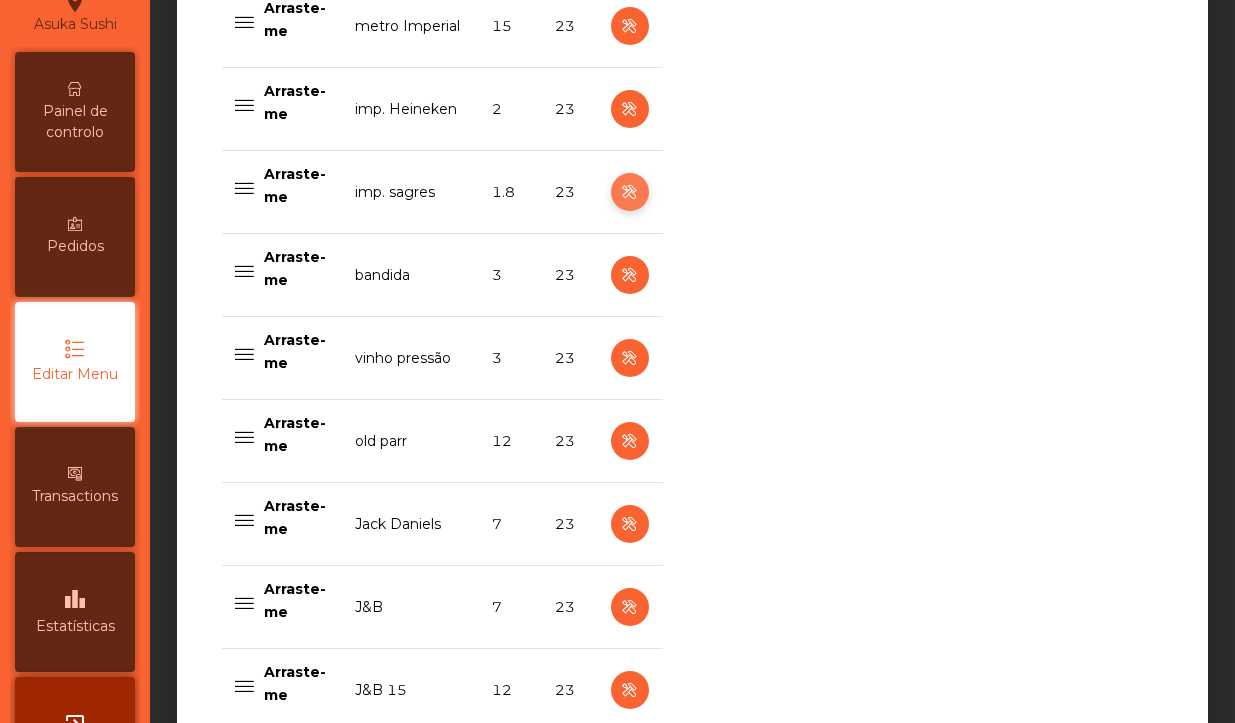 click at bounding box center (629, 192) 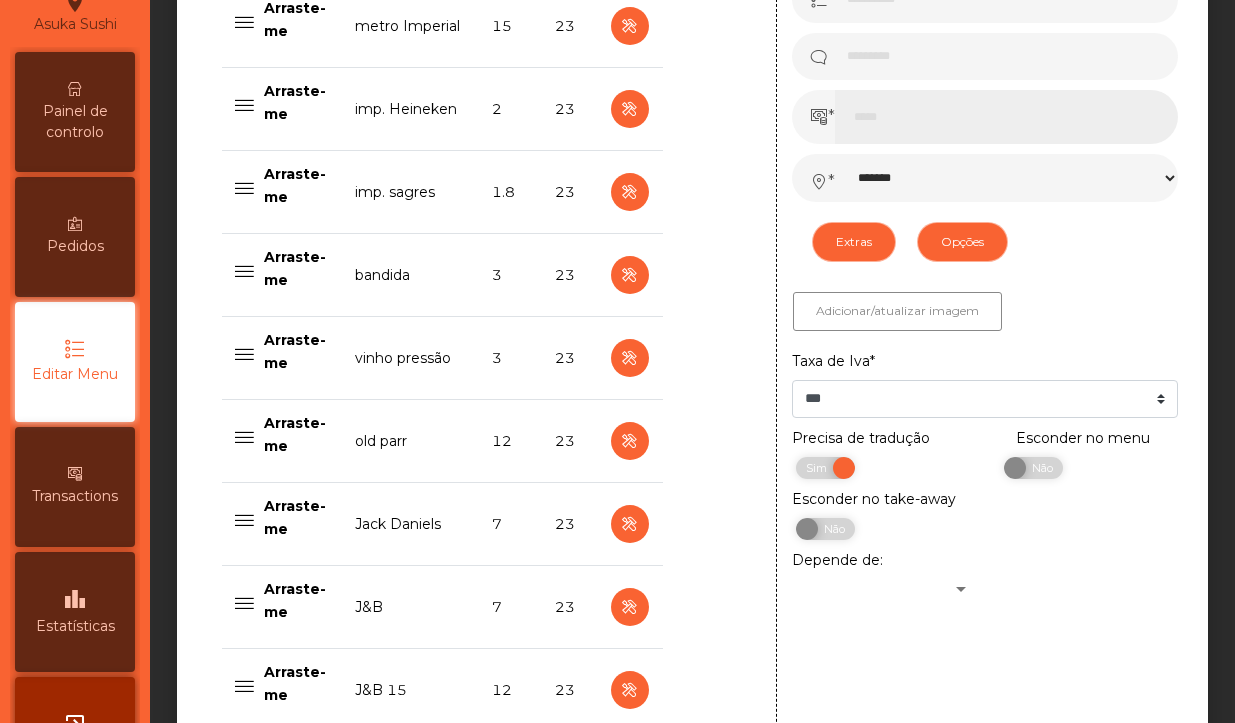 click on "***" at bounding box center (1006, 117) 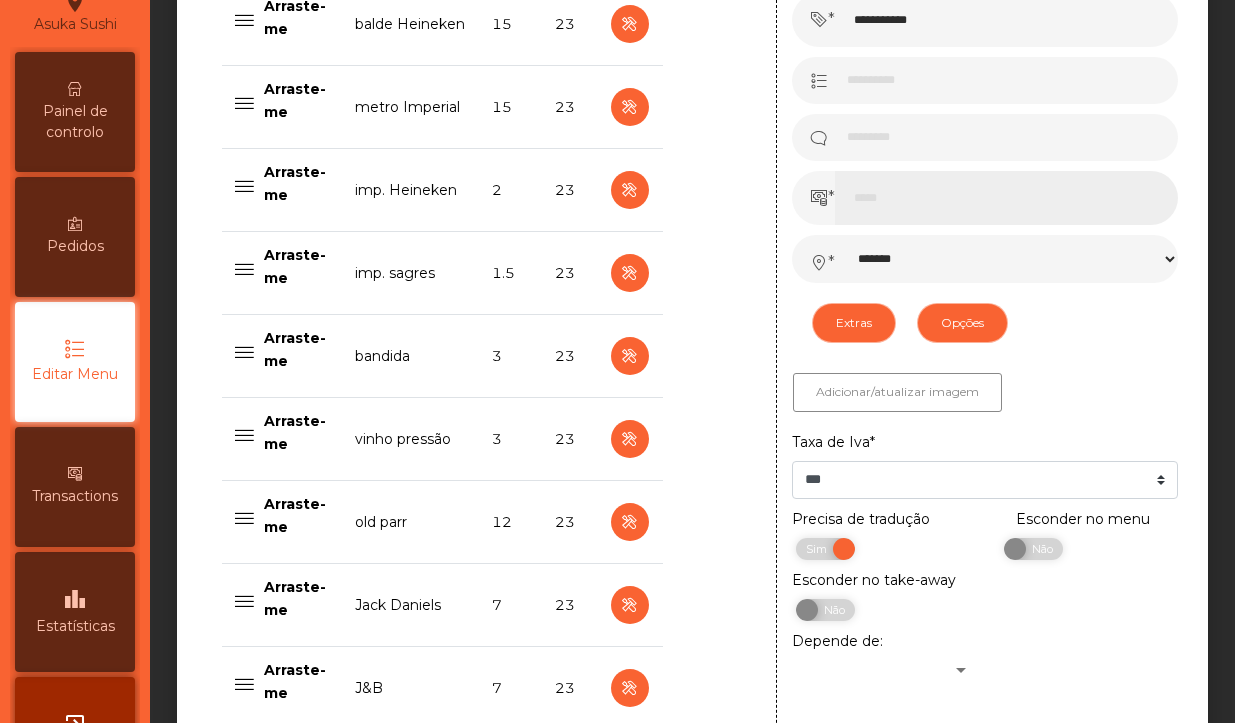 scroll, scrollTop: 851, scrollLeft: 0, axis: vertical 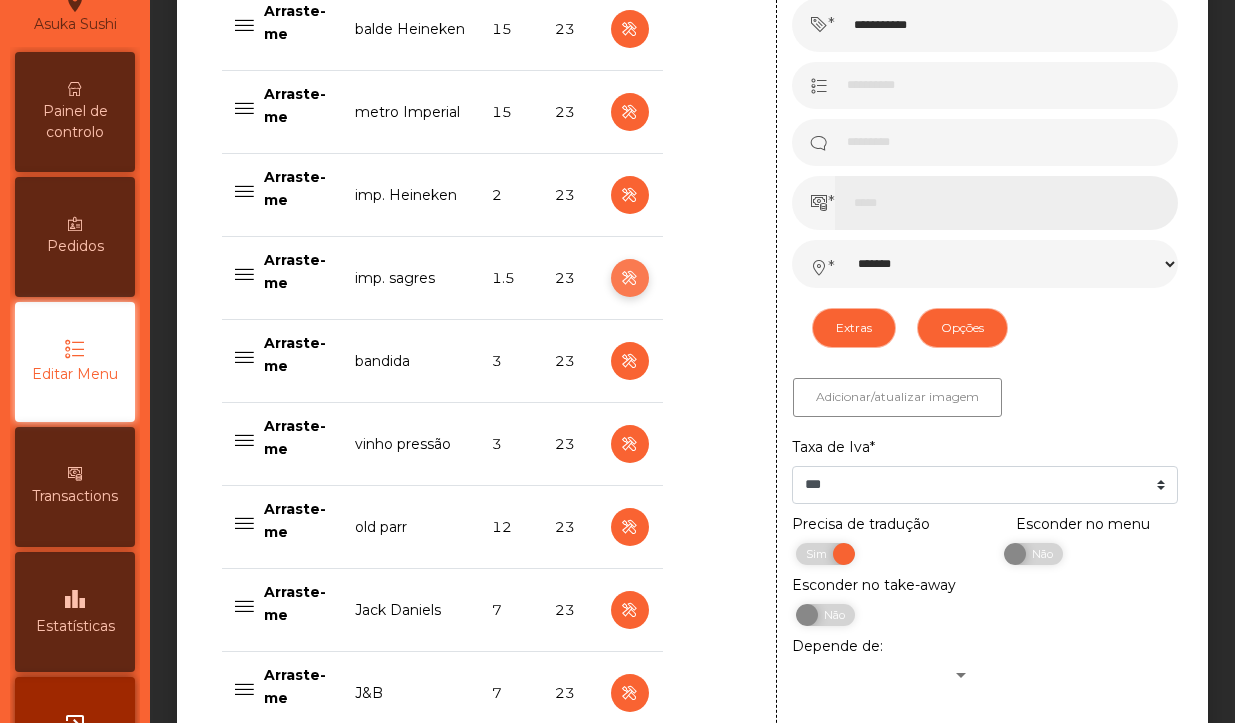 type on "***" 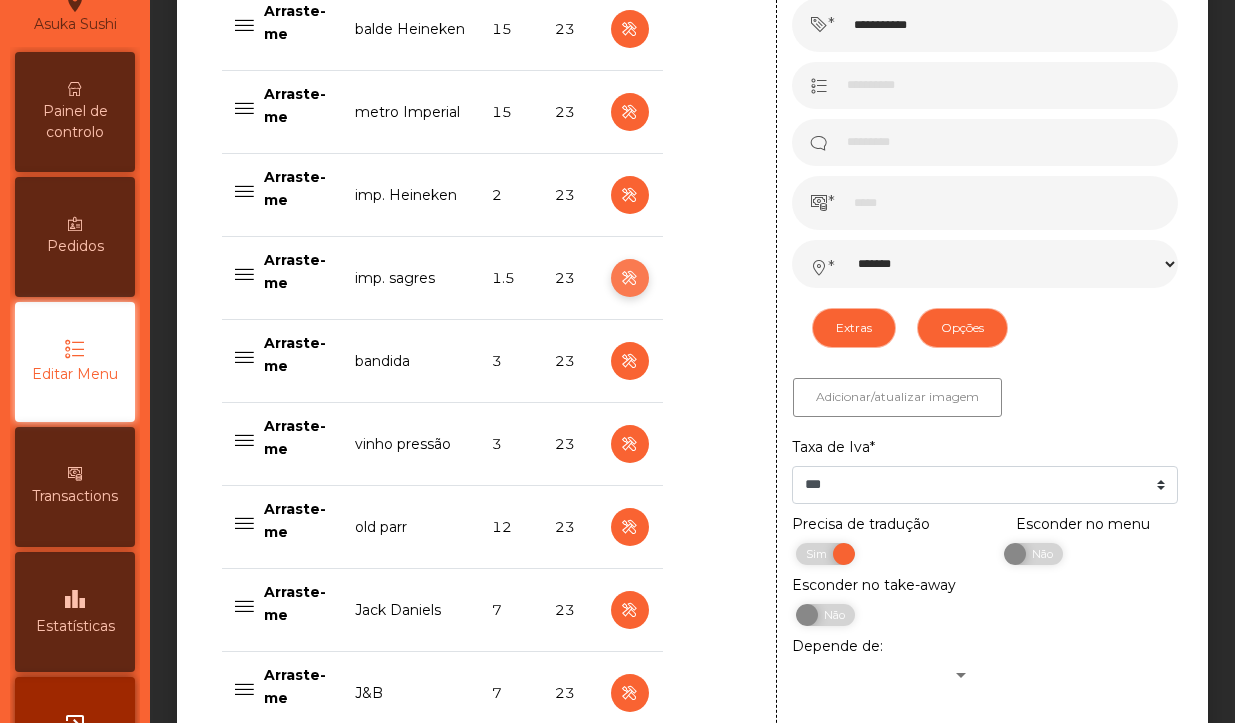 click at bounding box center [629, 278] 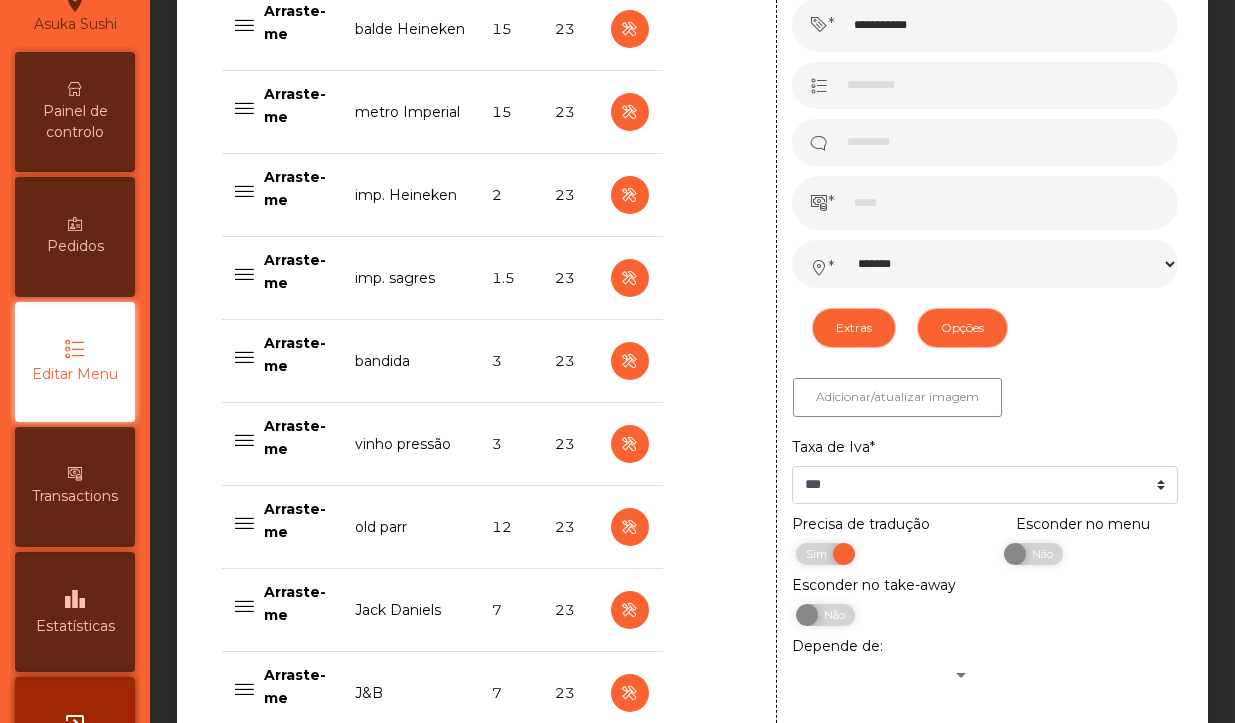click at bounding box center [734, 2296] 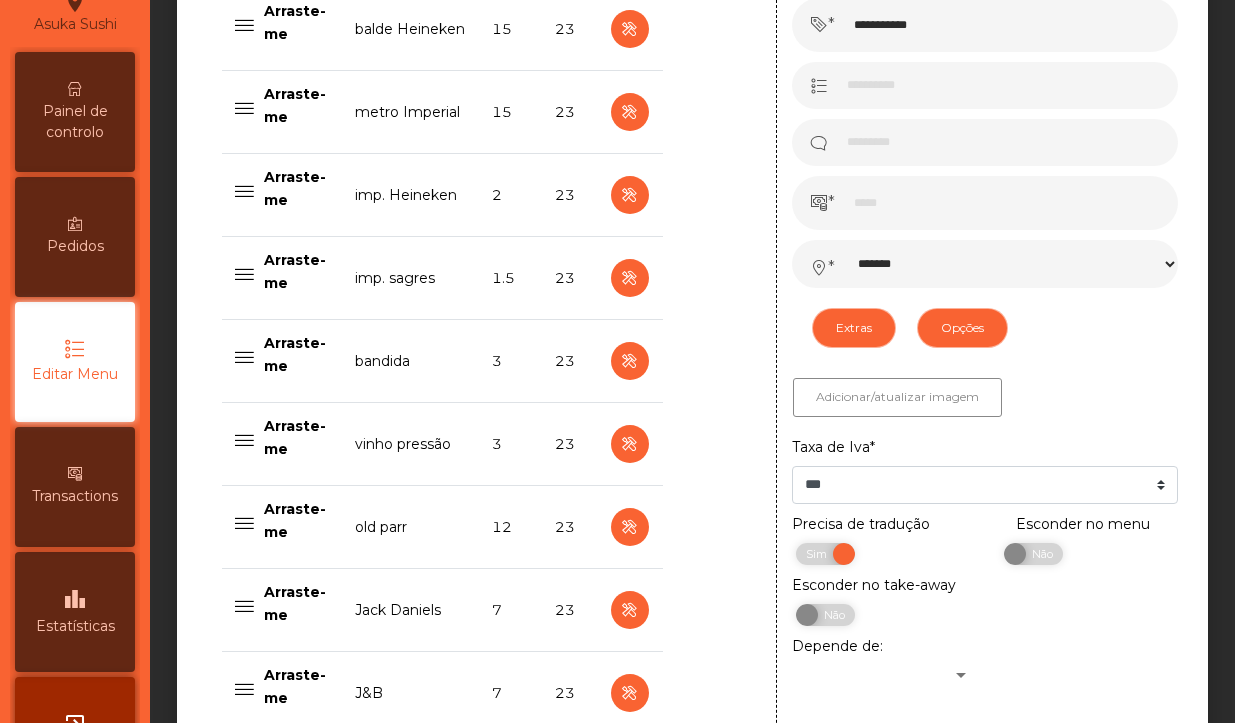 scroll, scrollTop: 0, scrollLeft: 0, axis: both 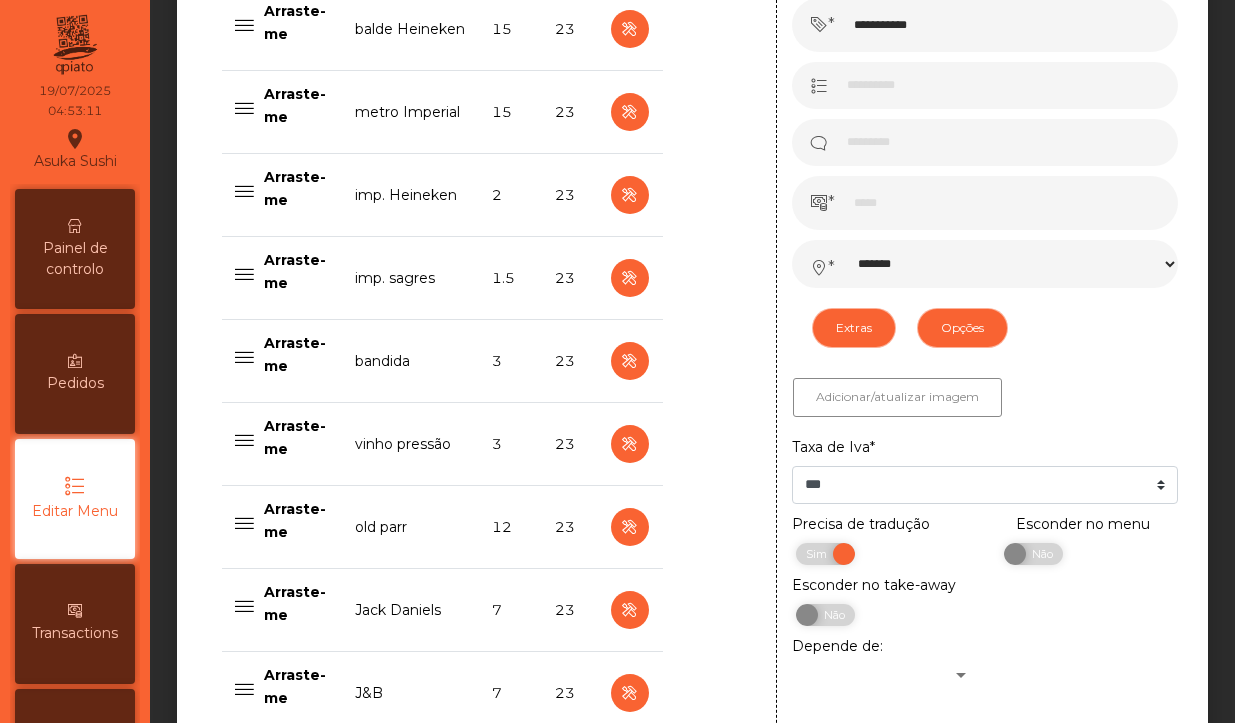 click at bounding box center [75, 226] 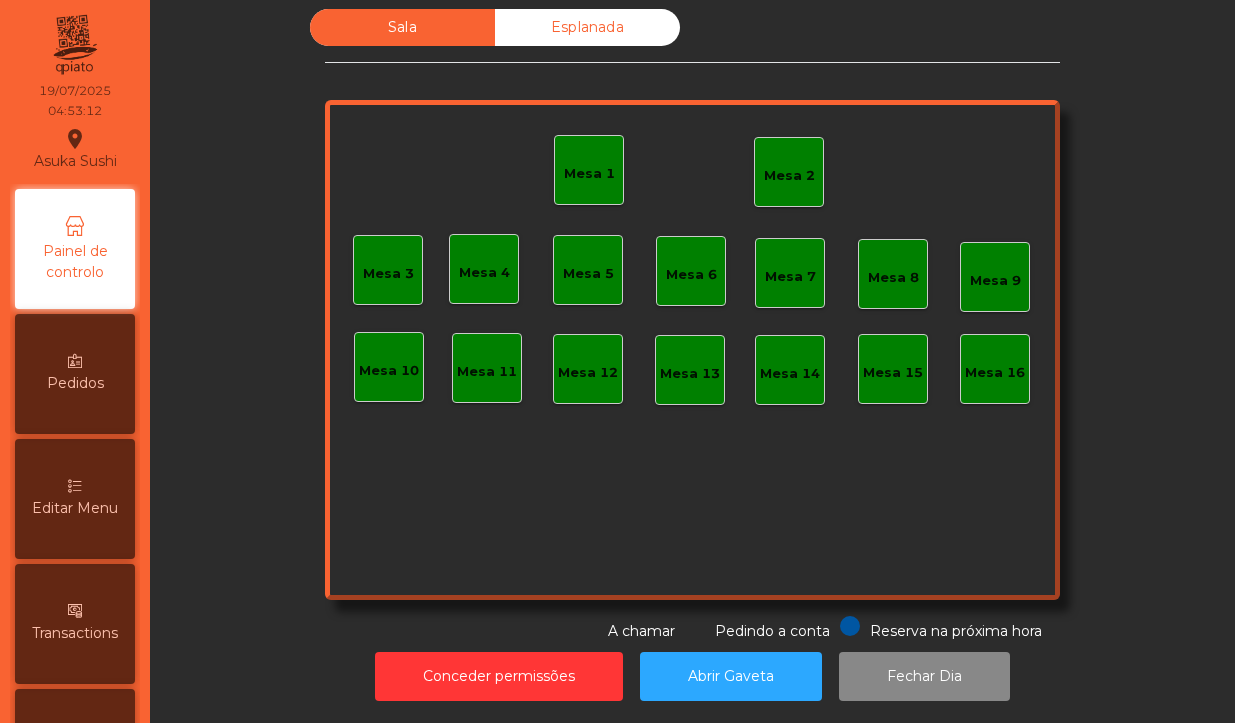 click on "Mesa 1" 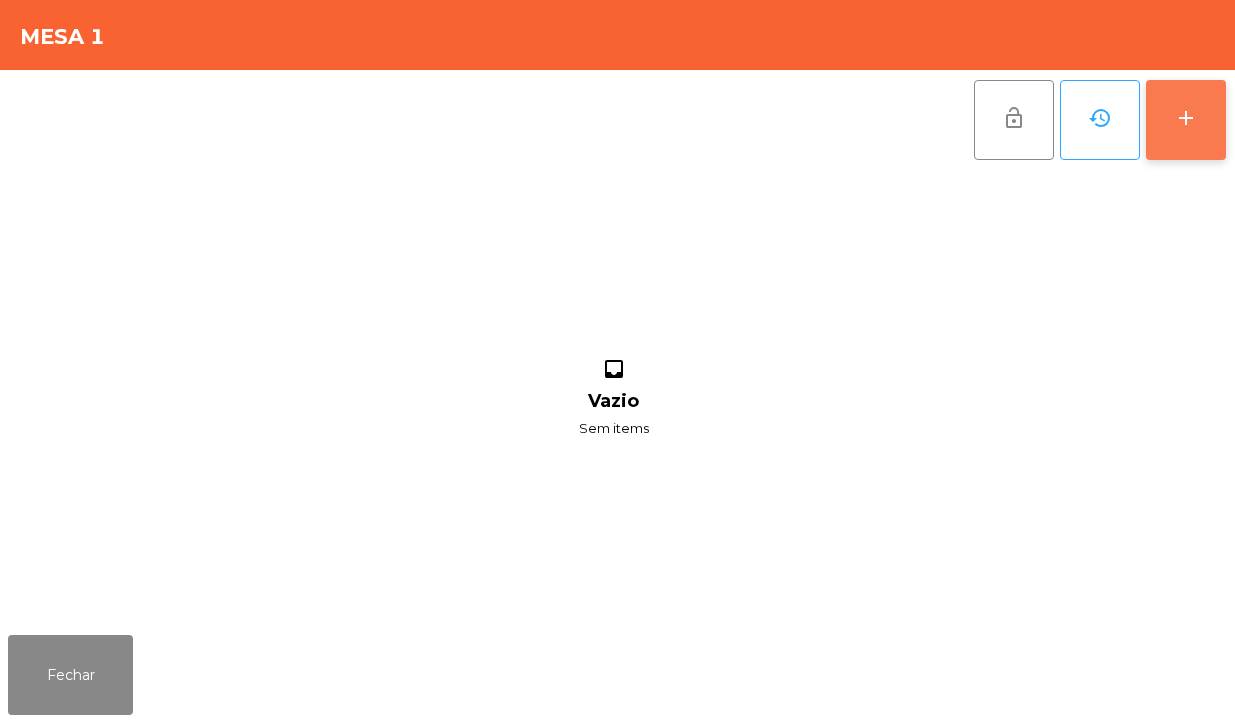 click on "add" 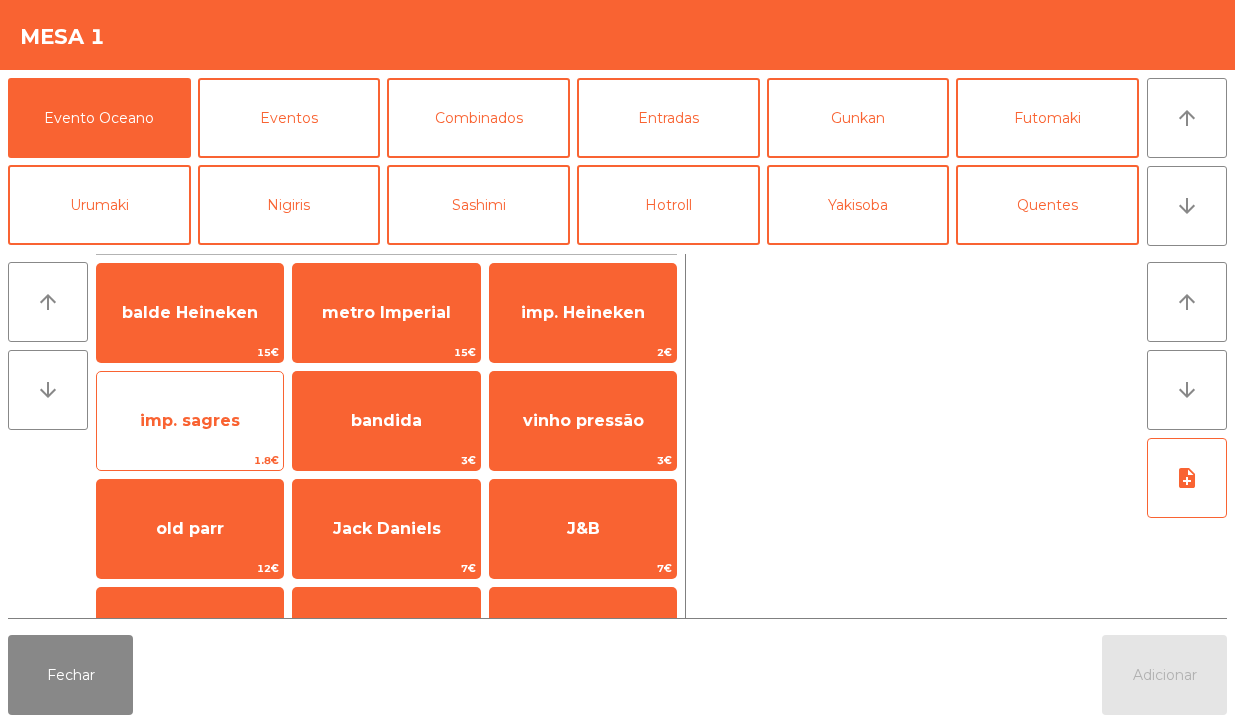 click on "imp. sagres" 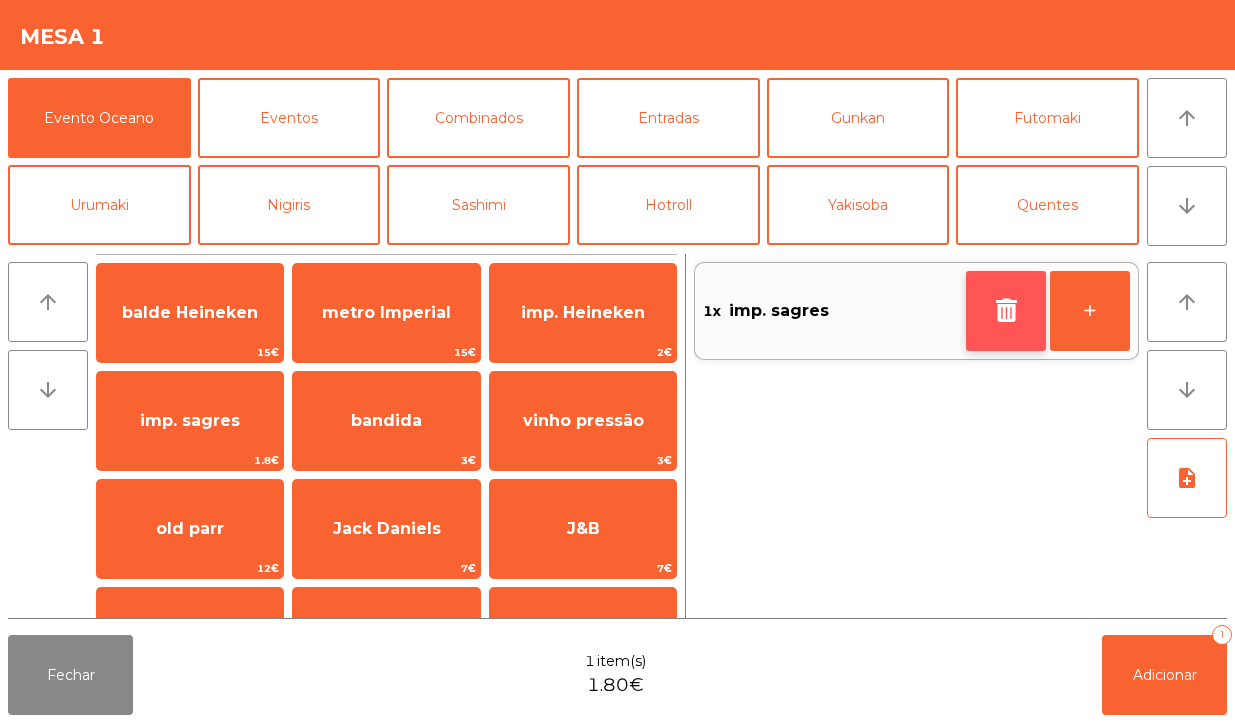 click 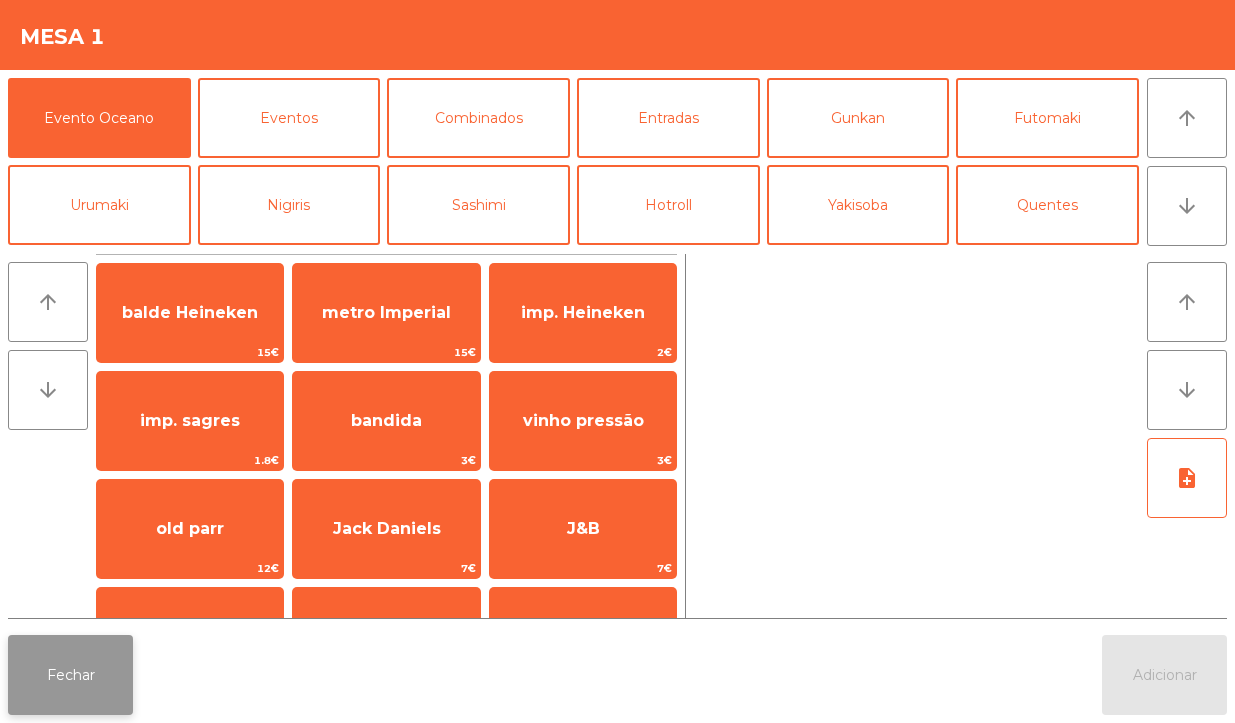 click on "Fechar" 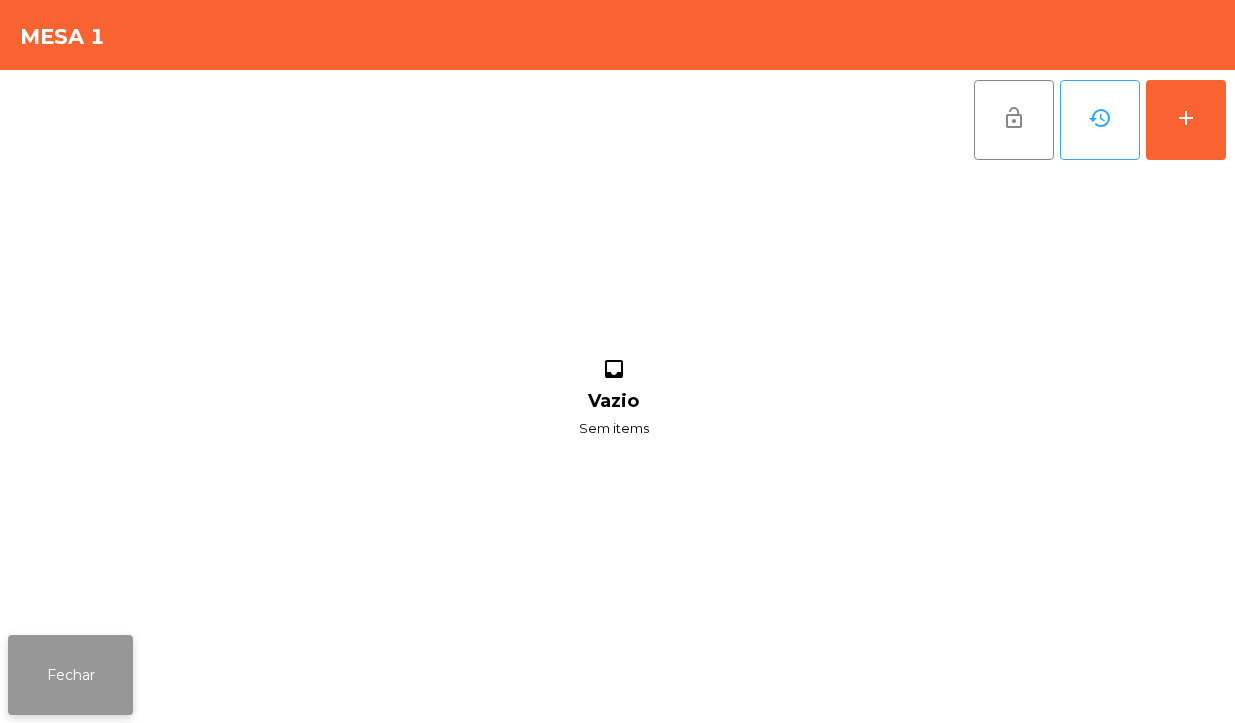 click on "Fechar" 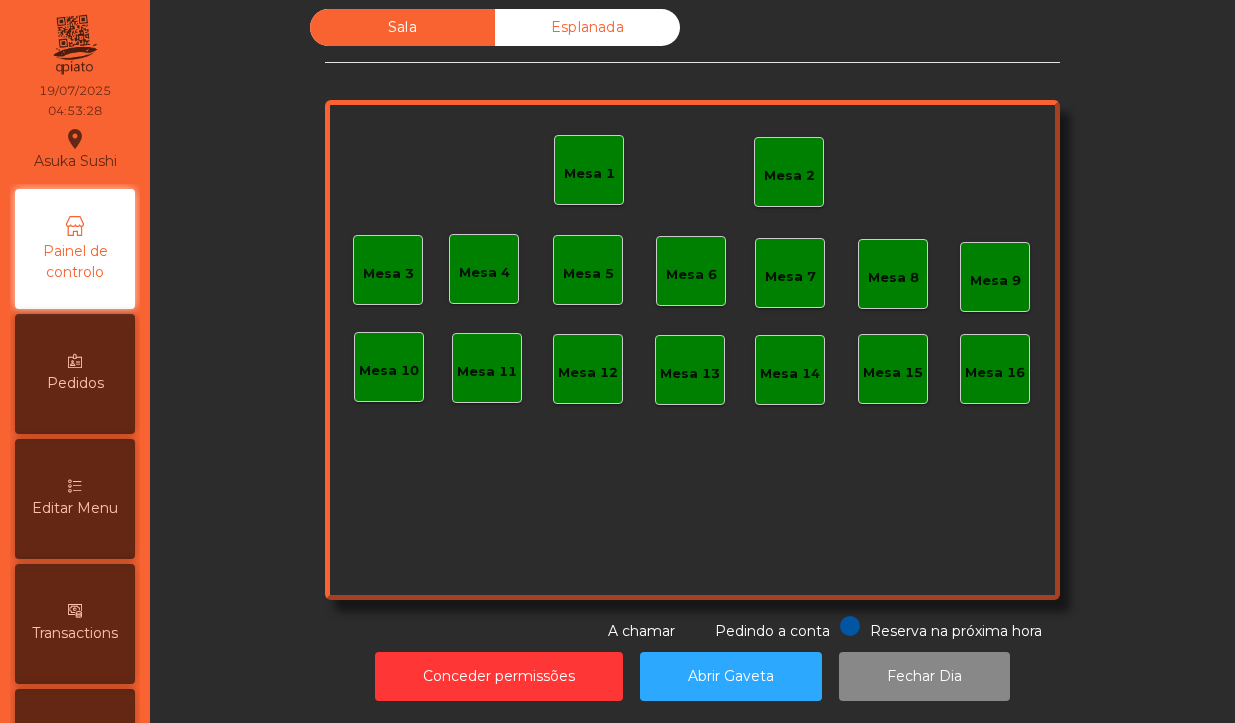 click on "Editar Menu" at bounding box center (75, 508) 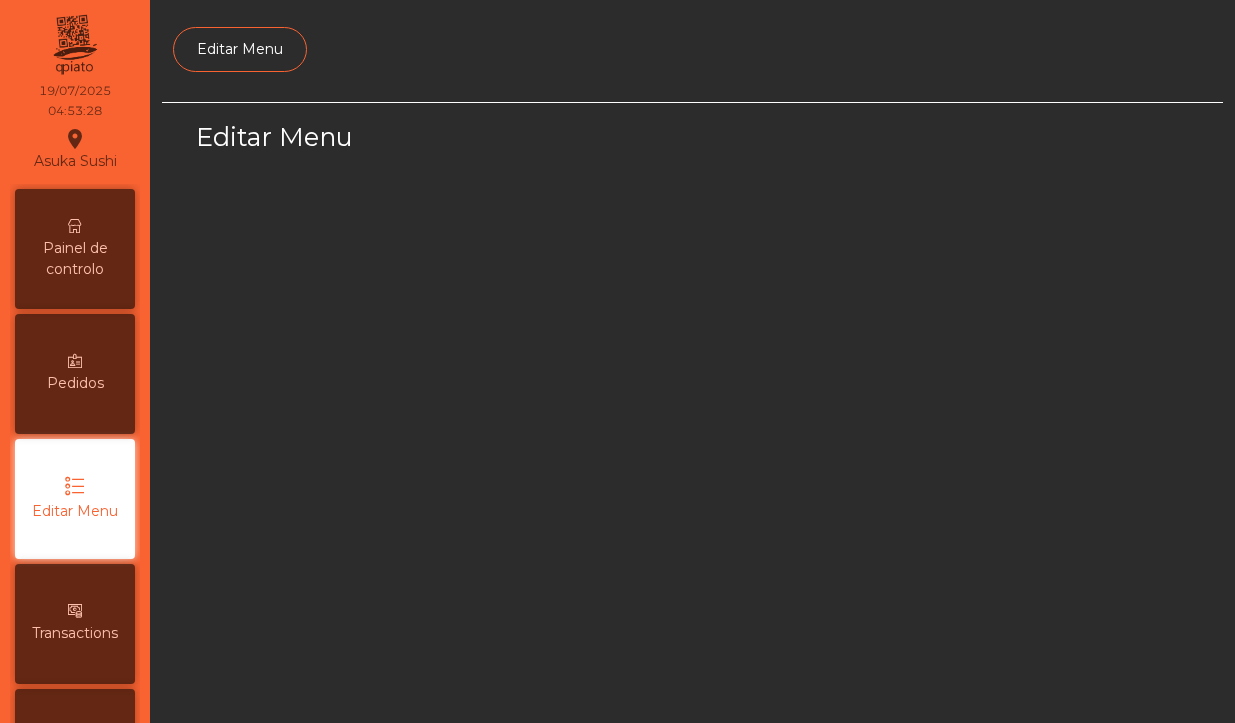 scroll, scrollTop: 0, scrollLeft: 0, axis: both 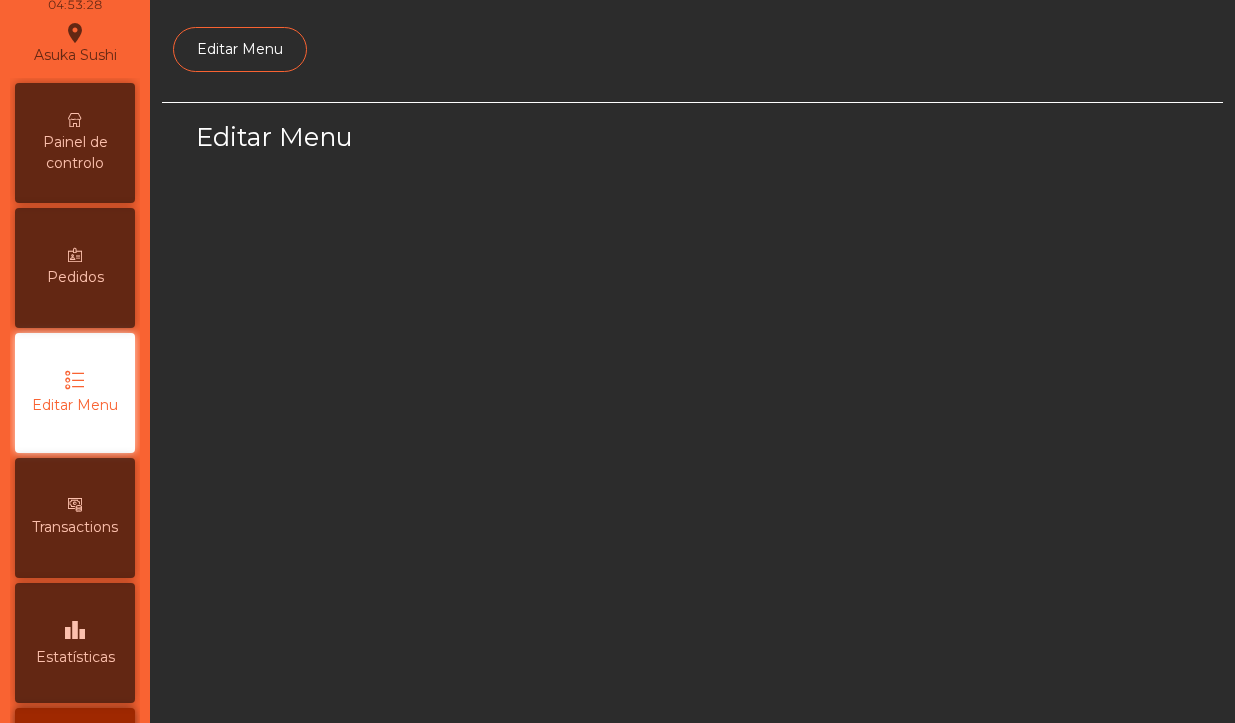 select on "*" 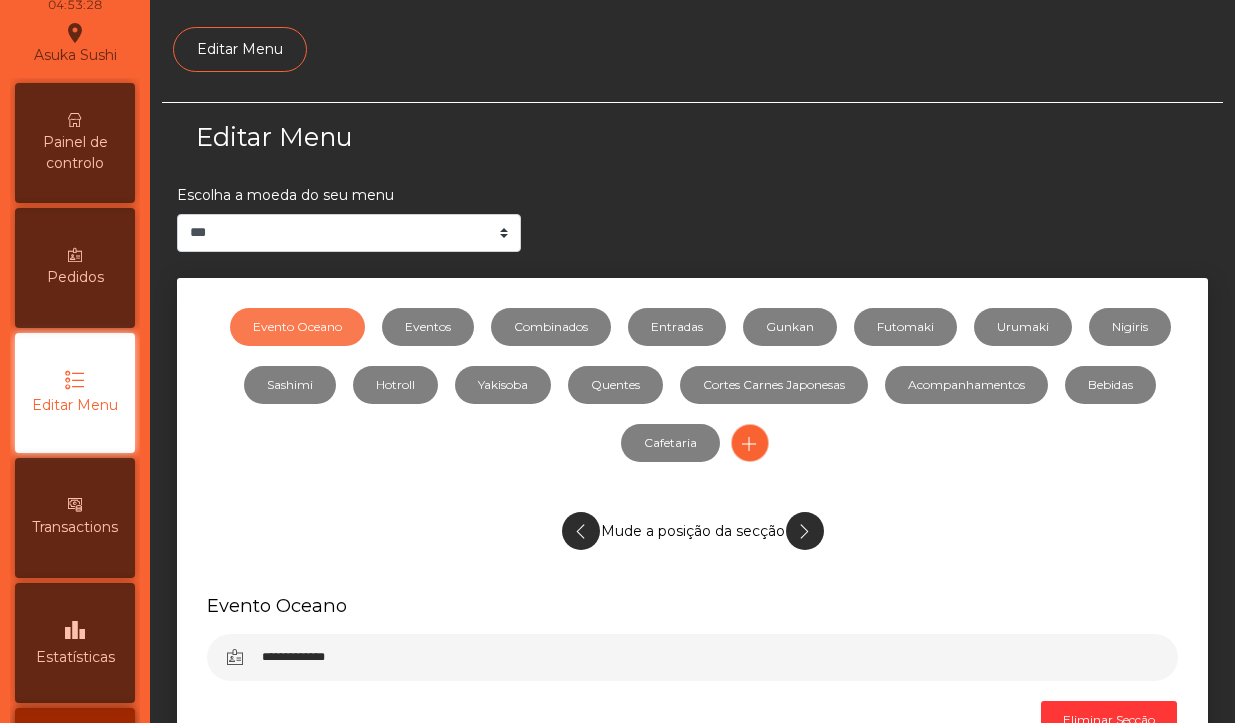 scroll, scrollTop: 137, scrollLeft: 0, axis: vertical 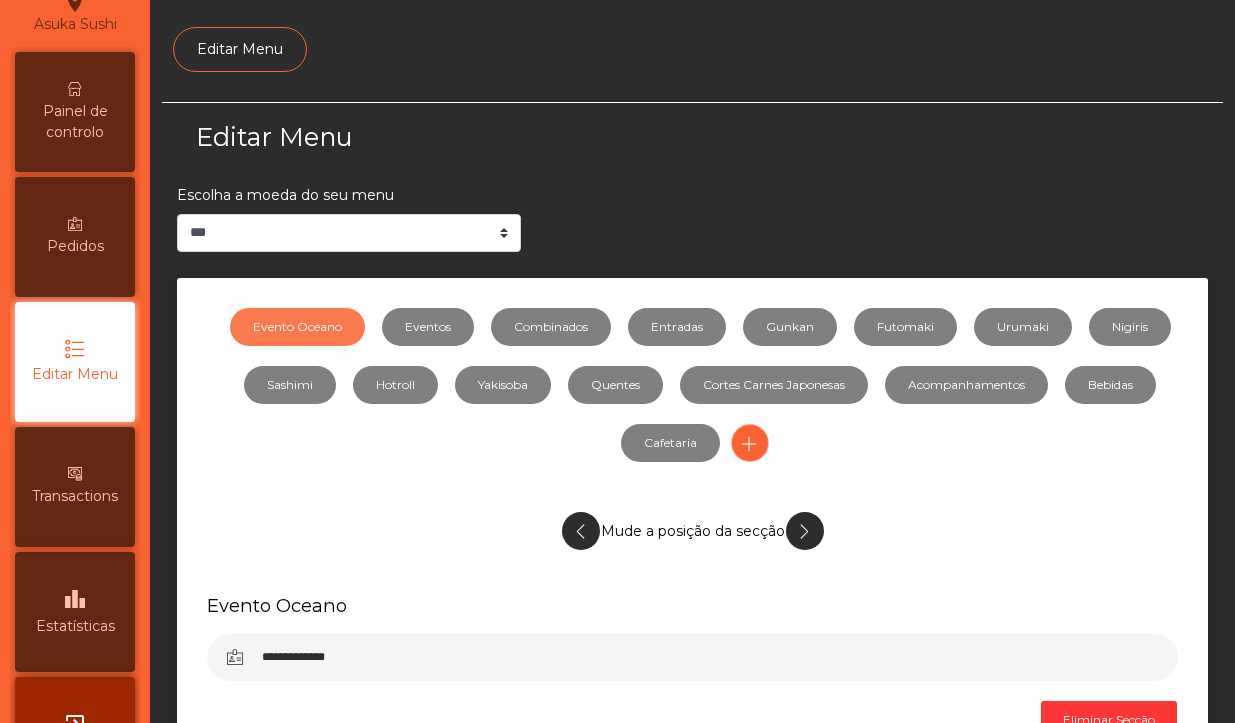 click on "Editar Menu" at bounding box center (240, 49) 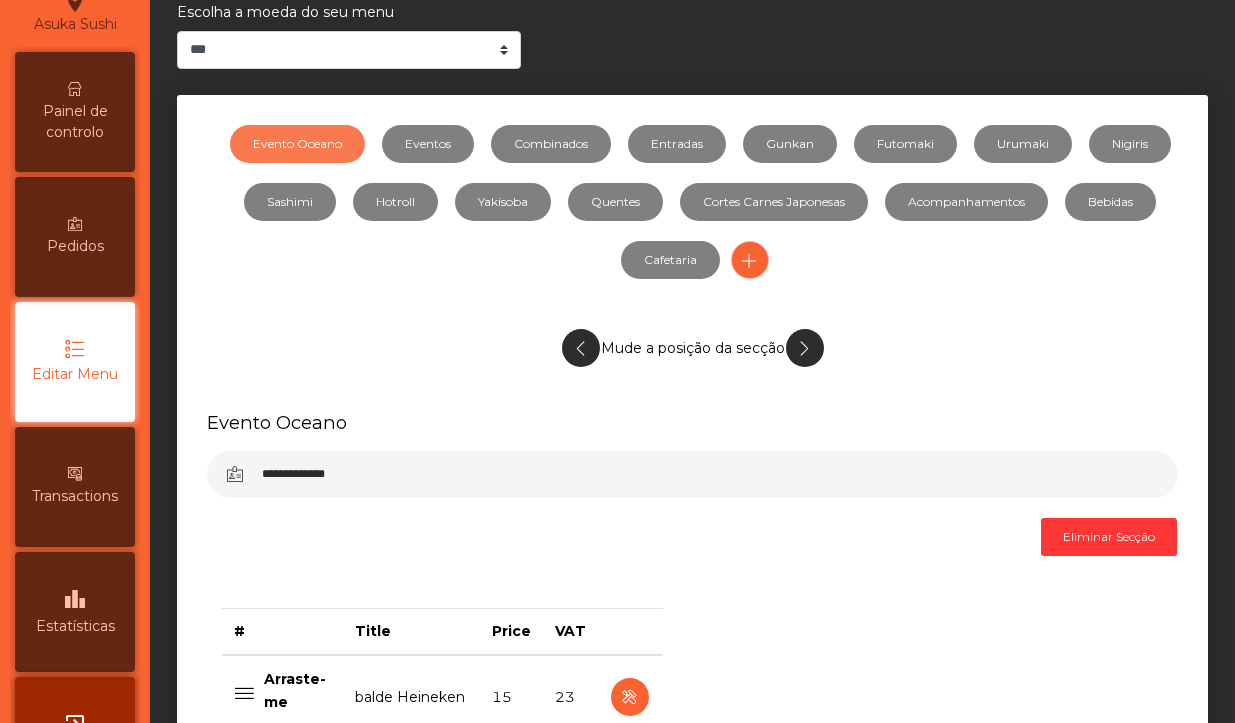 scroll, scrollTop: 191, scrollLeft: 0, axis: vertical 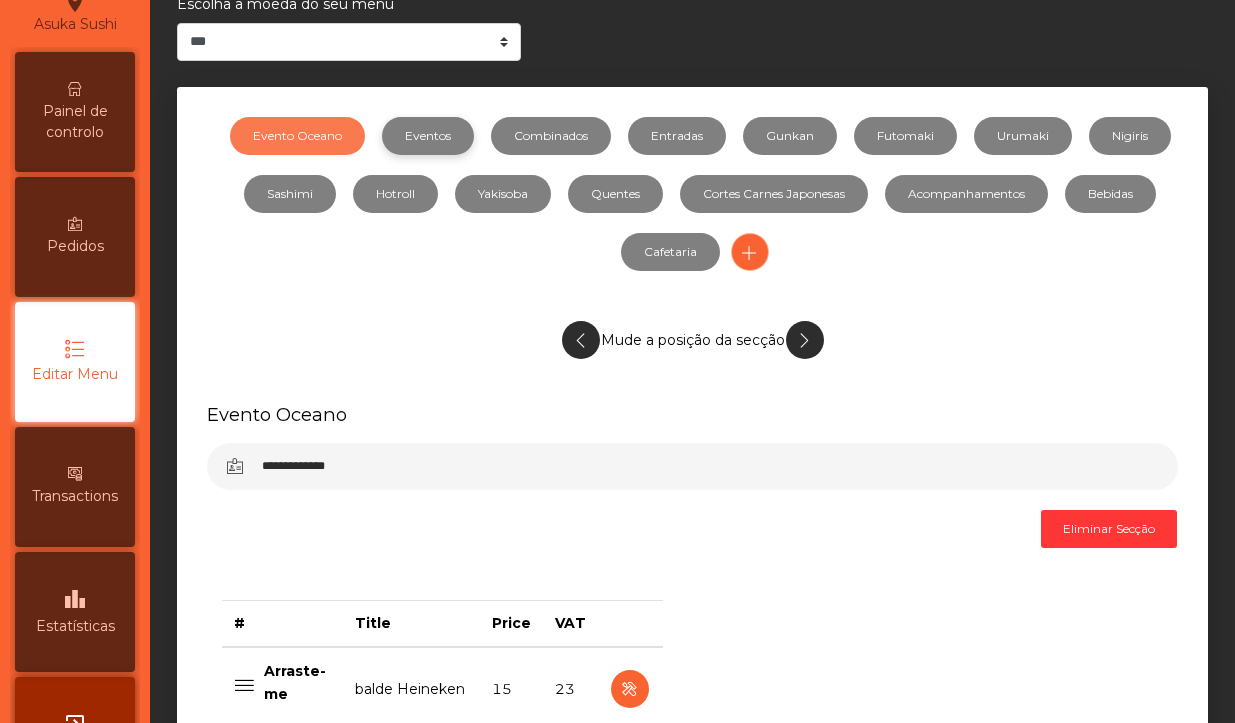 click on "Eventos" at bounding box center [428, 136] 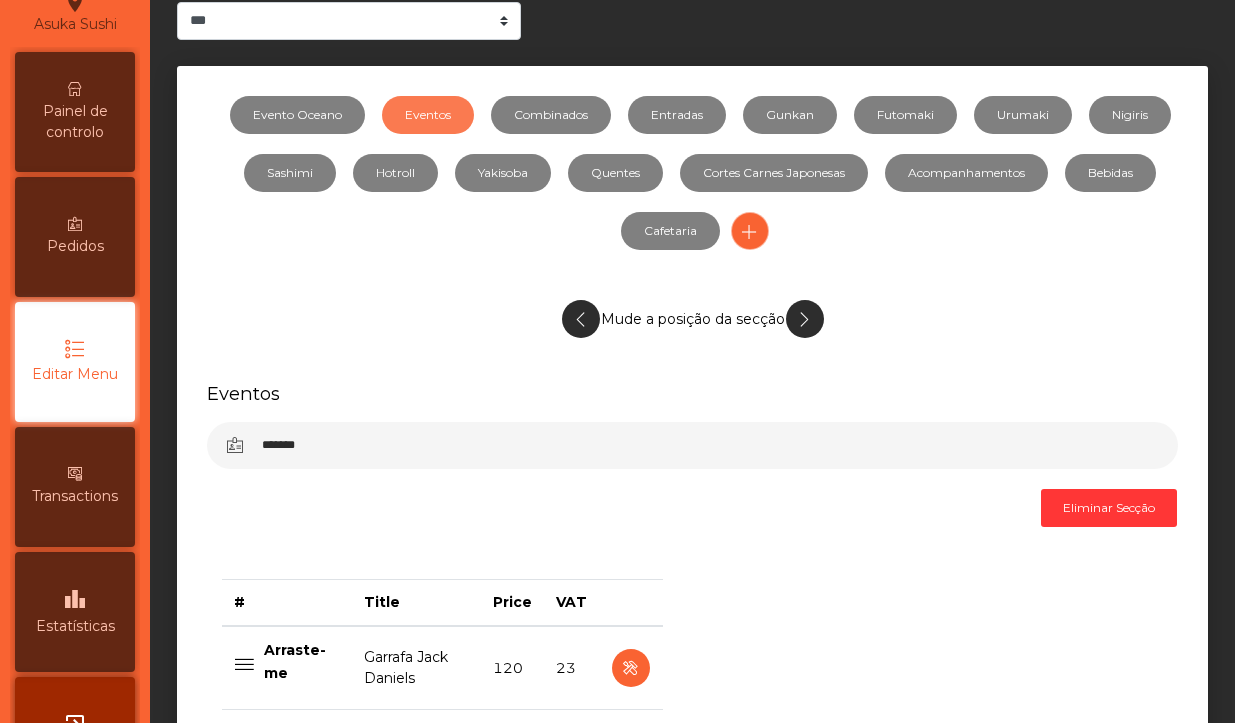 scroll, scrollTop: 0, scrollLeft: 0, axis: both 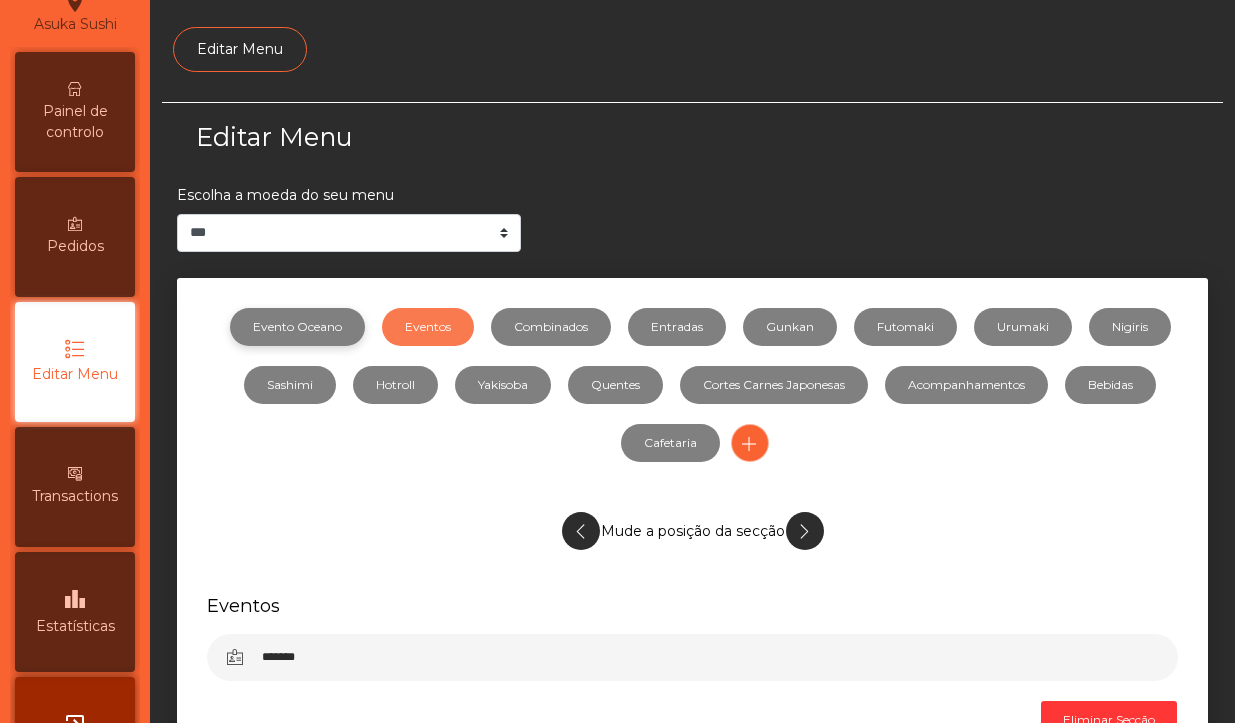 click on "Evento Oceano" at bounding box center (297, 327) 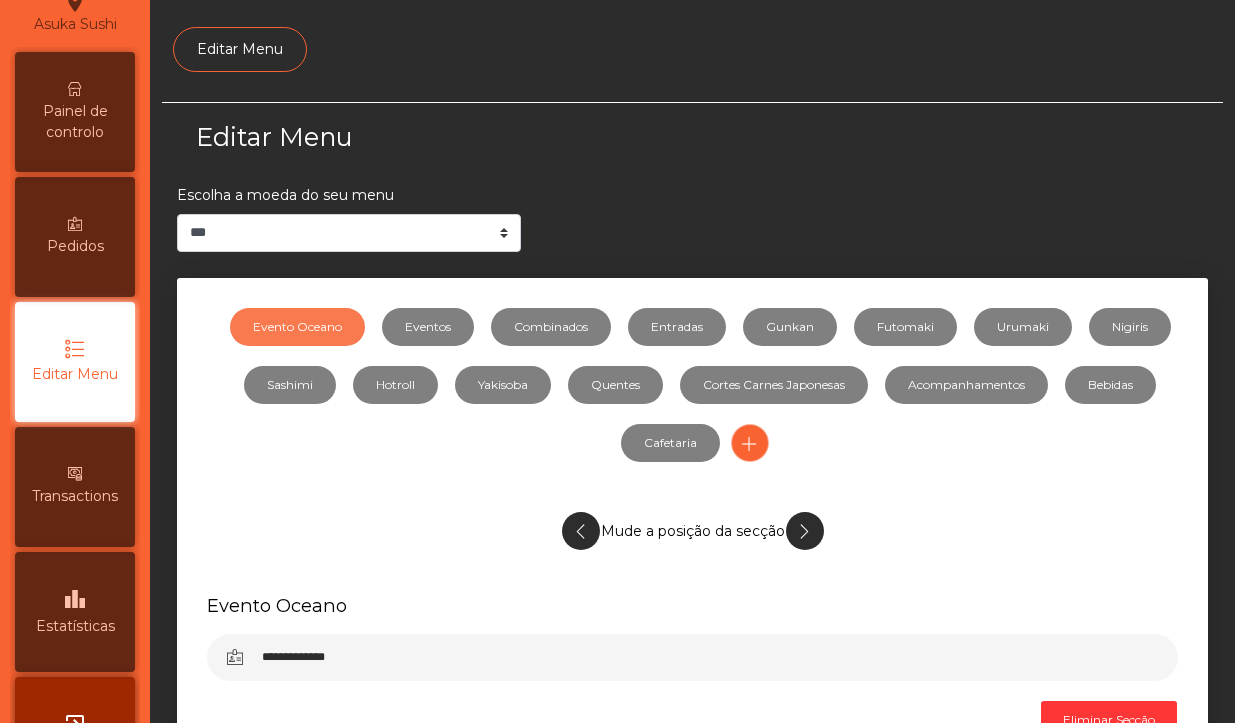 click on "Evento Oceano" at bounding box center (297, 327) 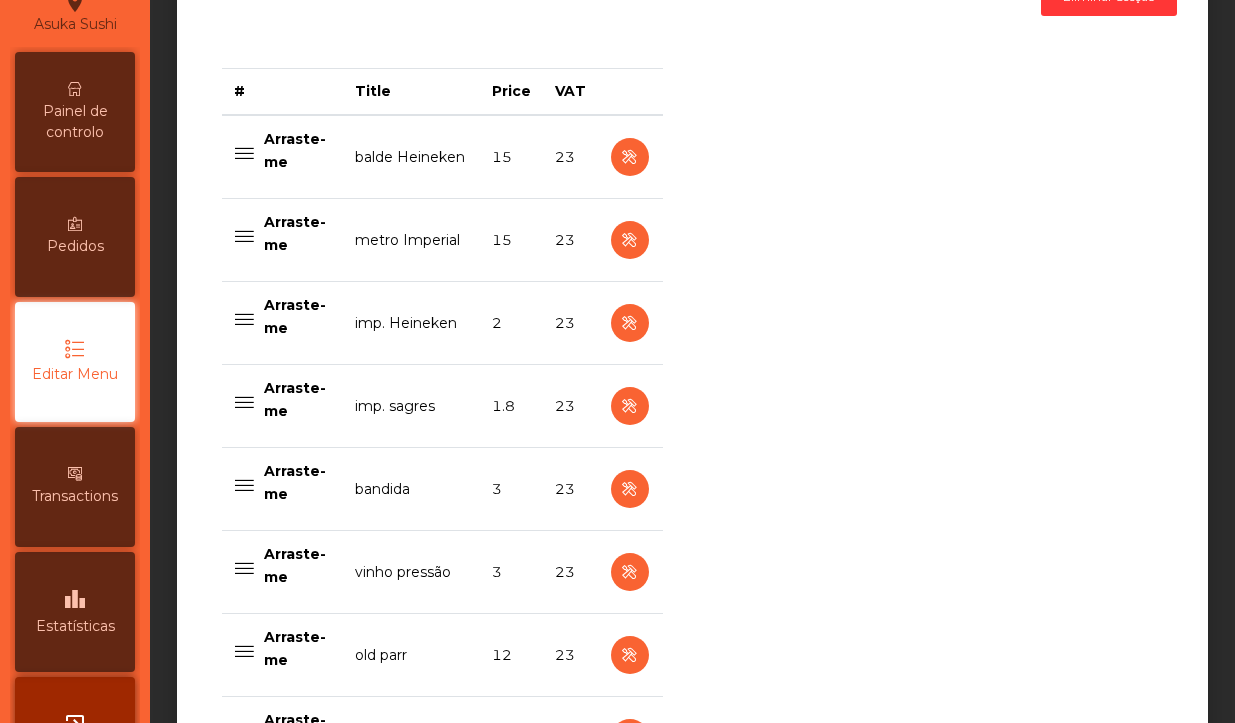 scroll, scrollTop: 763, scrollLeft: 0, axis: vertical 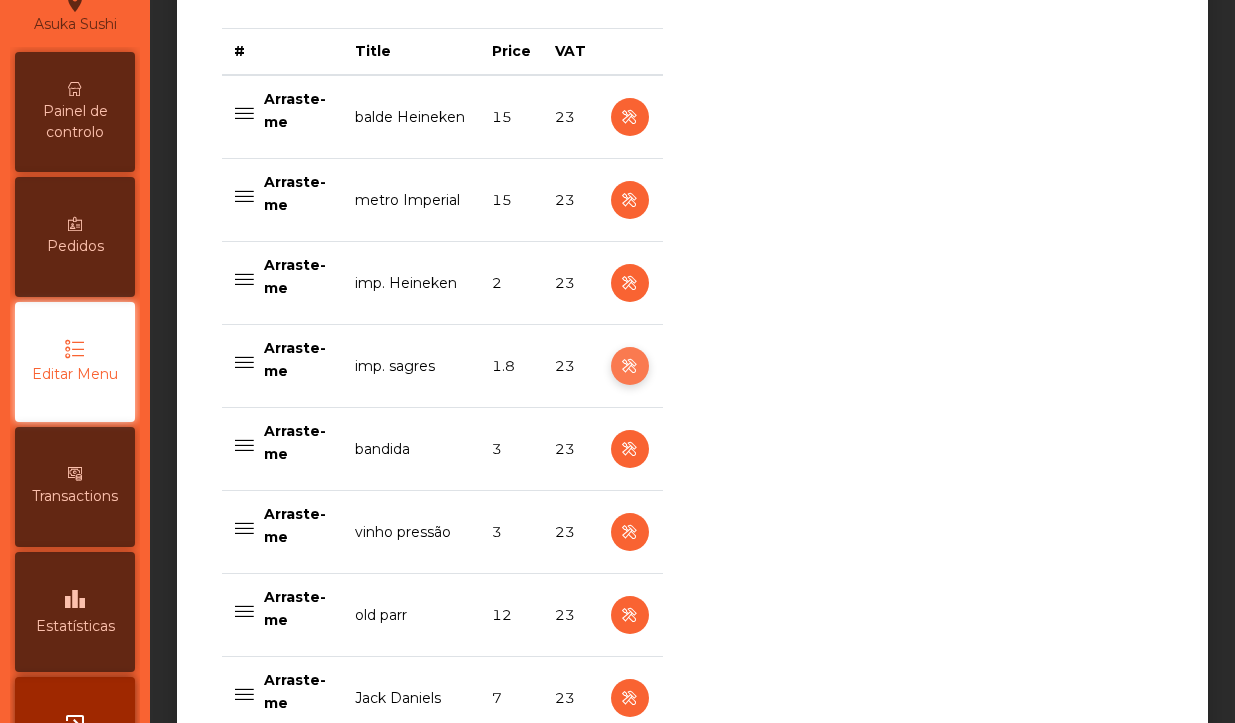 click at bounding box center [629, 366] 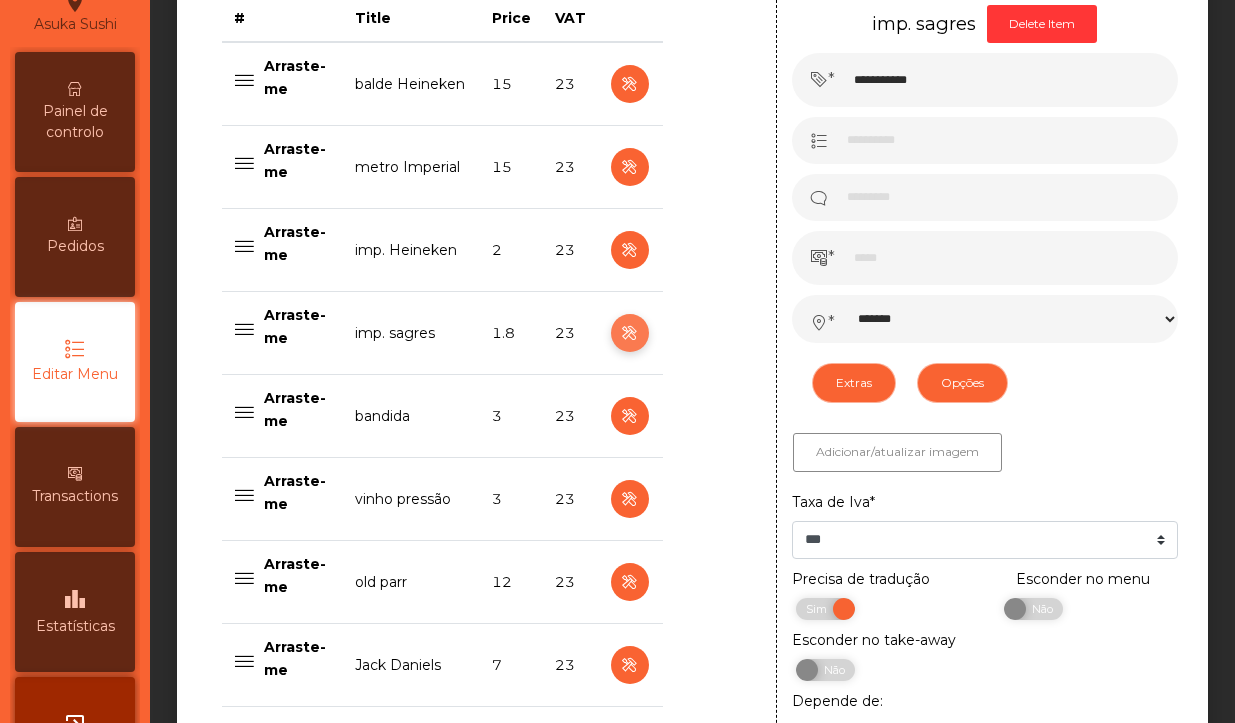 scroll, scrollTop: 788, scrollLeft: 0, axis: vertical 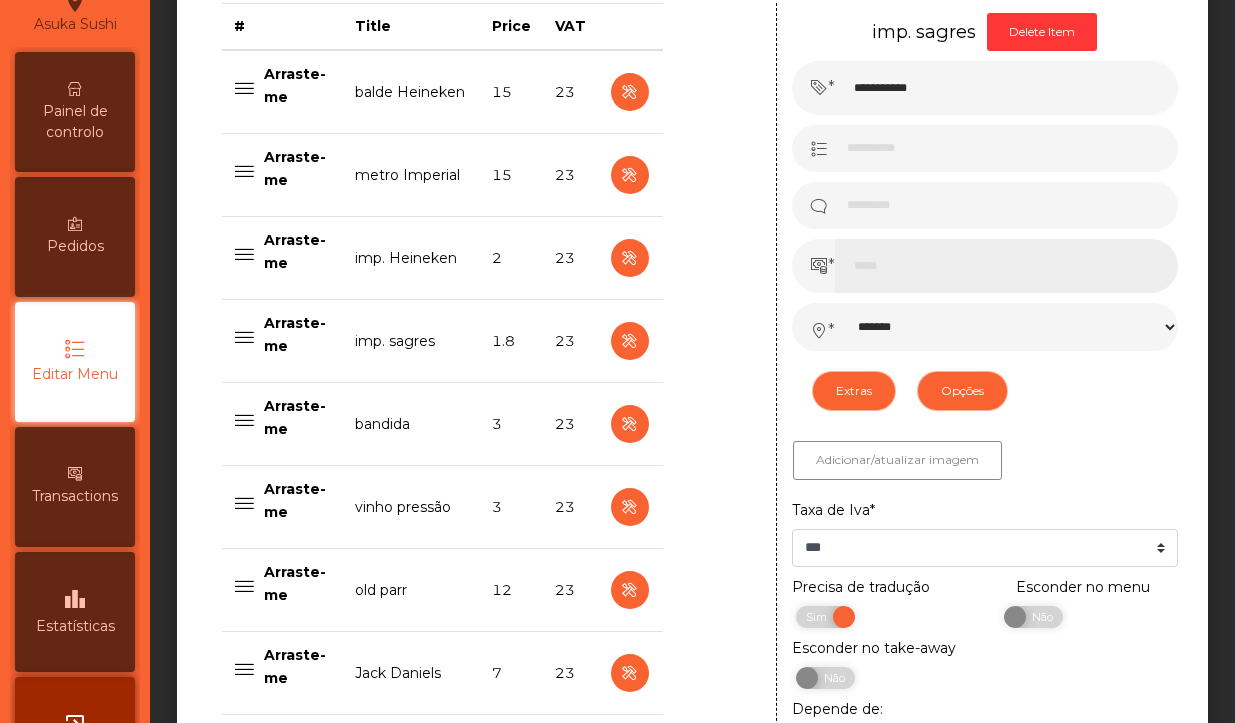 click on "***" at bounding box center [1006, 266] 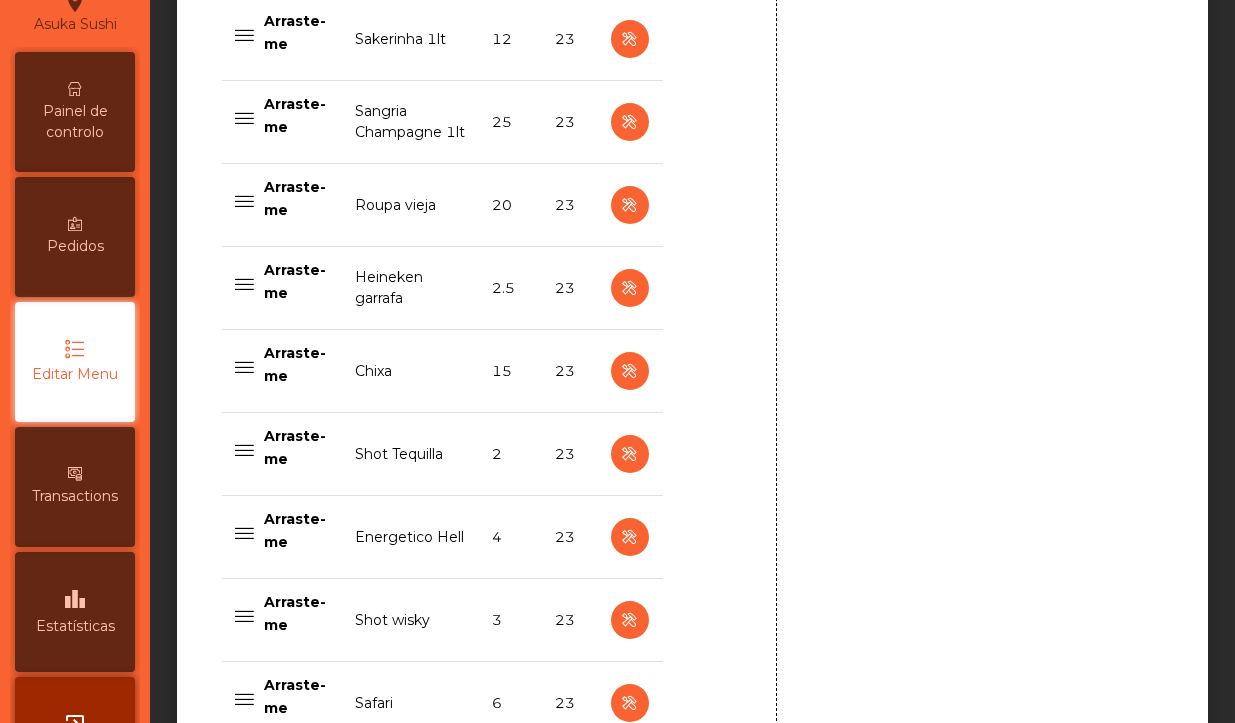 scroll, scrollTop: 5028, scrollLeft: 0, axis: vertical 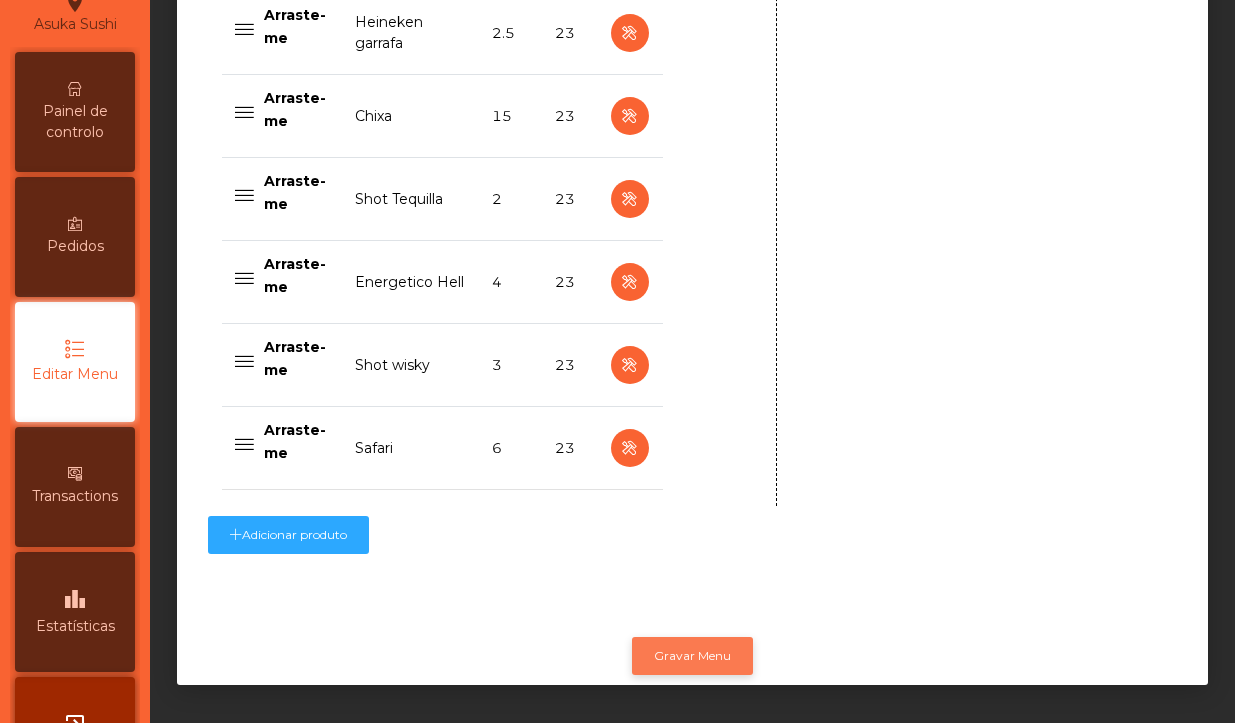 type on "***" 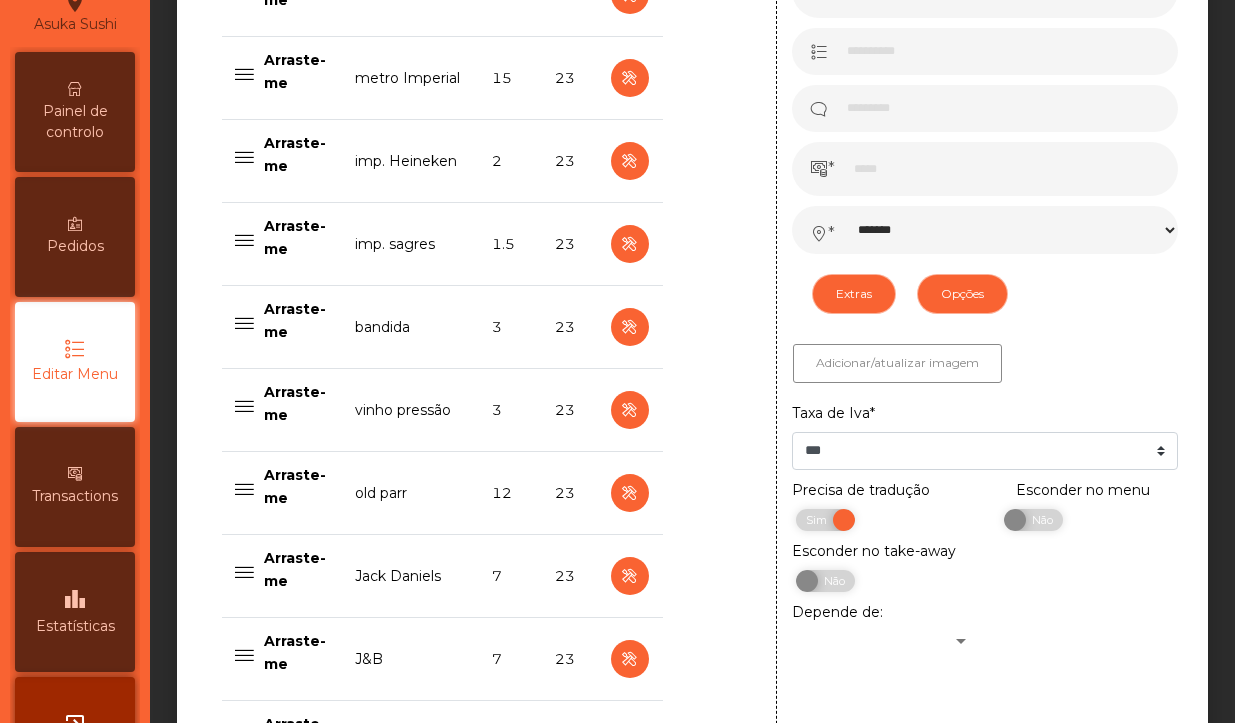 scroll, scrollTop: 886, scrollLeft: 0, axis: vertical 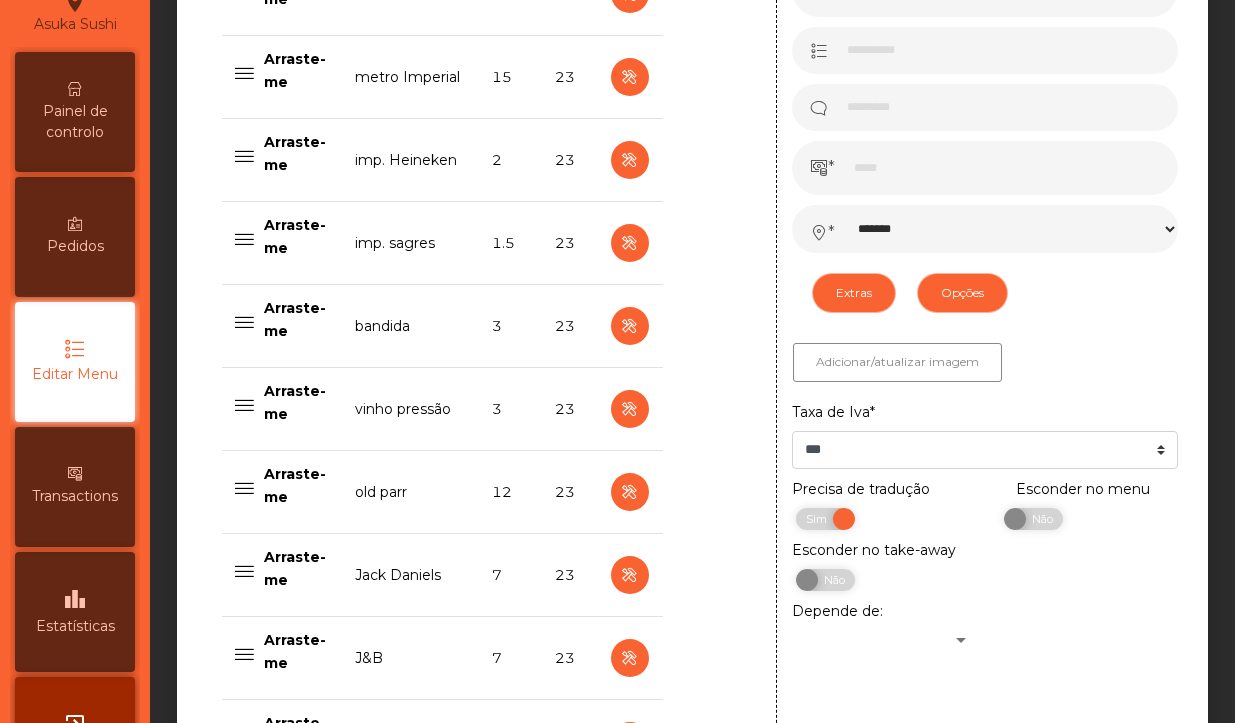 click on "Painel de controlo" at bounding box center (75, 122) 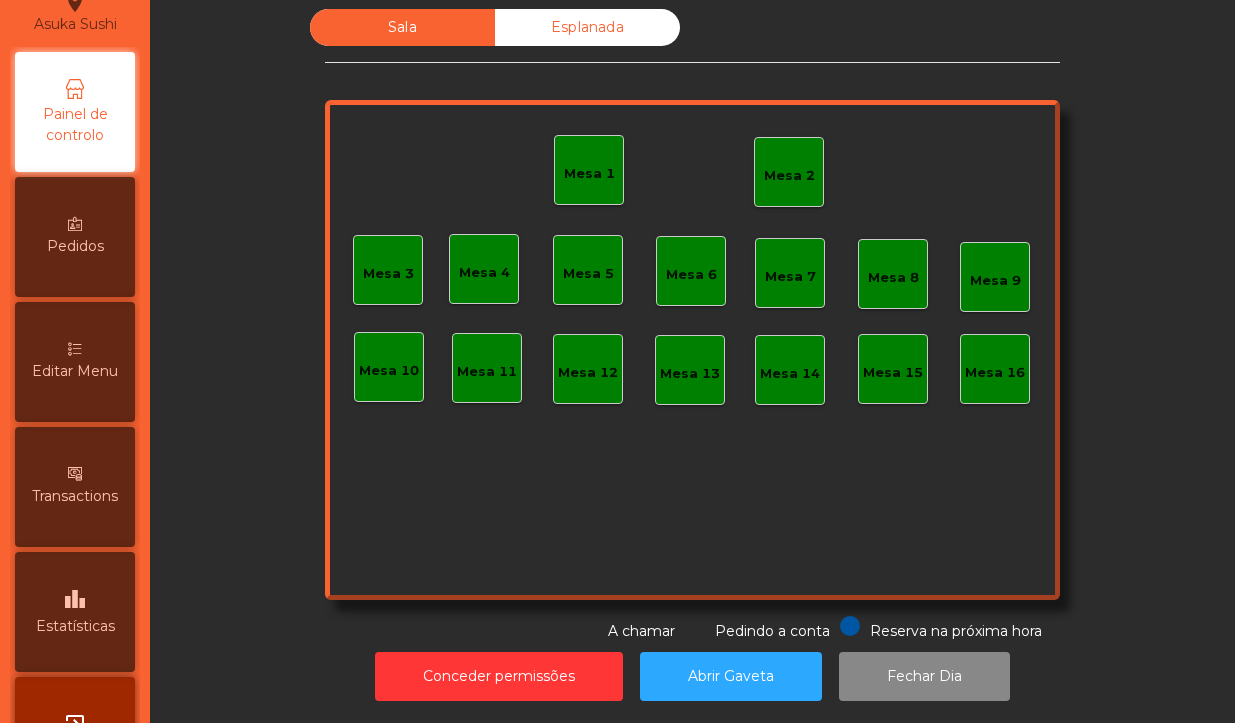 scroll, scrollTop: 31, scrollLeft: 0, axis: vertical 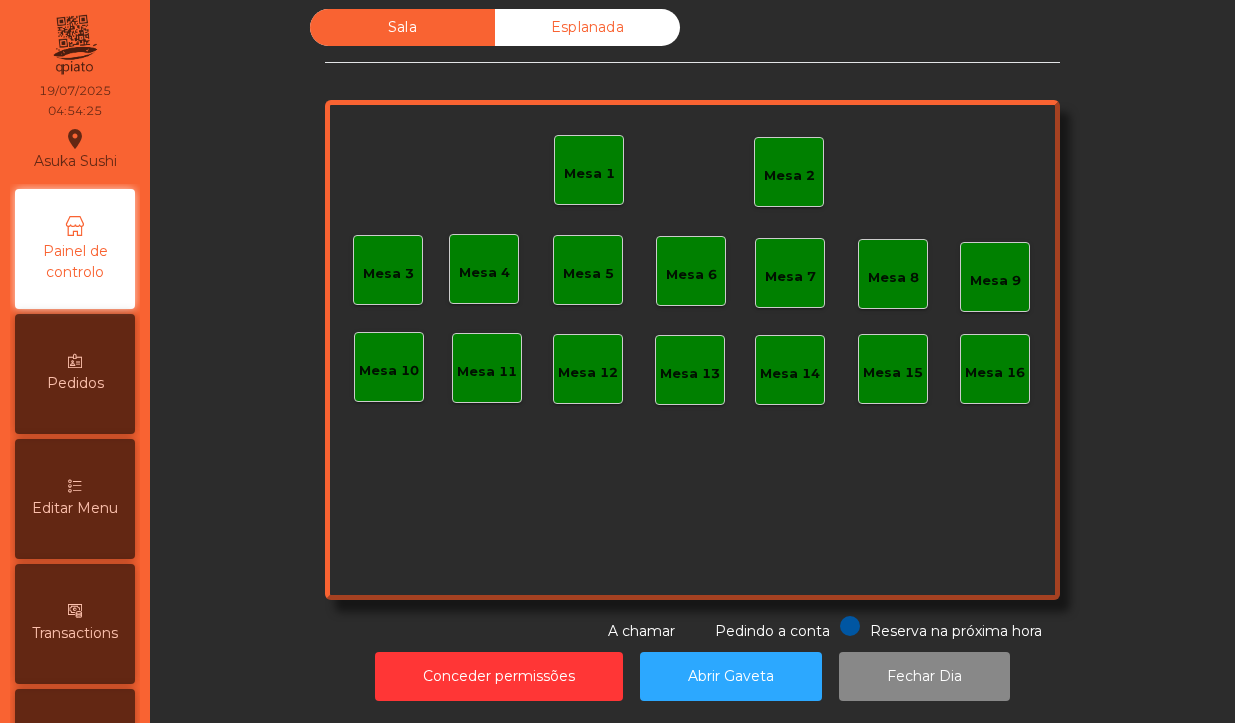 click on "Mesa 1" 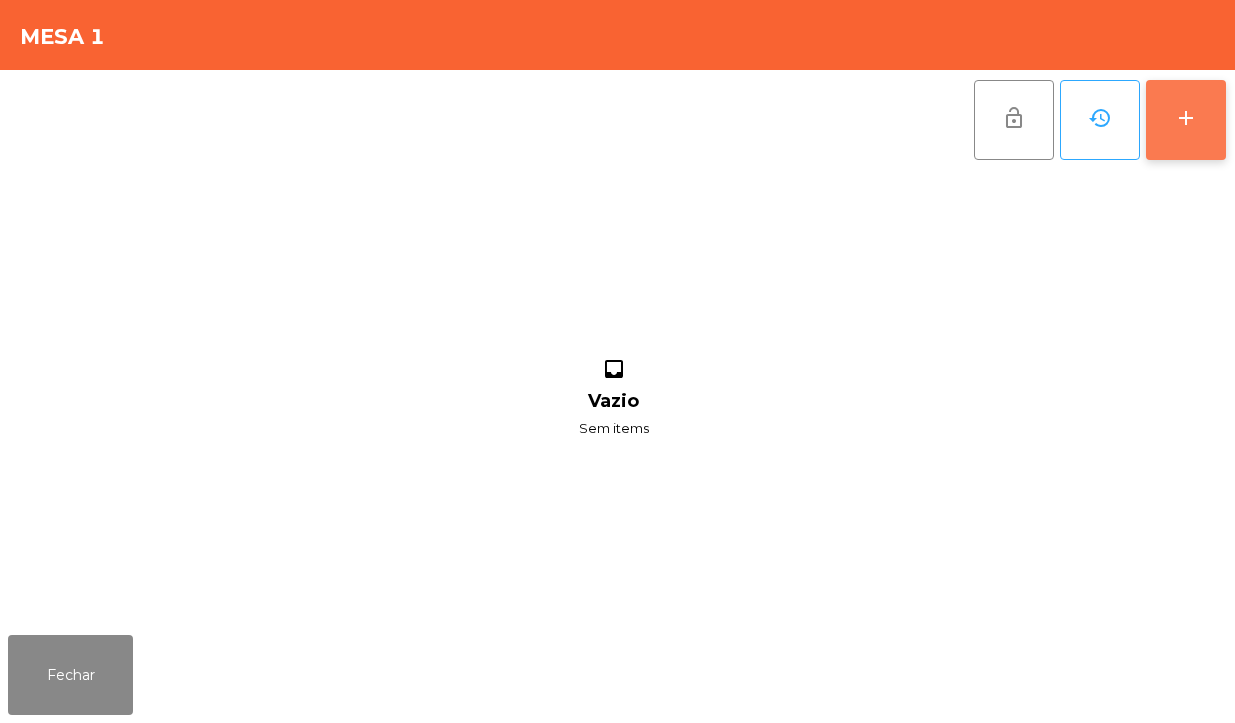 click on "add" 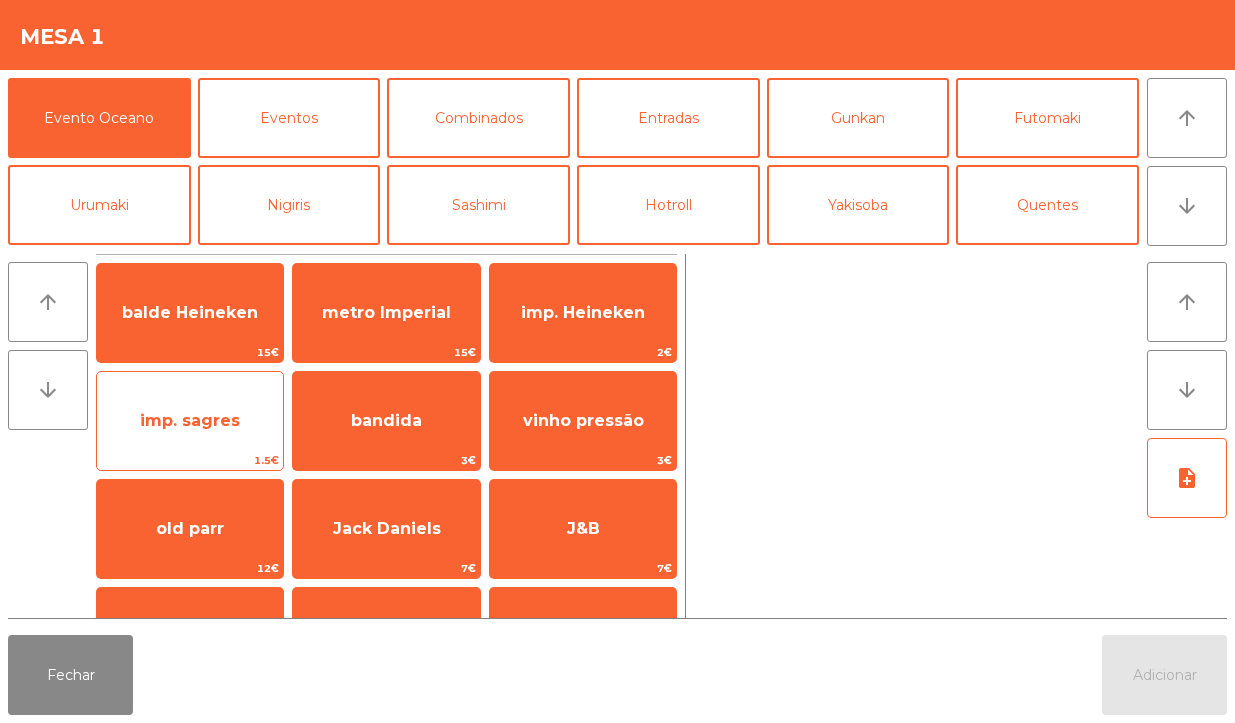 click on "imp. sagres" 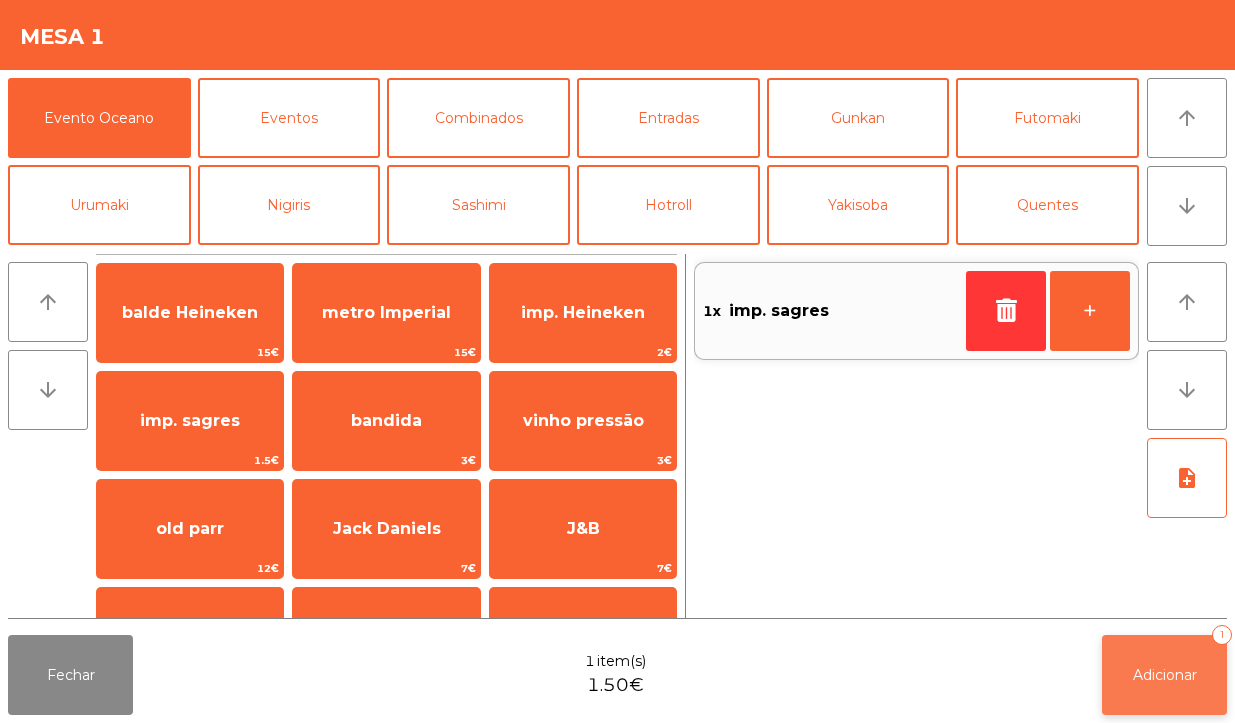 click on "Adicionar" 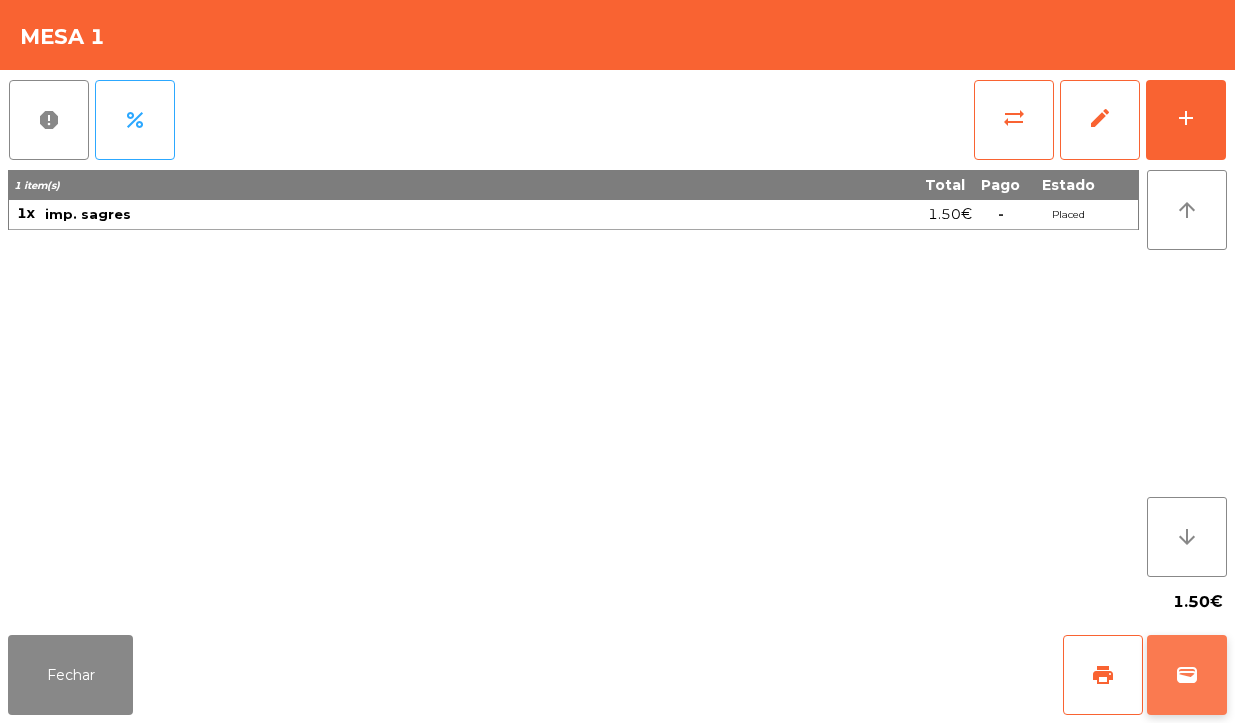 click on "wallet" 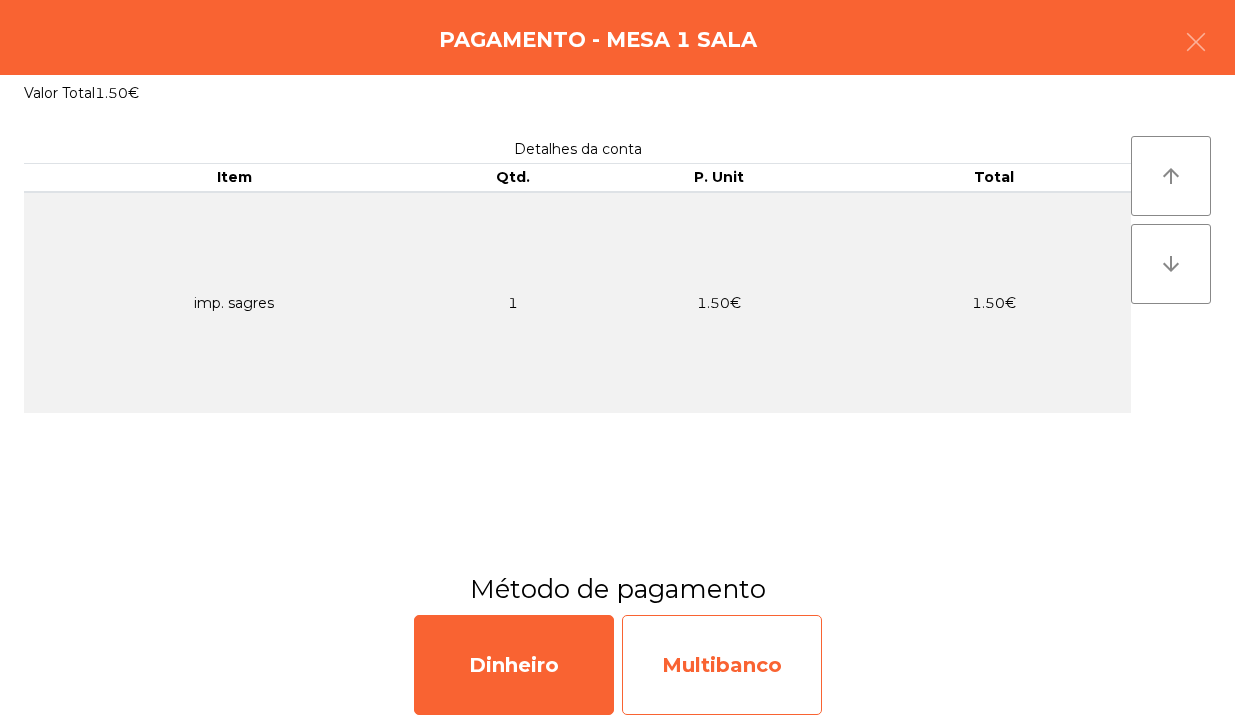 click on "Multibanco" 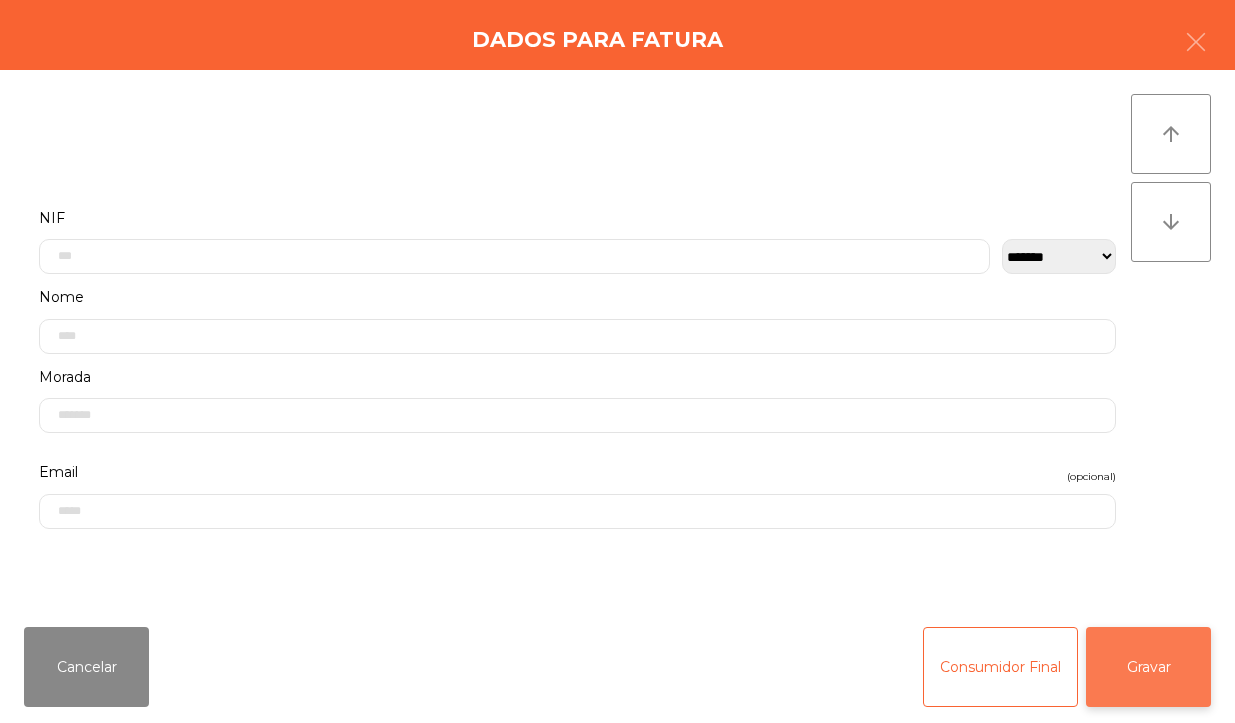 click on "Gravar" 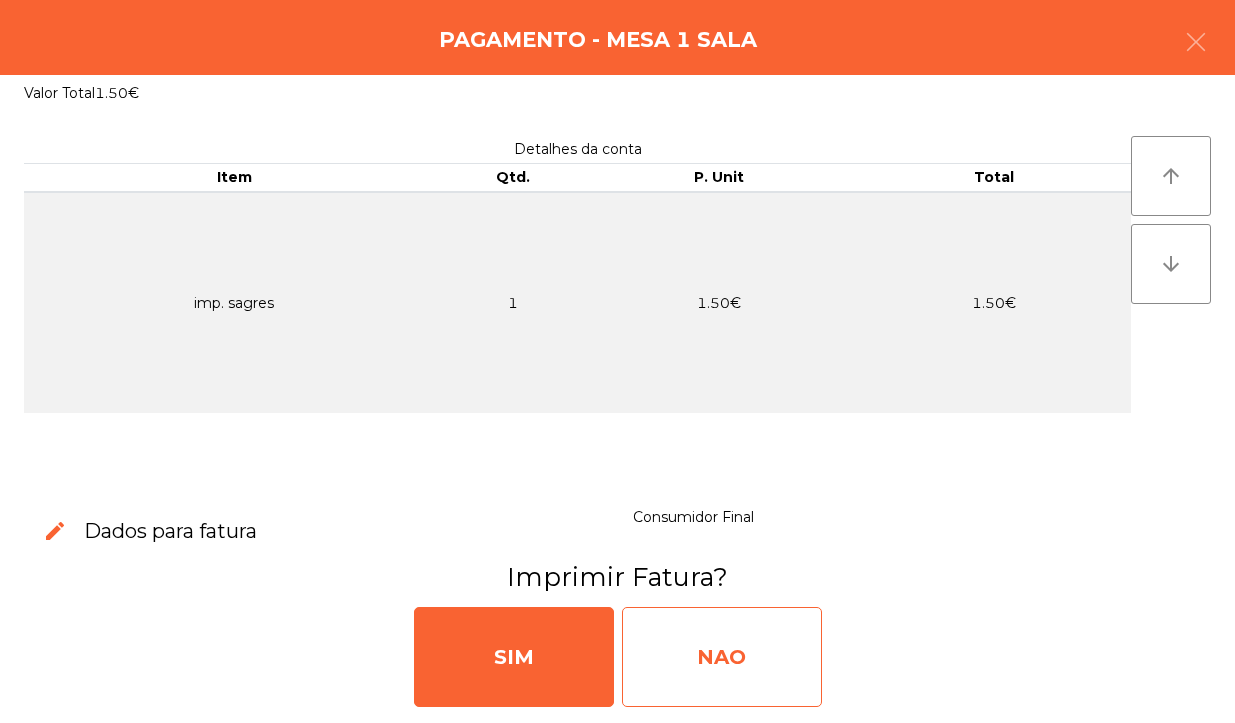 click on "NAO" 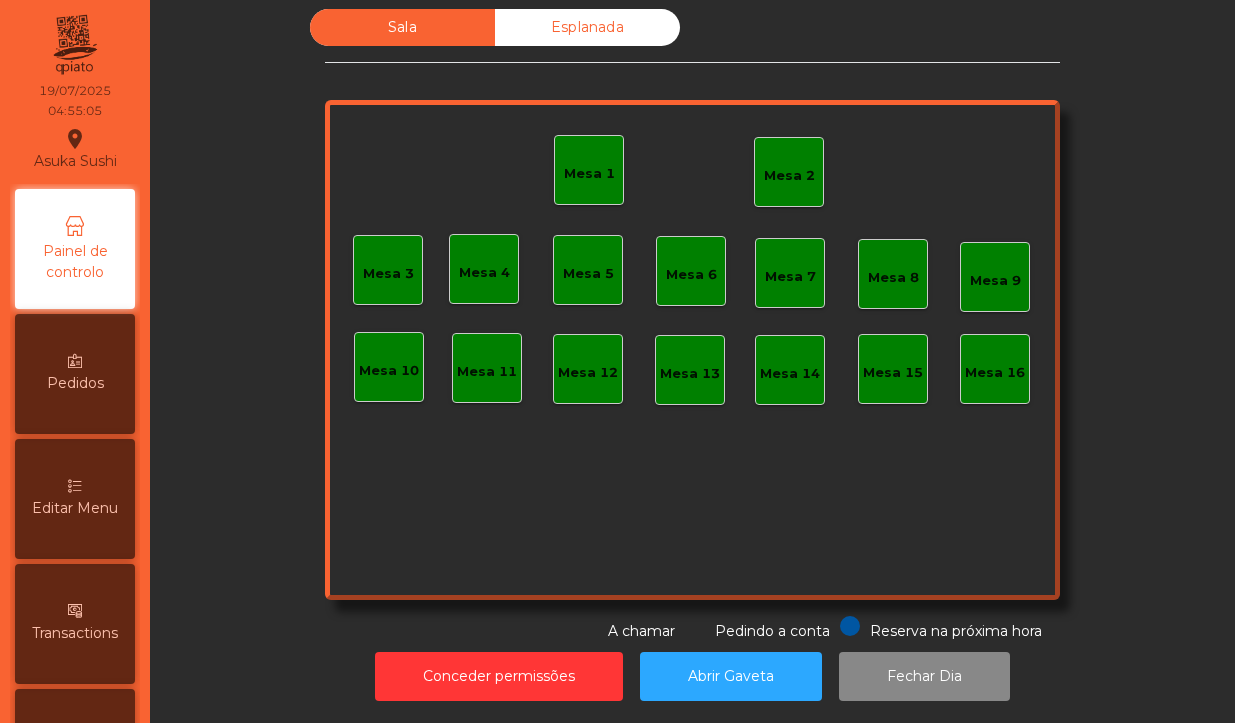 click on "Mesa 1" 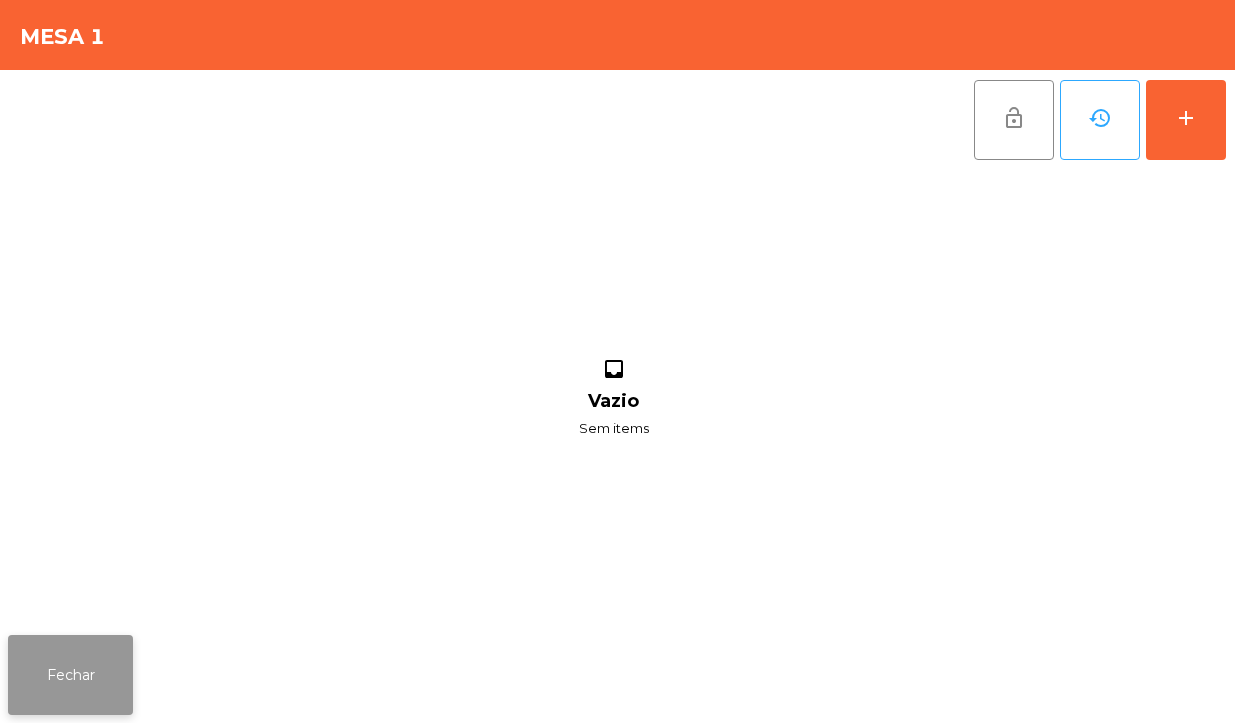 click on "Fechar" 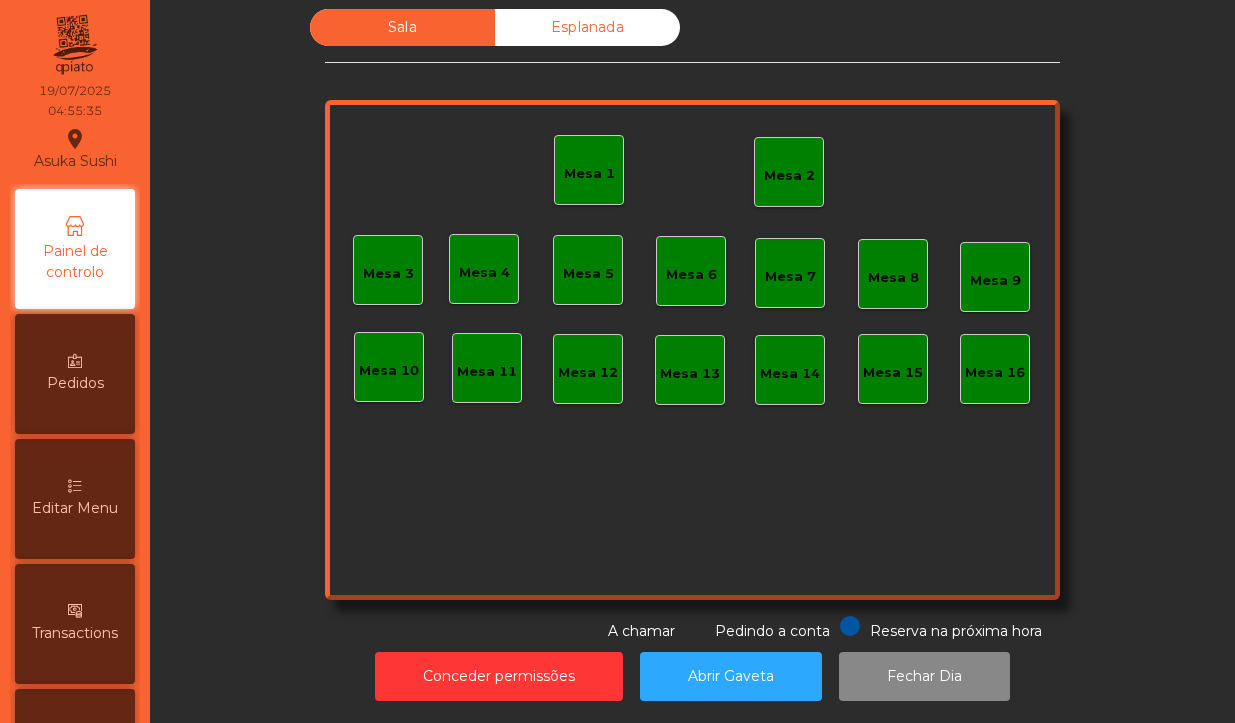 click on "Mesa 1" 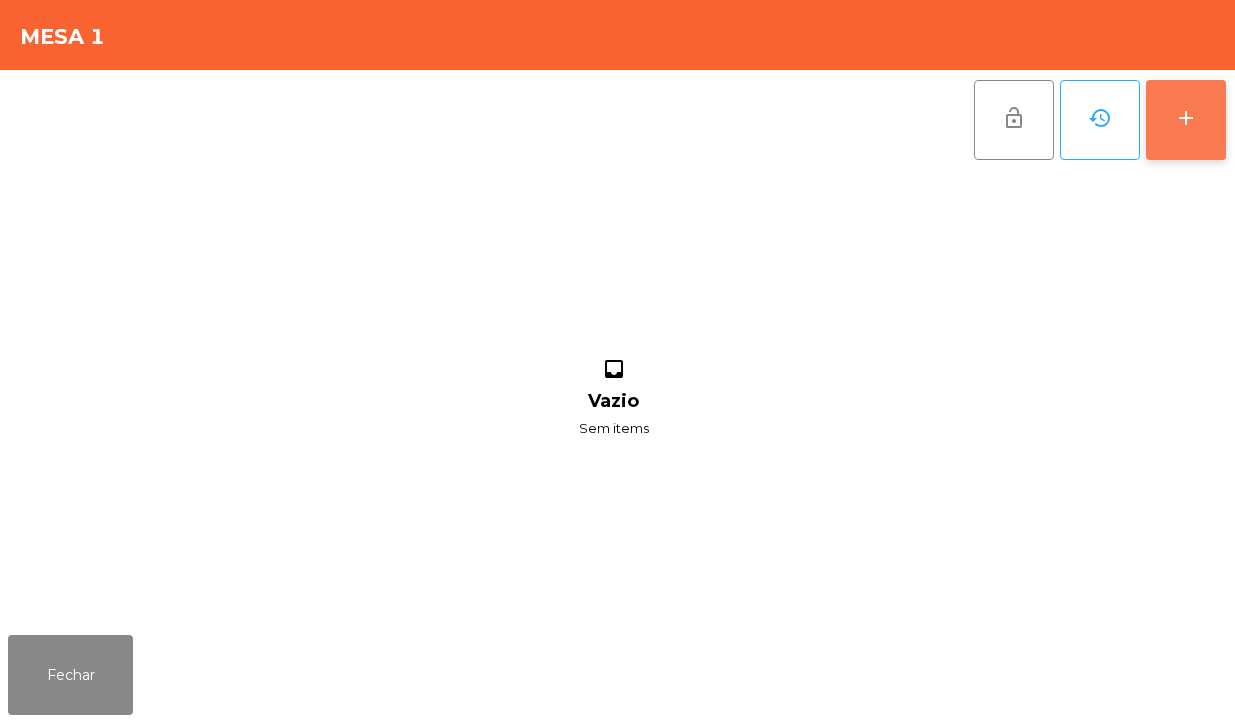 click on "add" 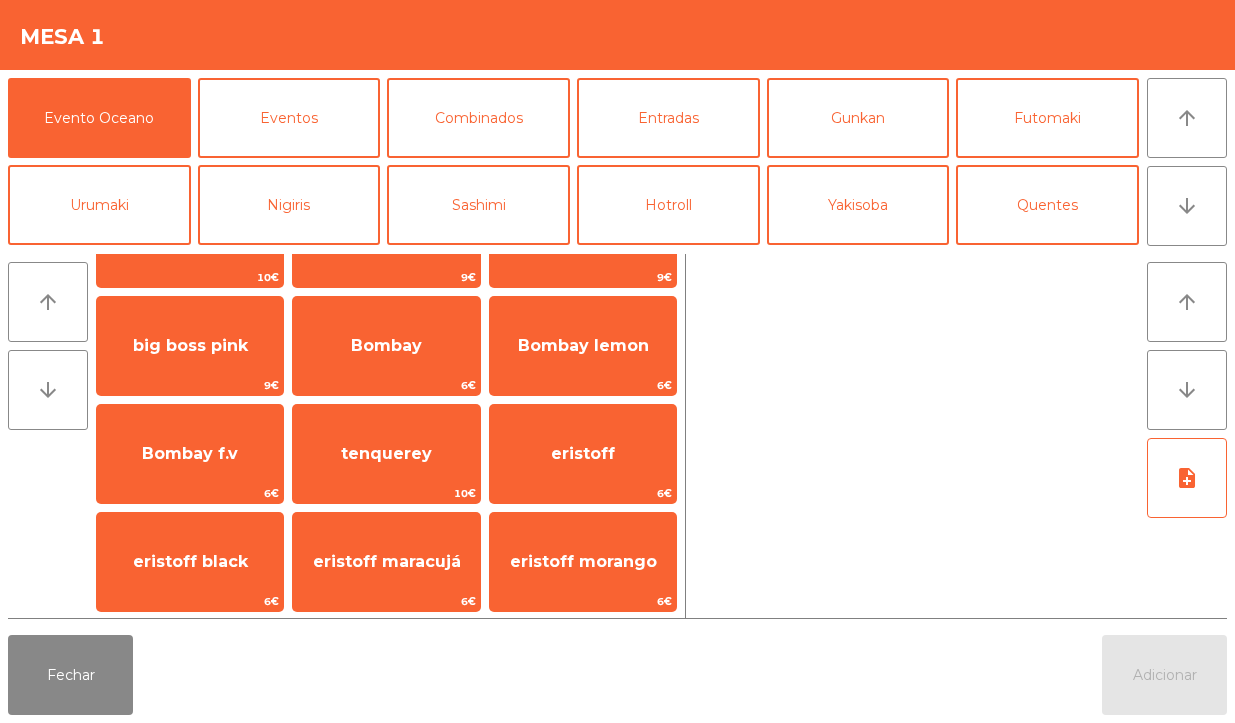 scroll, scrollTop: 498, scrollLeft: 0, axis: vertical 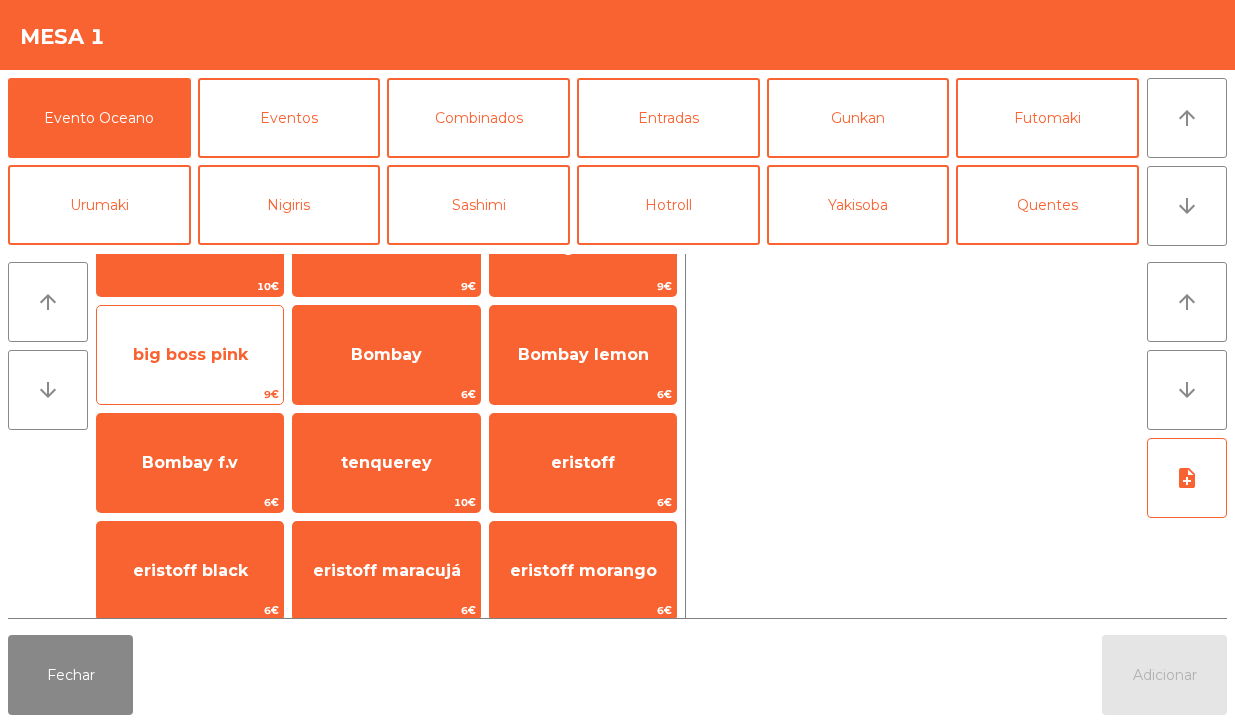 click on "big boss pink" 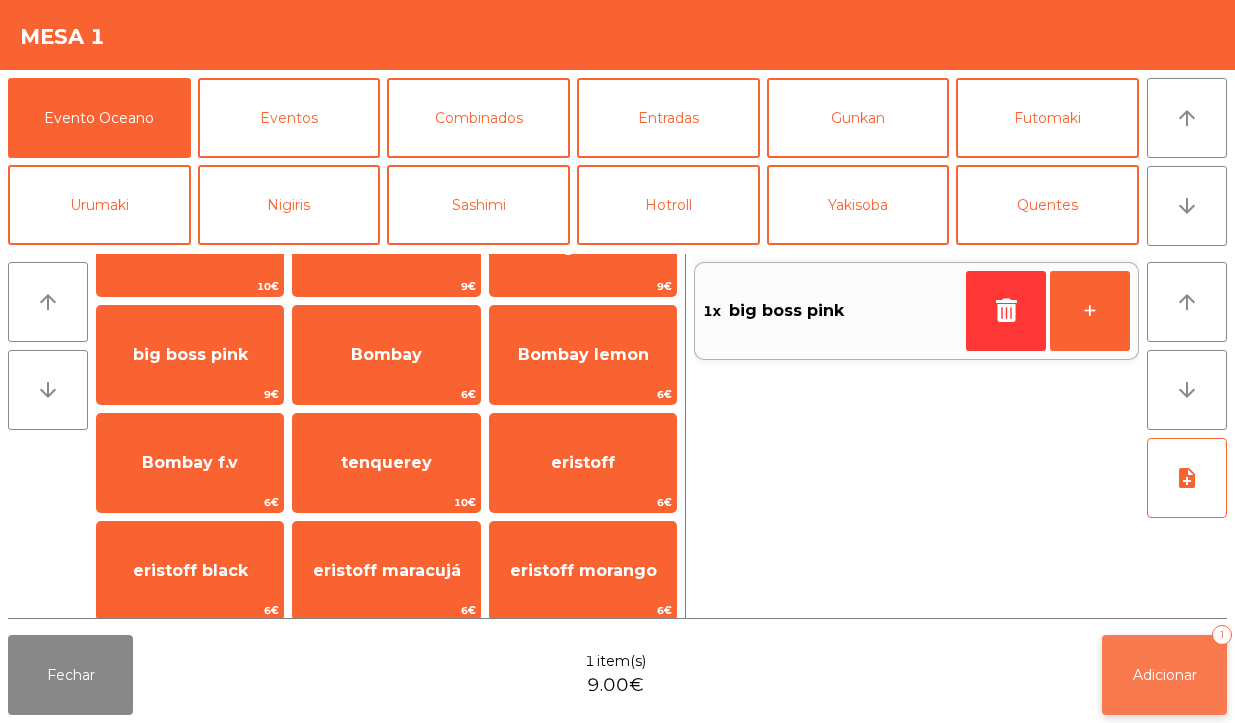 click on "Adicionar   1" 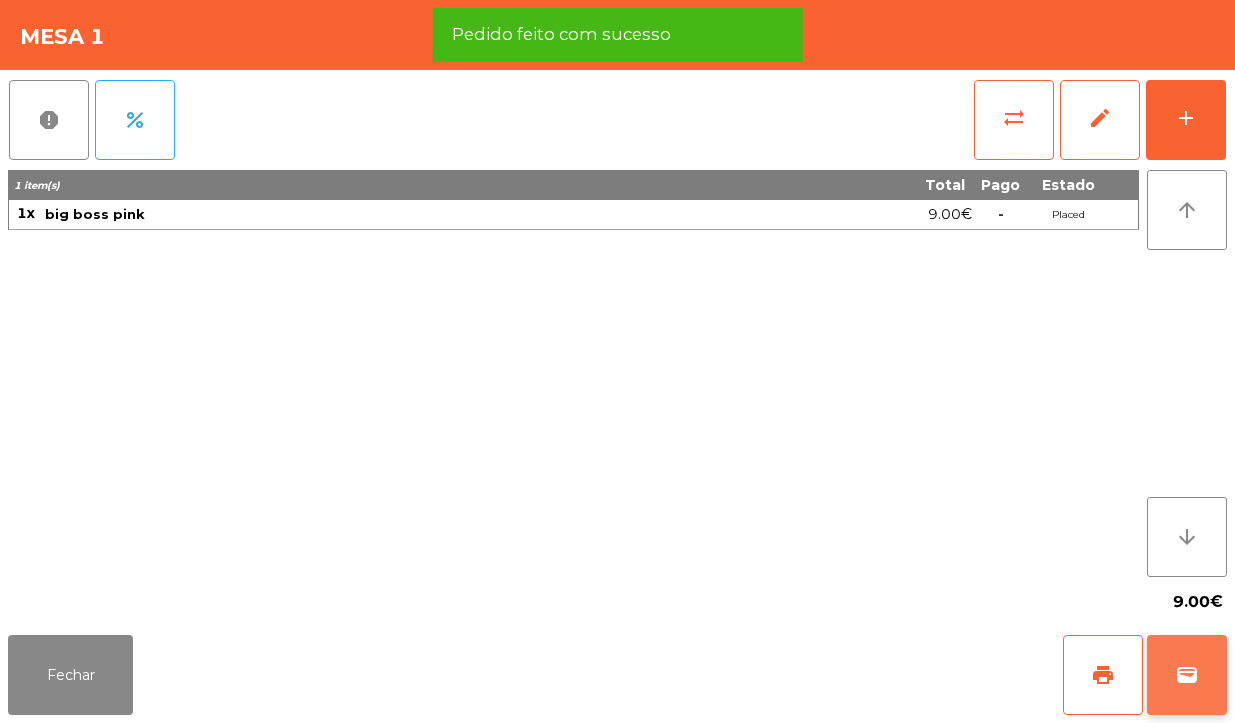 click on "wallet" 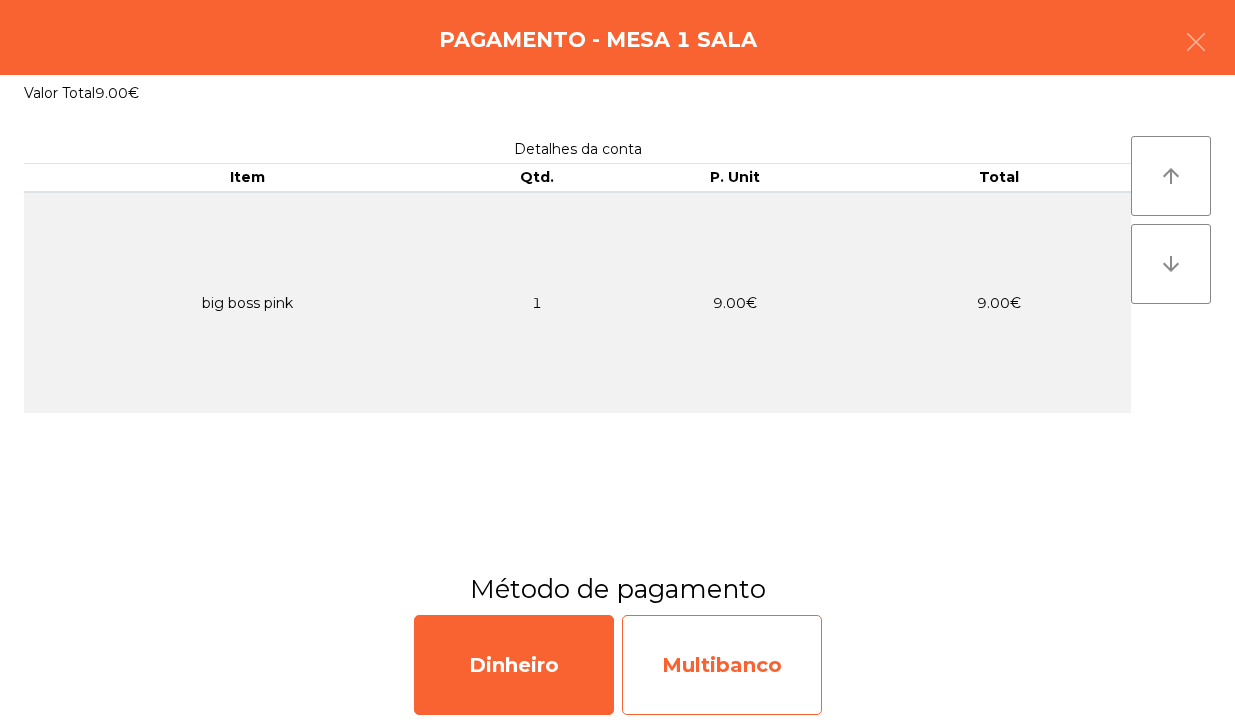 click on "Multibanco" 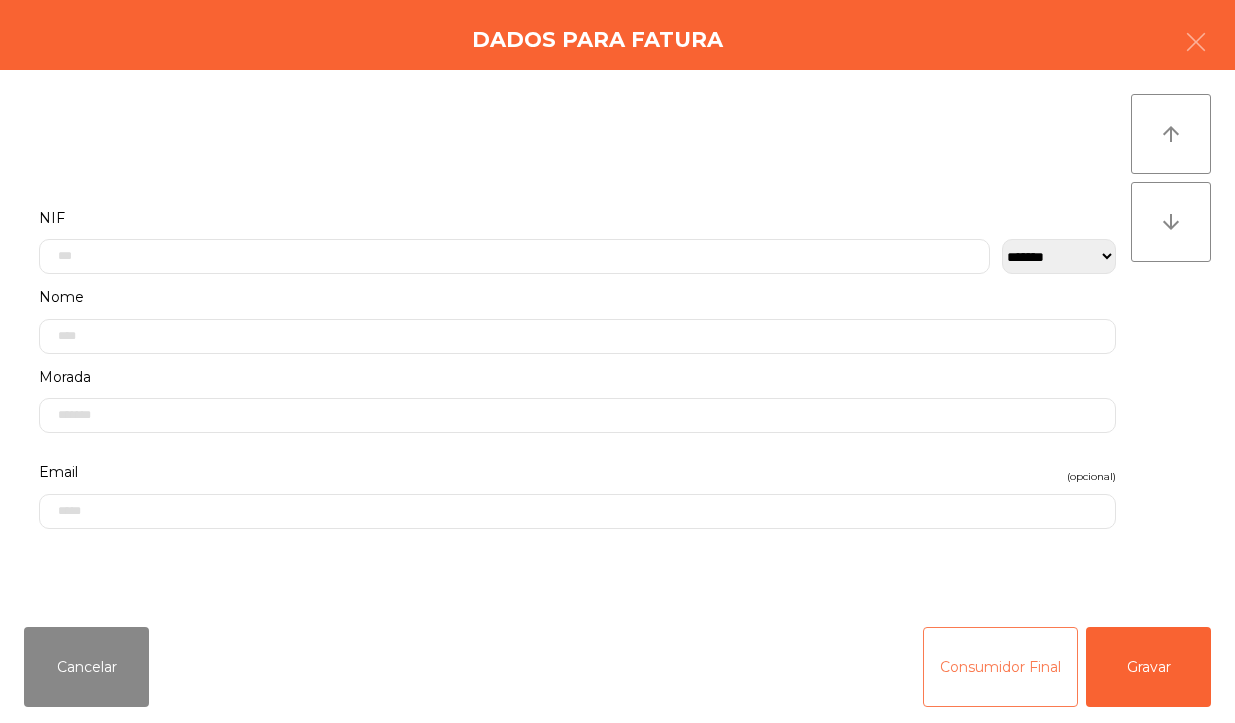 click on "Consumidor Final" 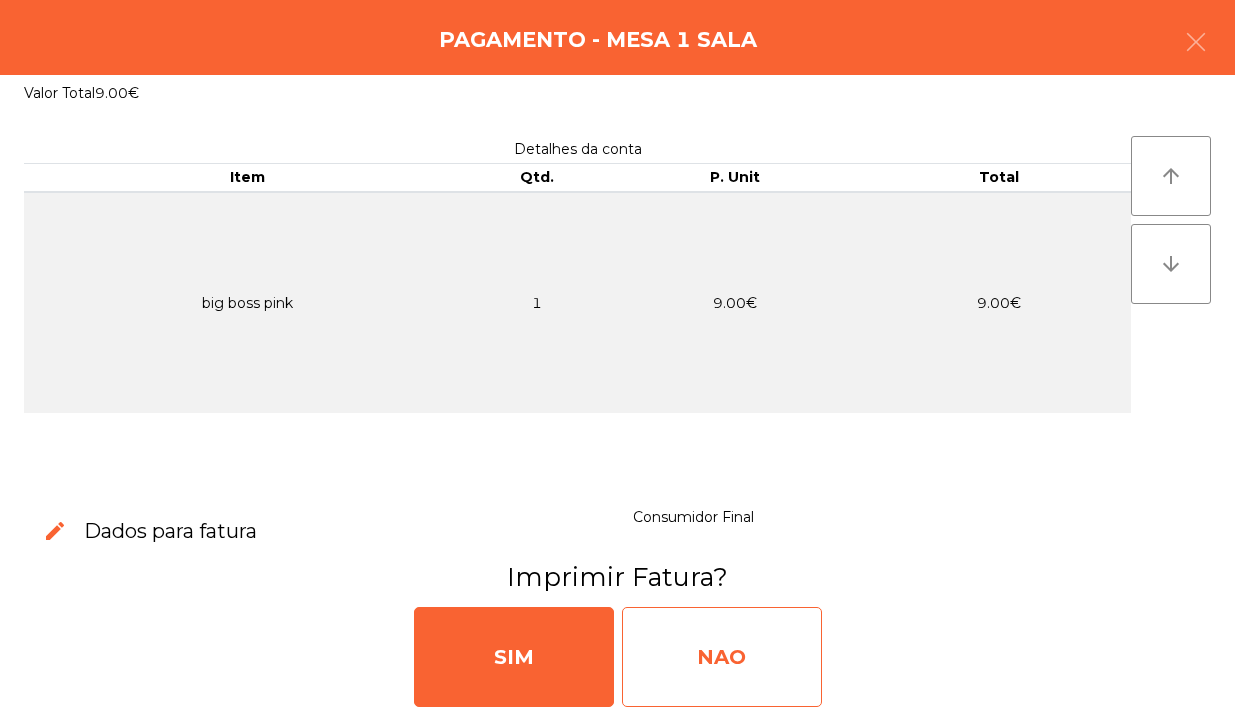 click on "NAO" 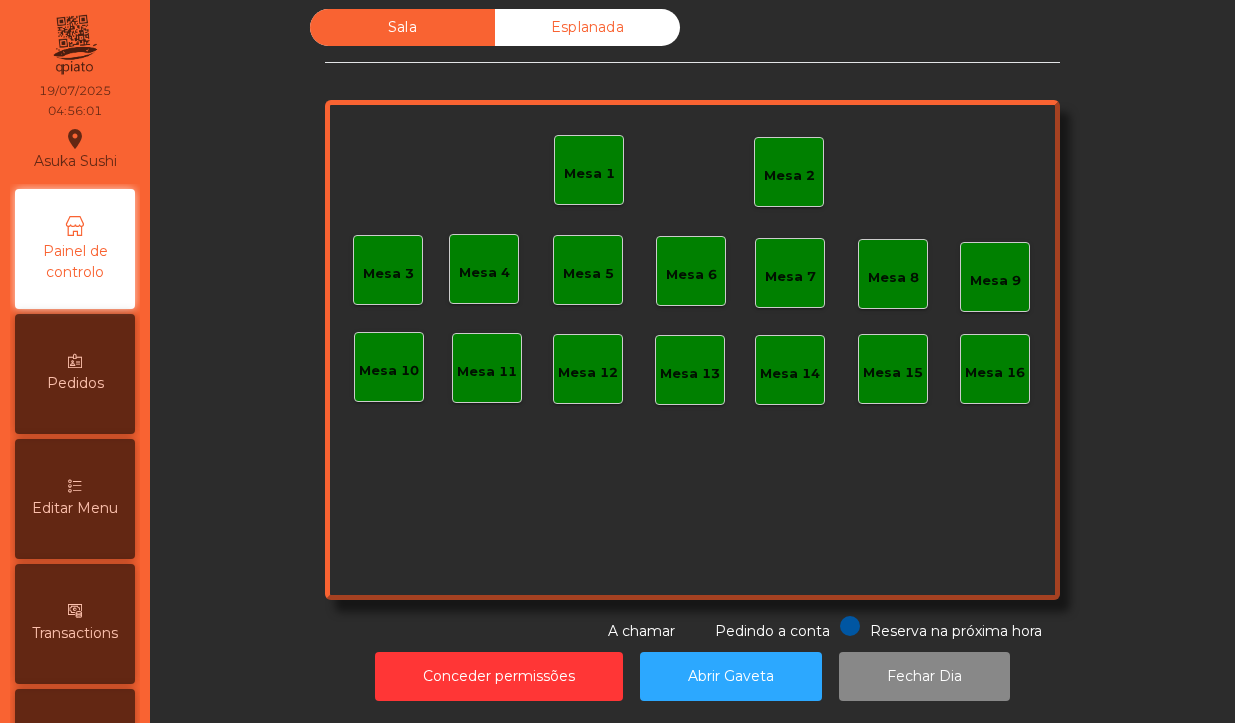 click on "Mesa 1" 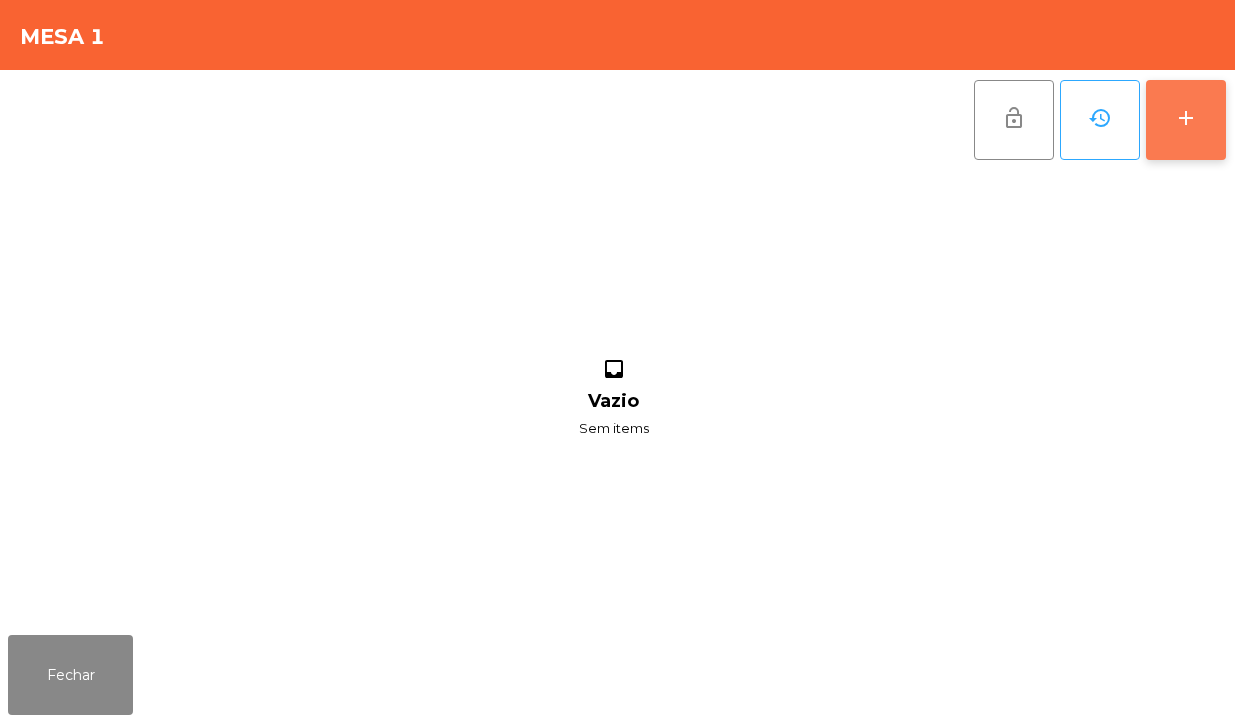 click on "add" 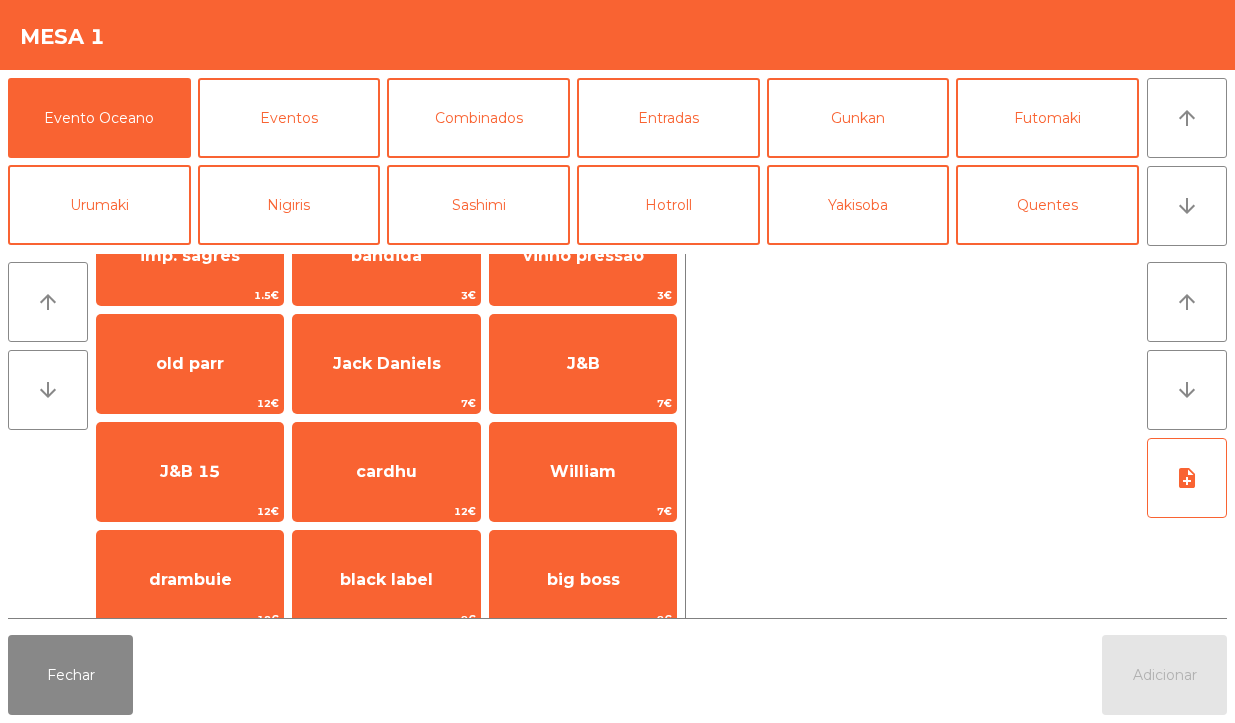 scroll, scrollTop: 166, scrollLeft: 0, axis: vertical 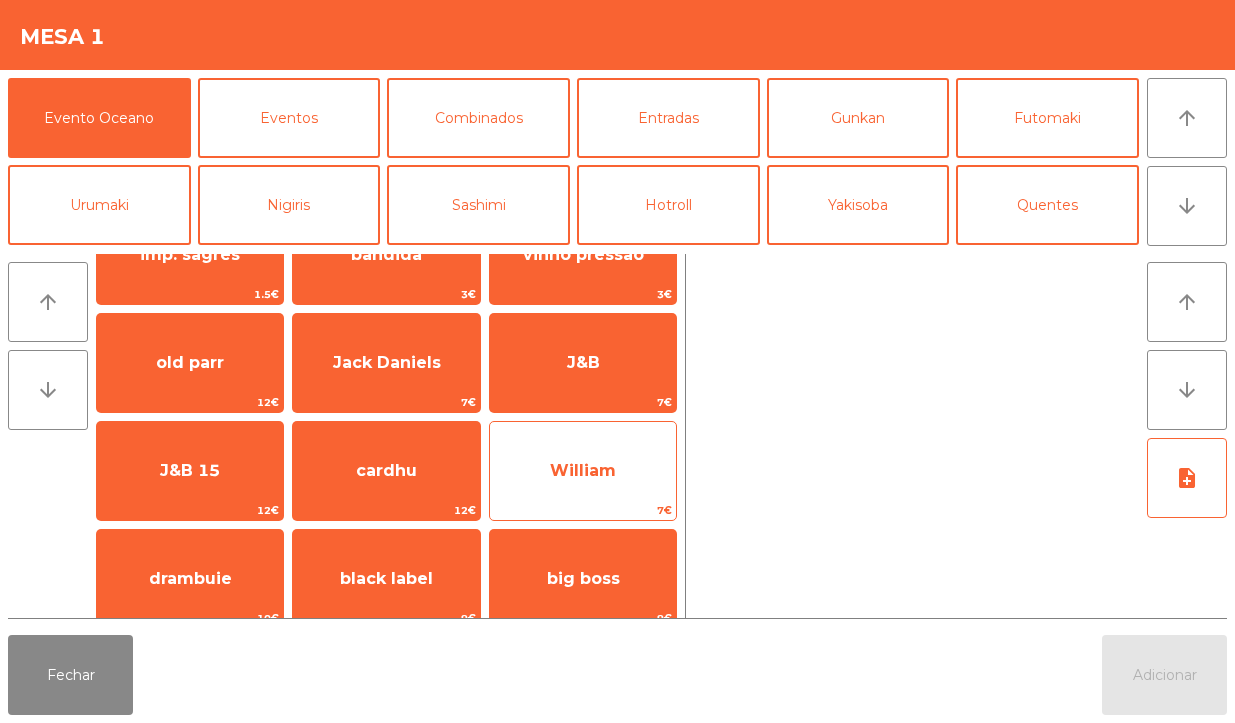 click on "William" 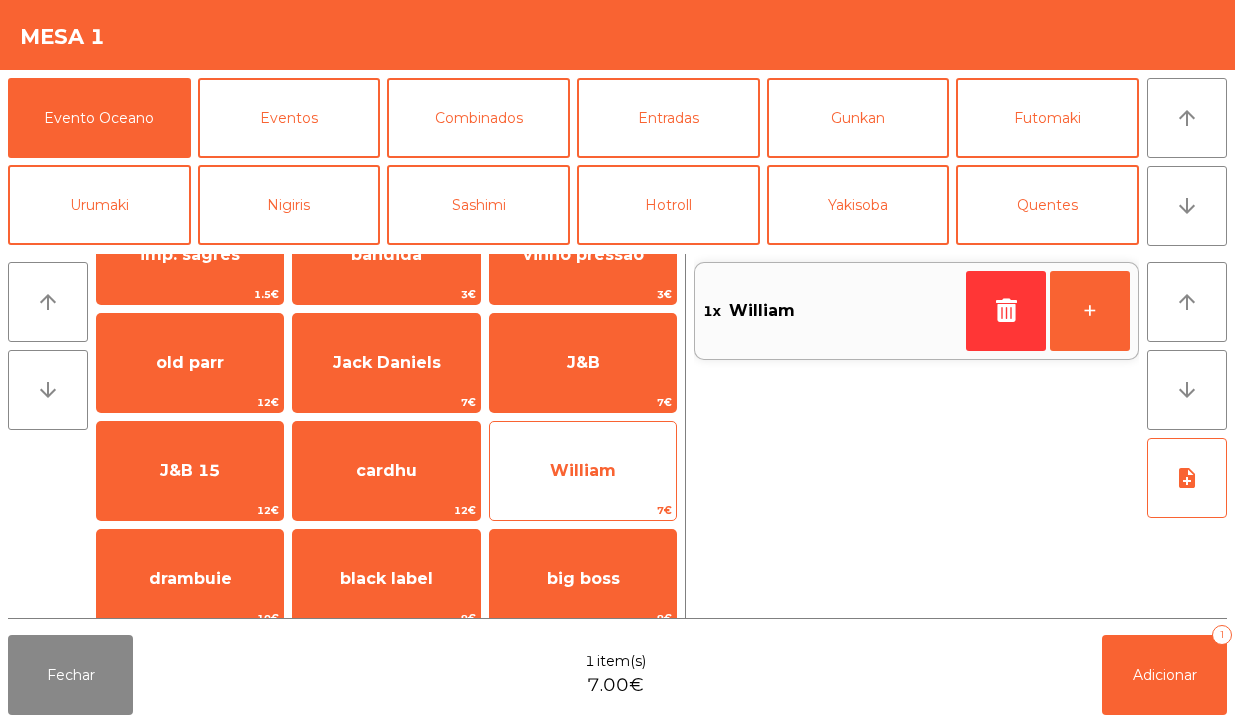 click on "William" 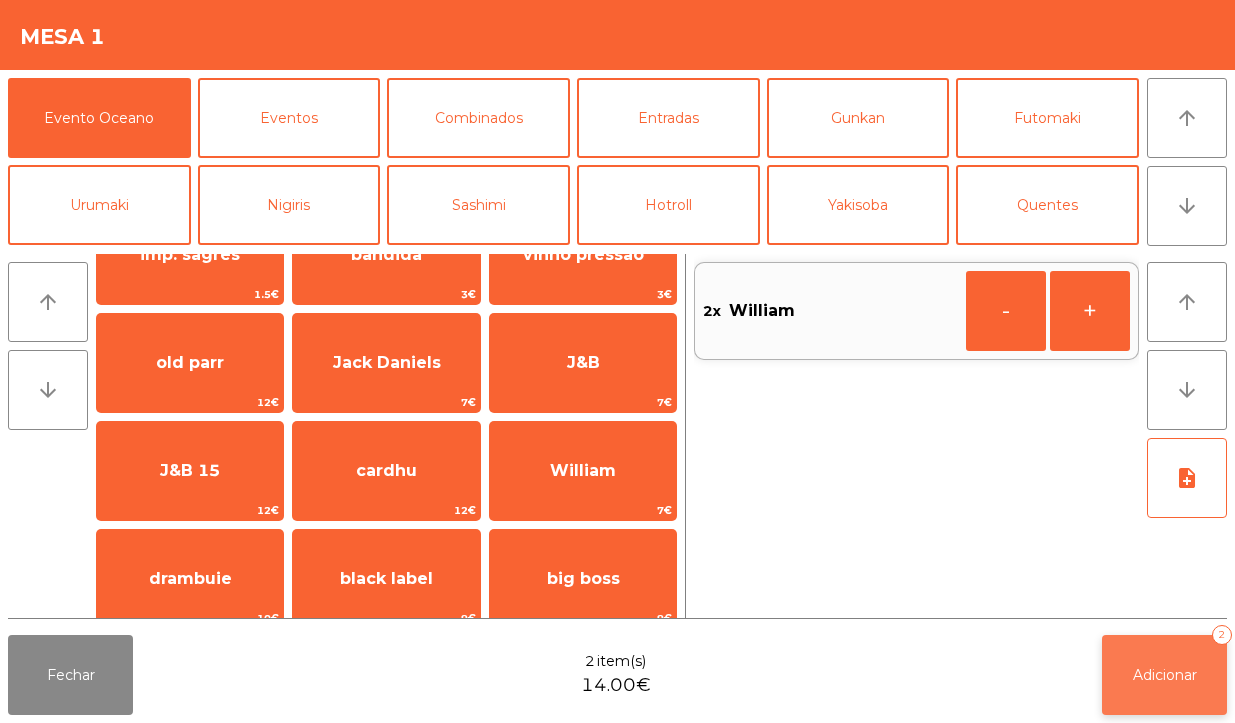 click on "Adicionar" 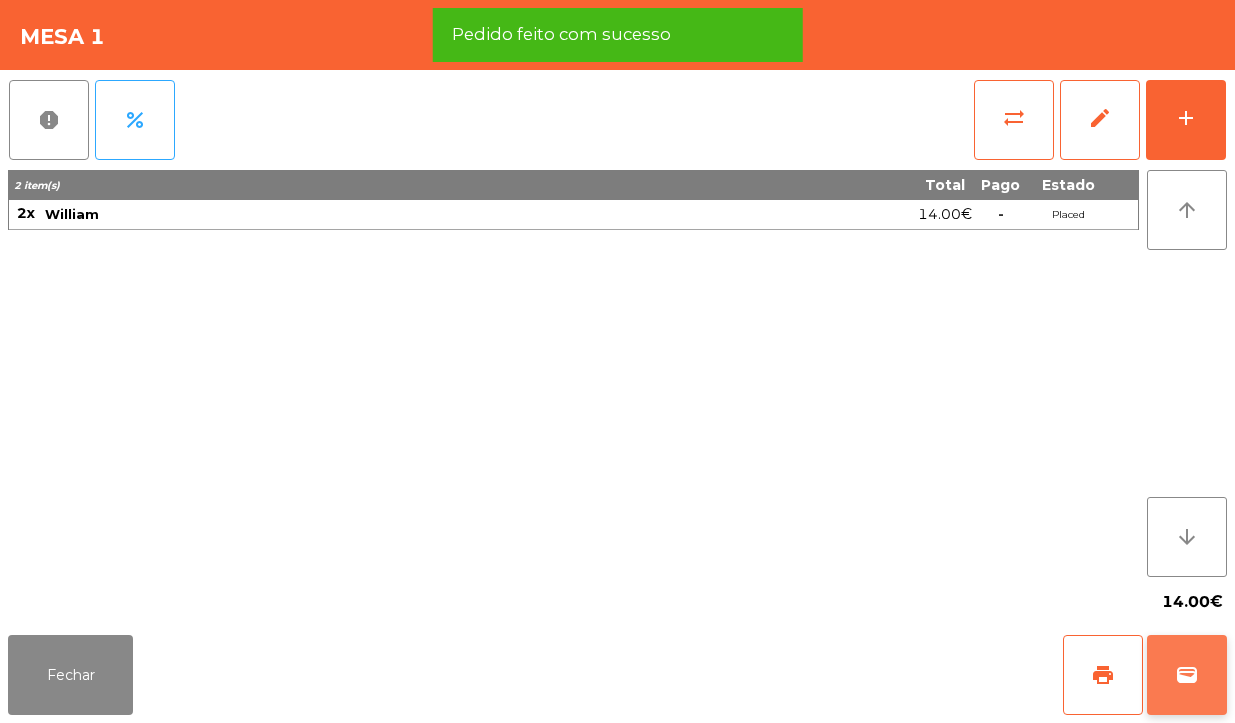 click on "wallet" 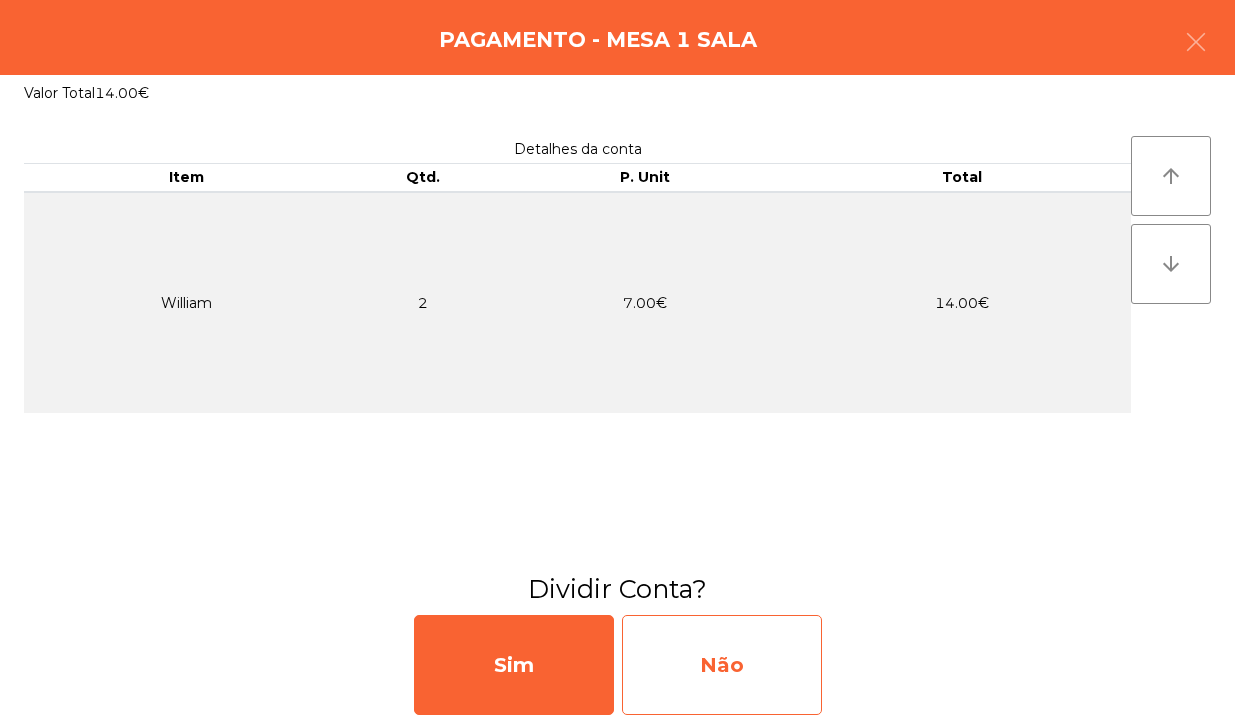 click on "Não" 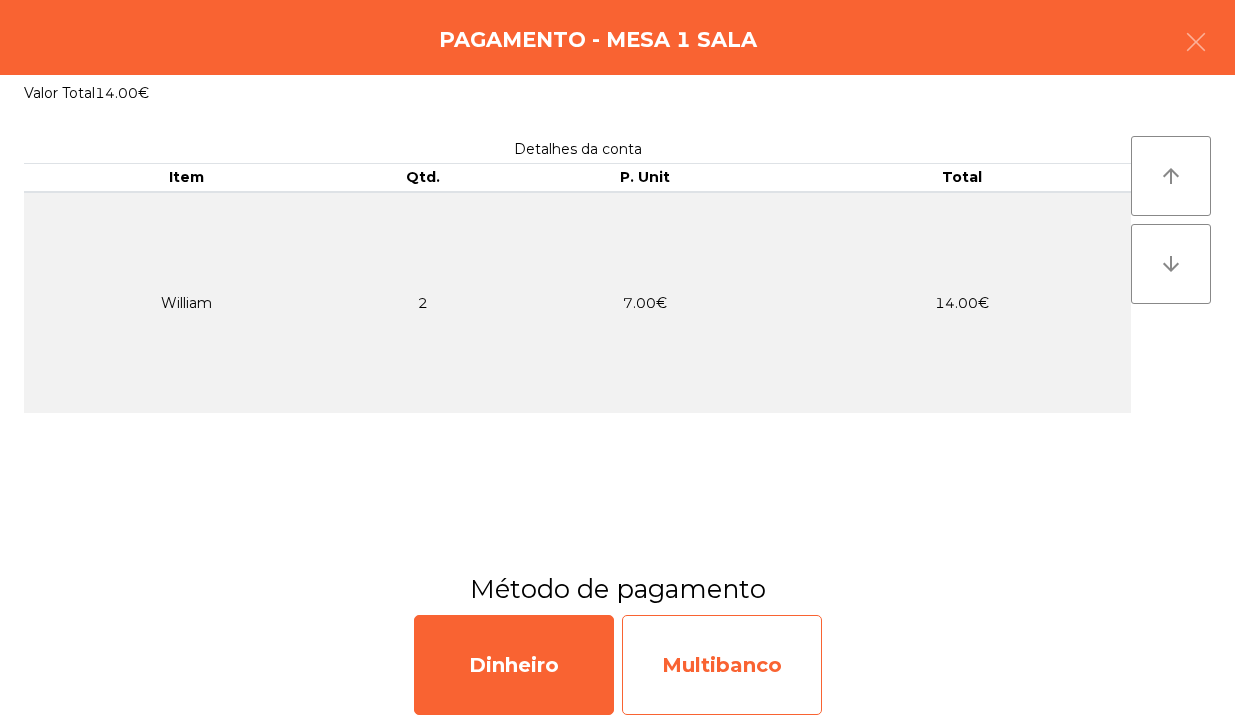 click on "Multibanco" 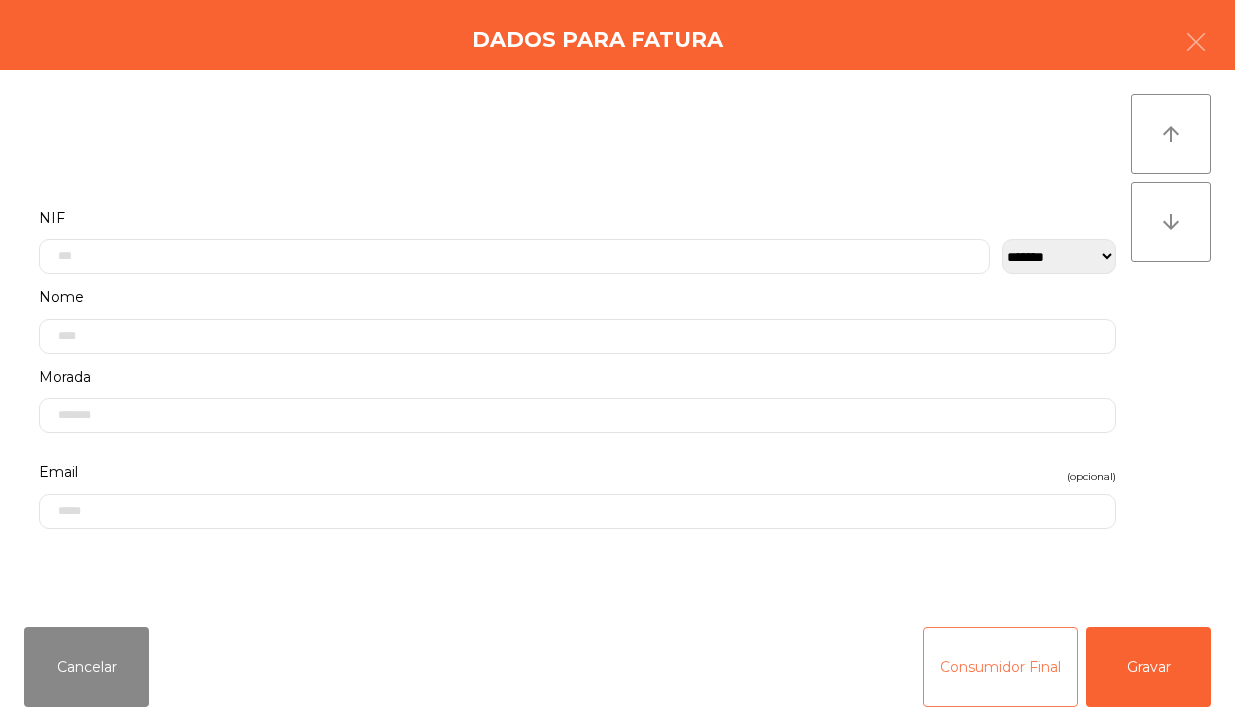 click on "Consumidor Final" 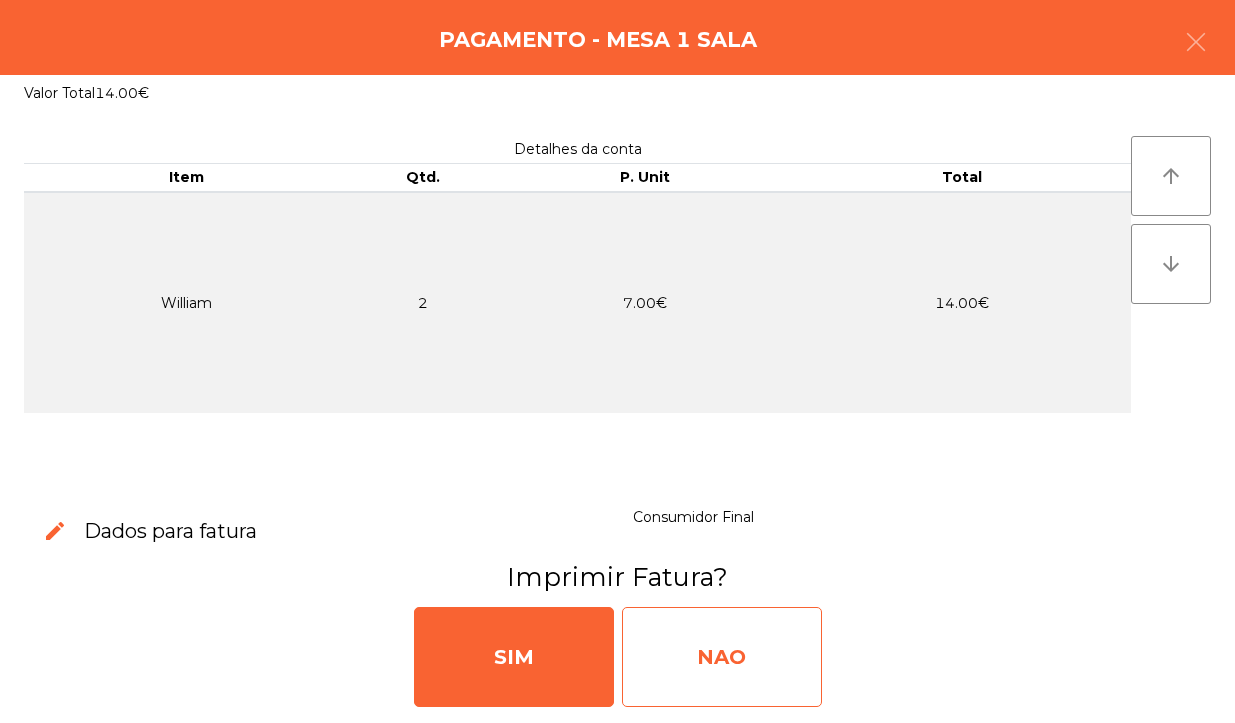 click on "NAO" 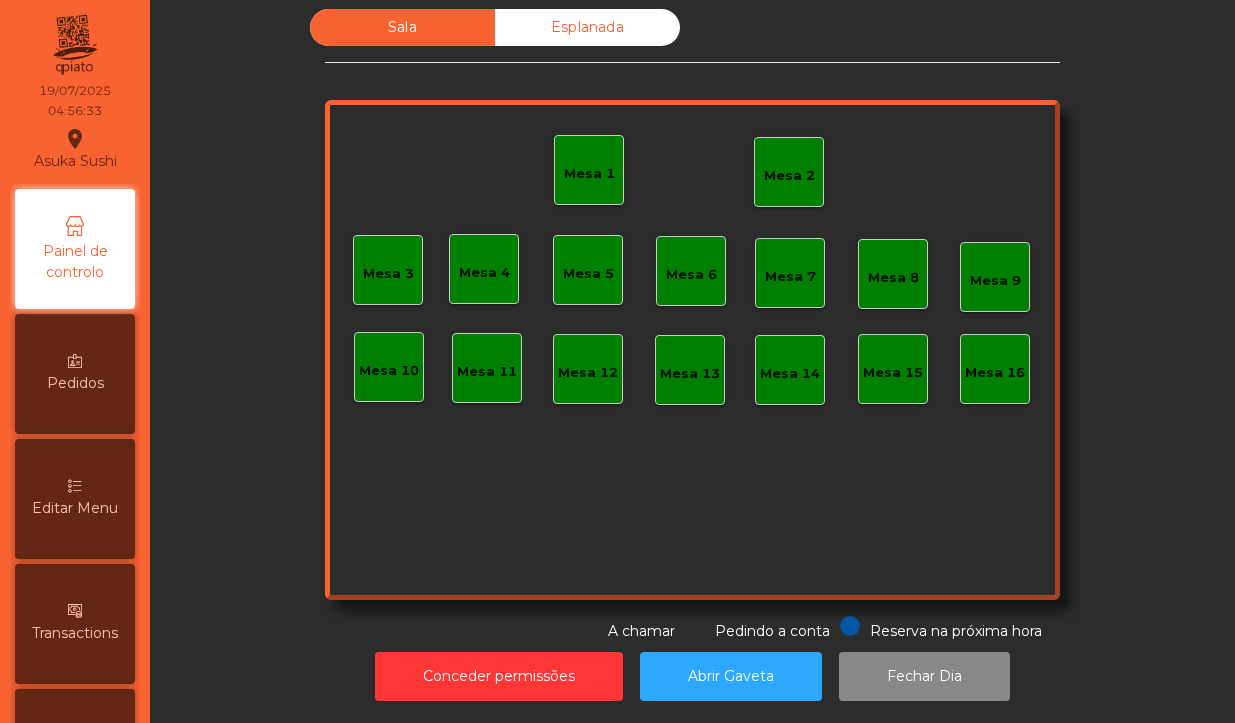 click on "Mesa 1" 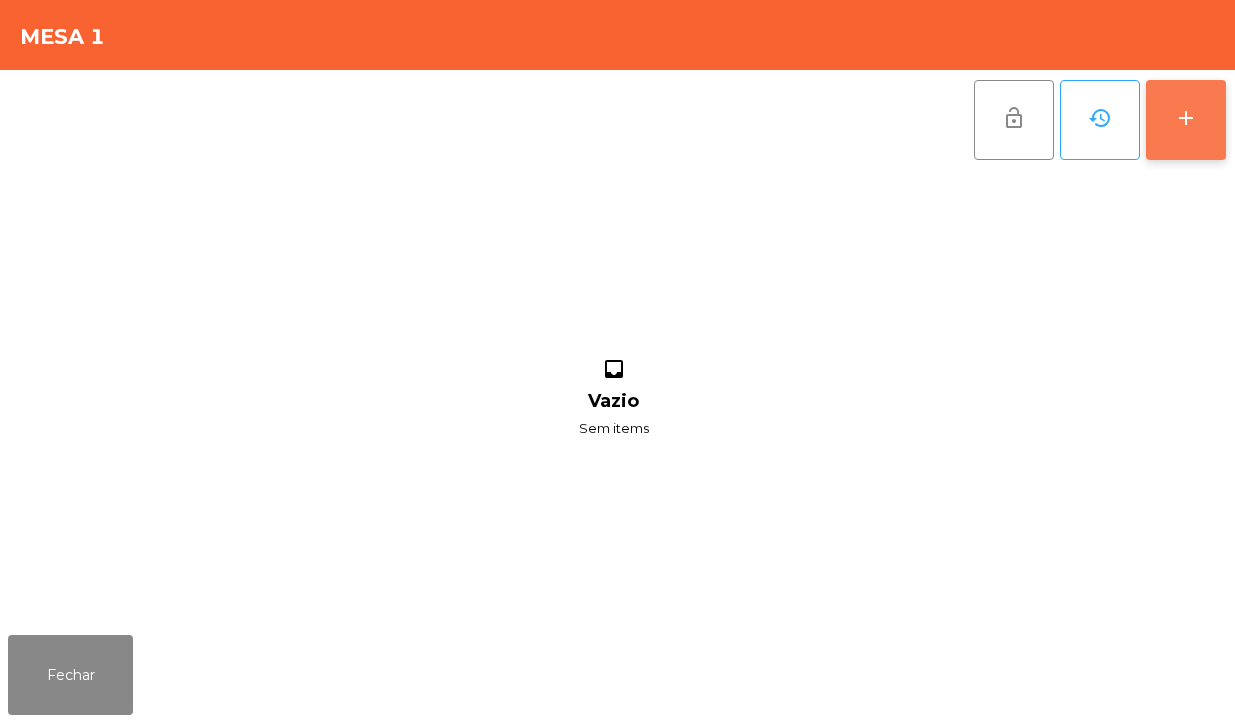 click on "add" 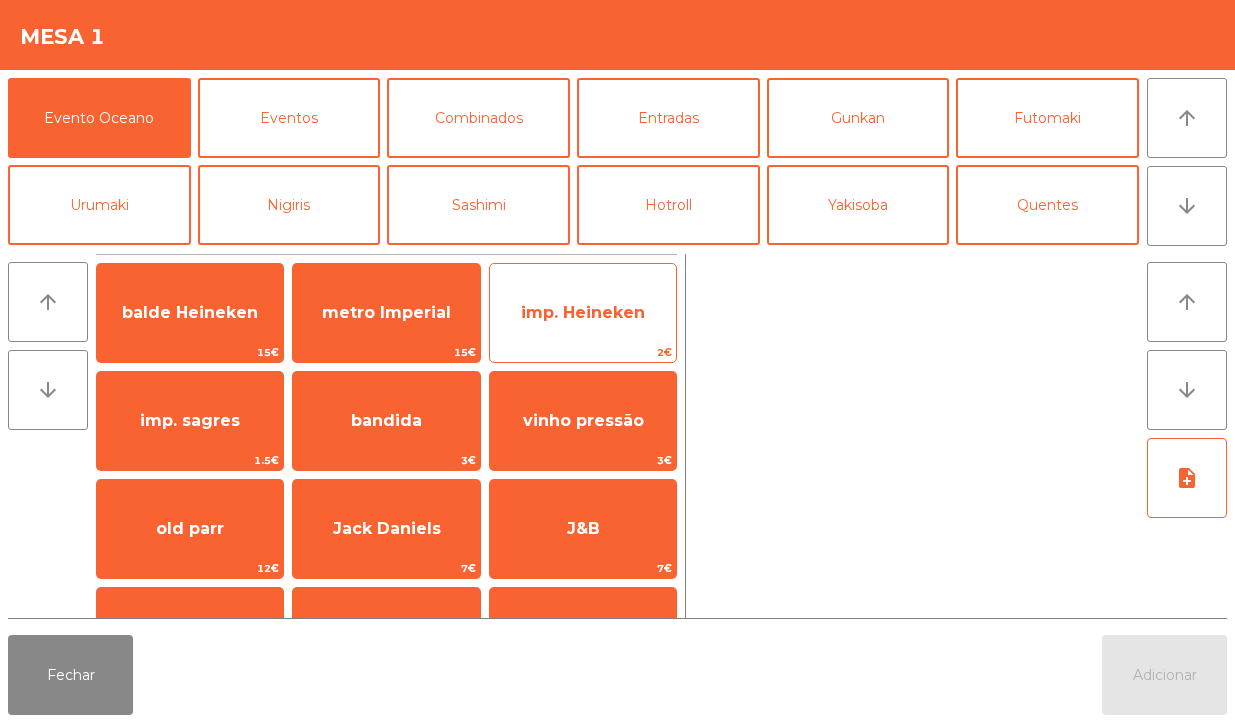 click on "imp. Heineken" 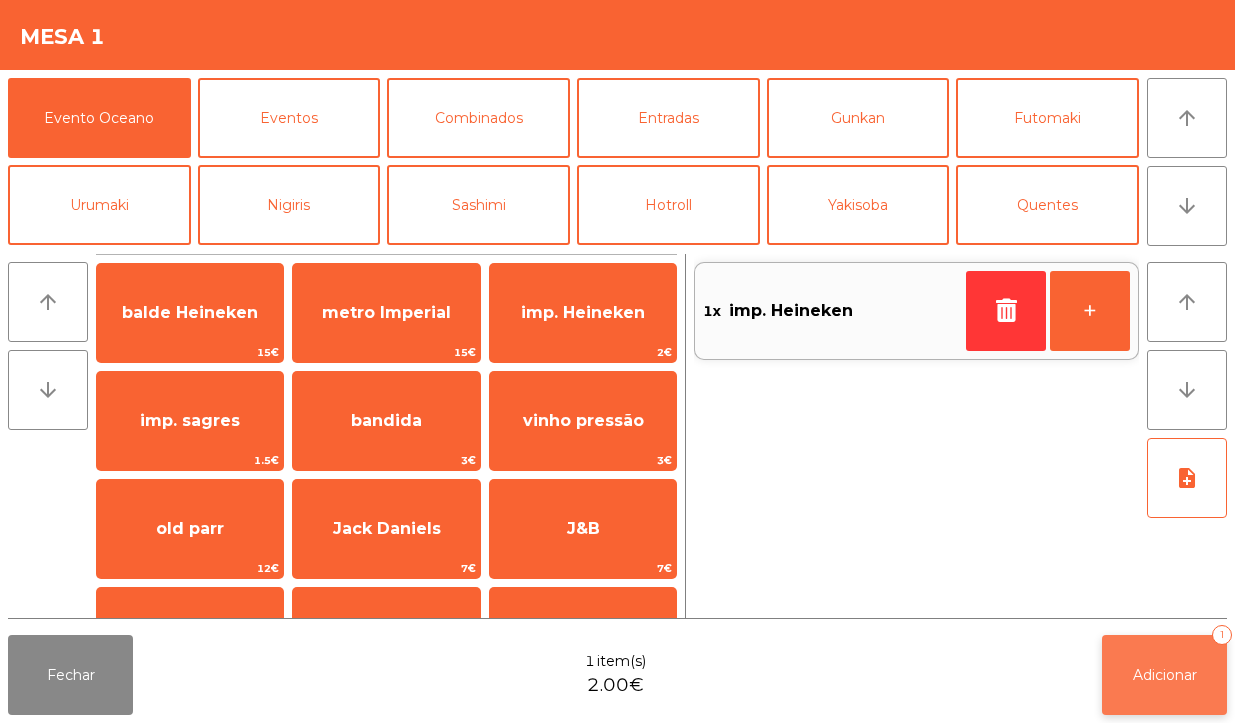 click on "Adicionar   1" 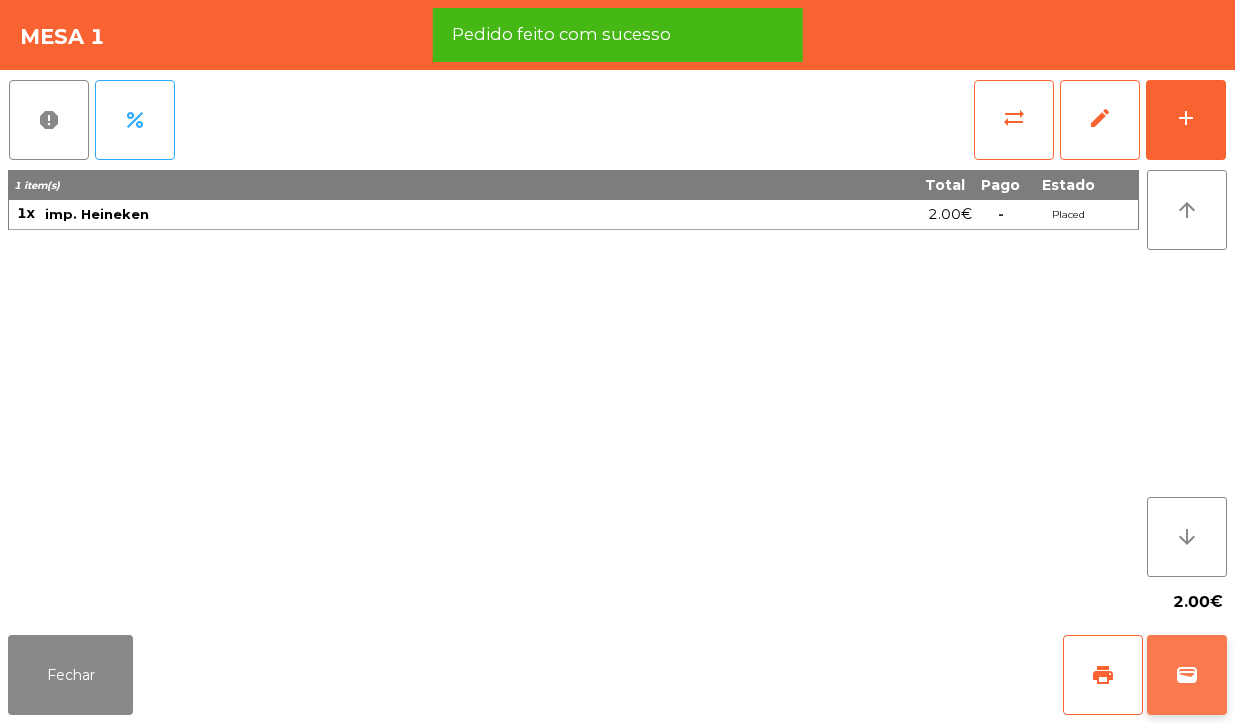 click on "wallet" 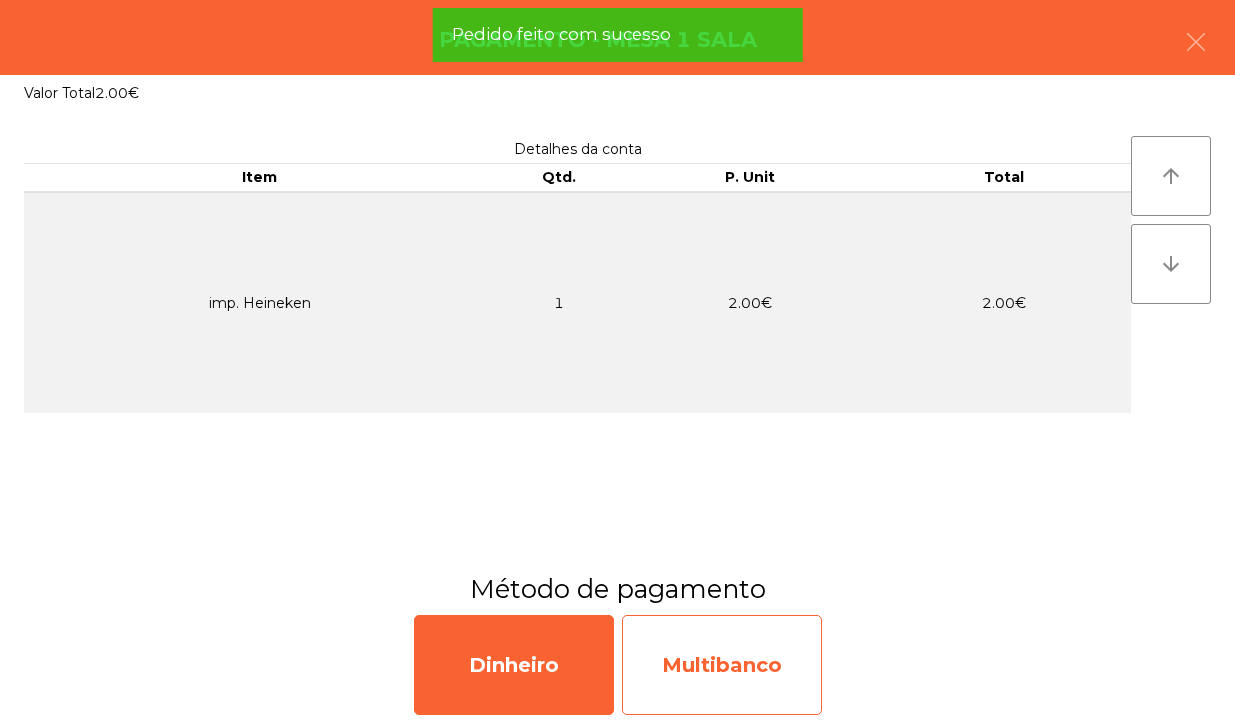 click on "Multibanco" 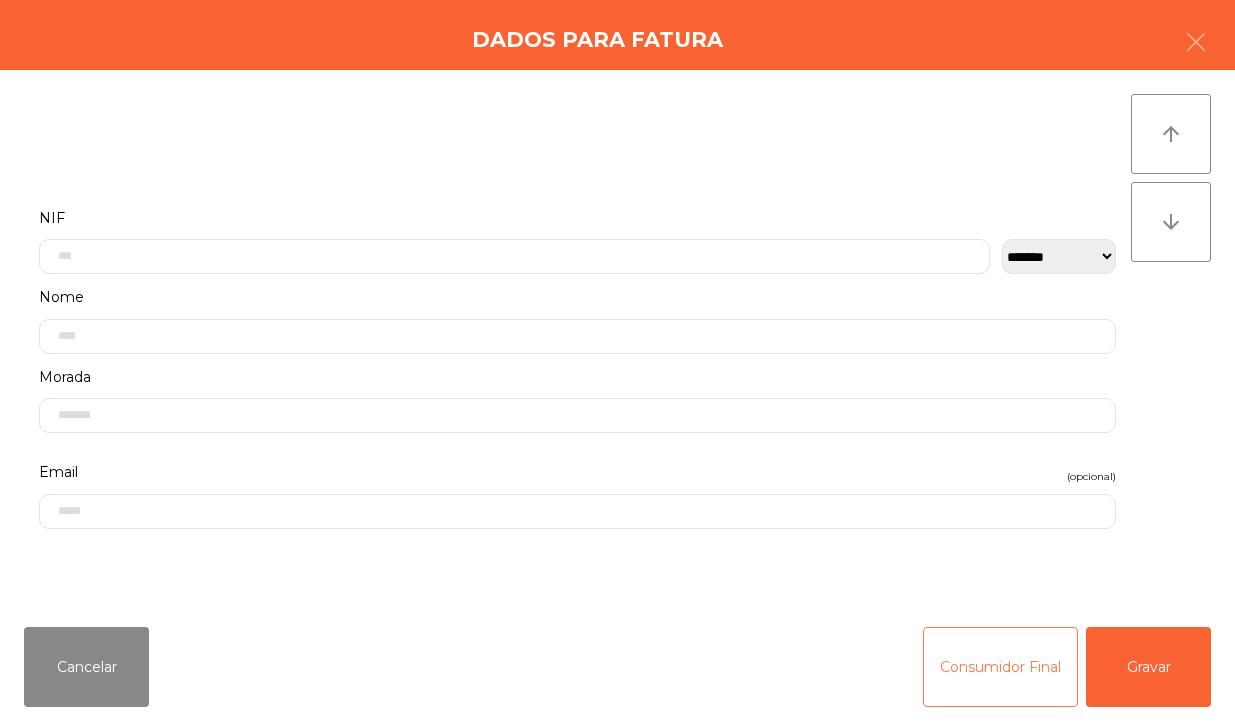 click on "Consumidor Final" 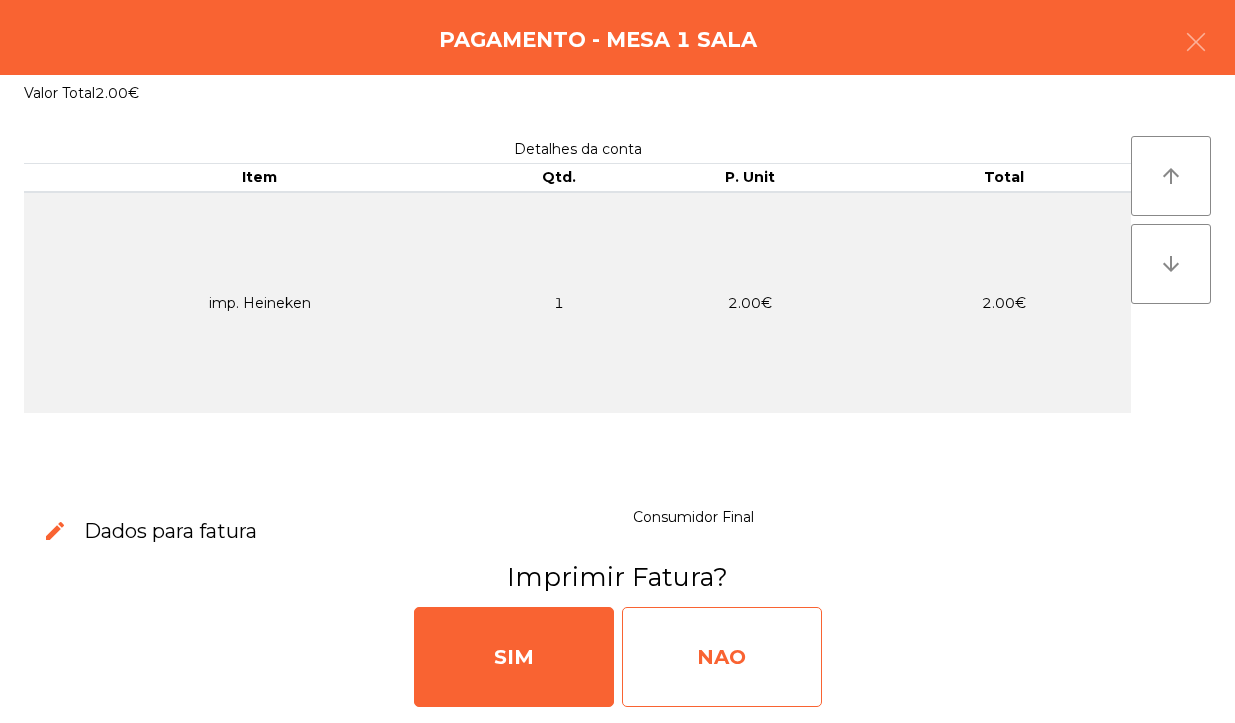click on "NAO" 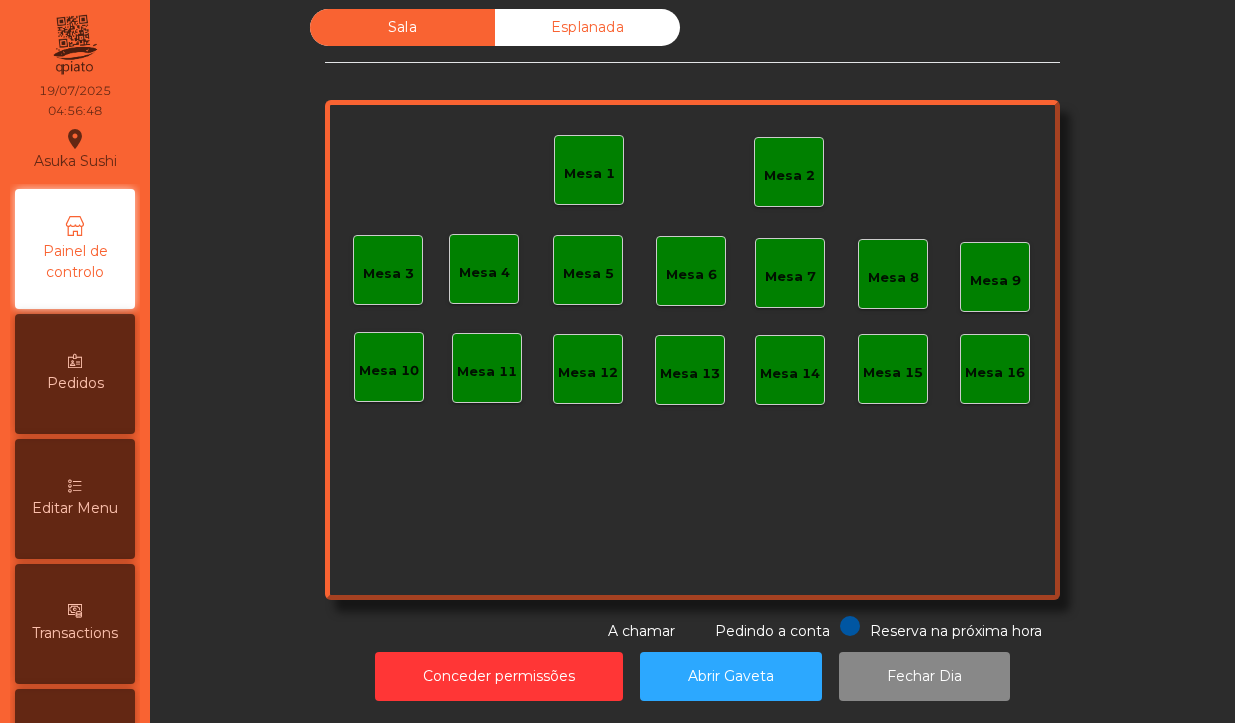 click on "Mesa 2" 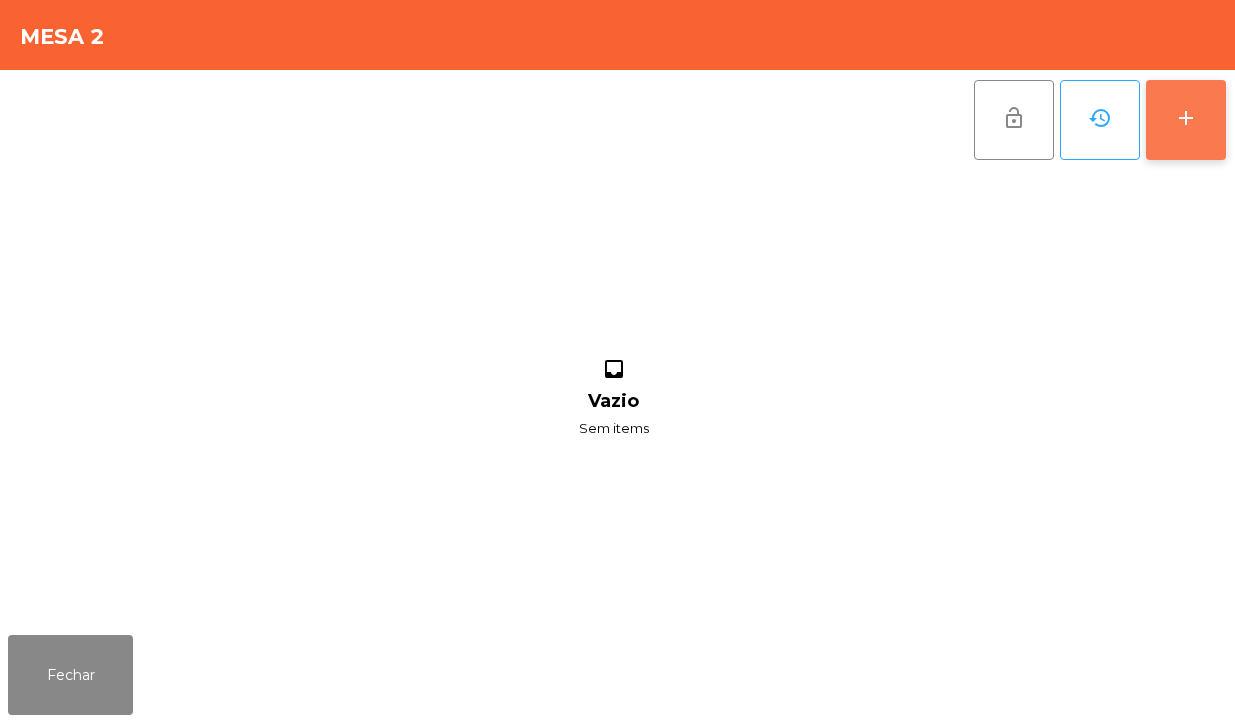 click on "add" 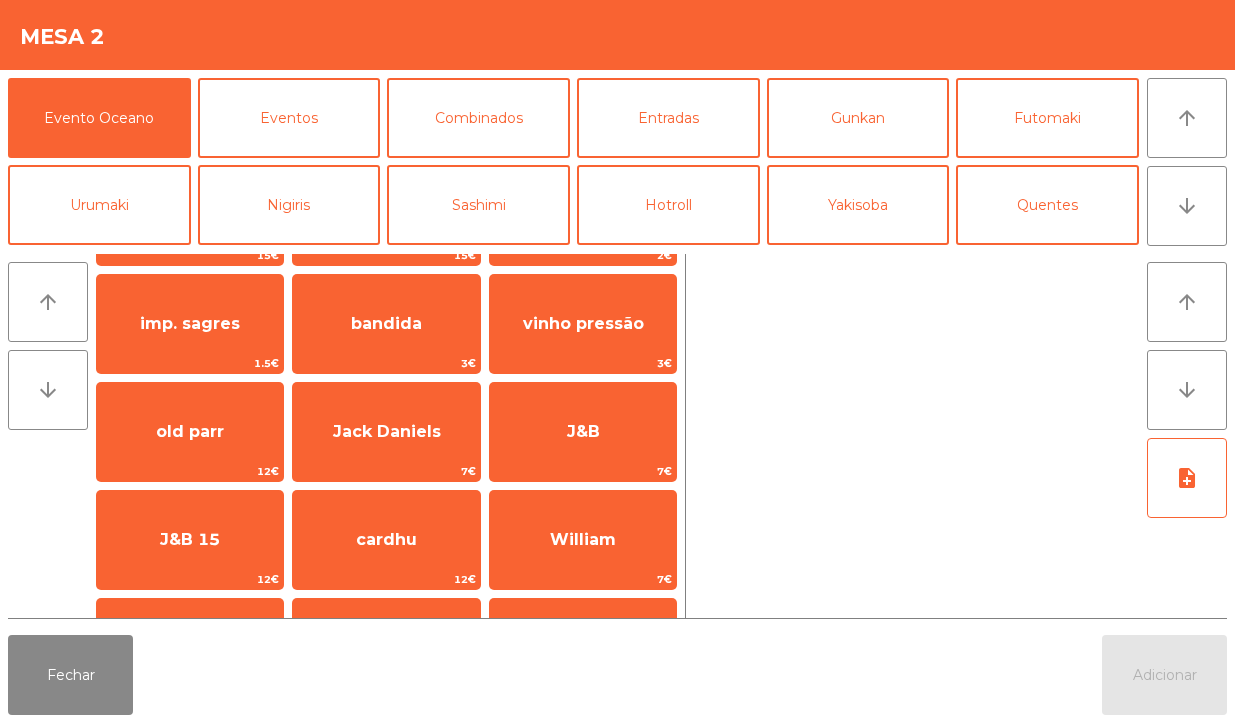 scroll, scrollTop: 101, scrollLeft: 0, axis: vertical 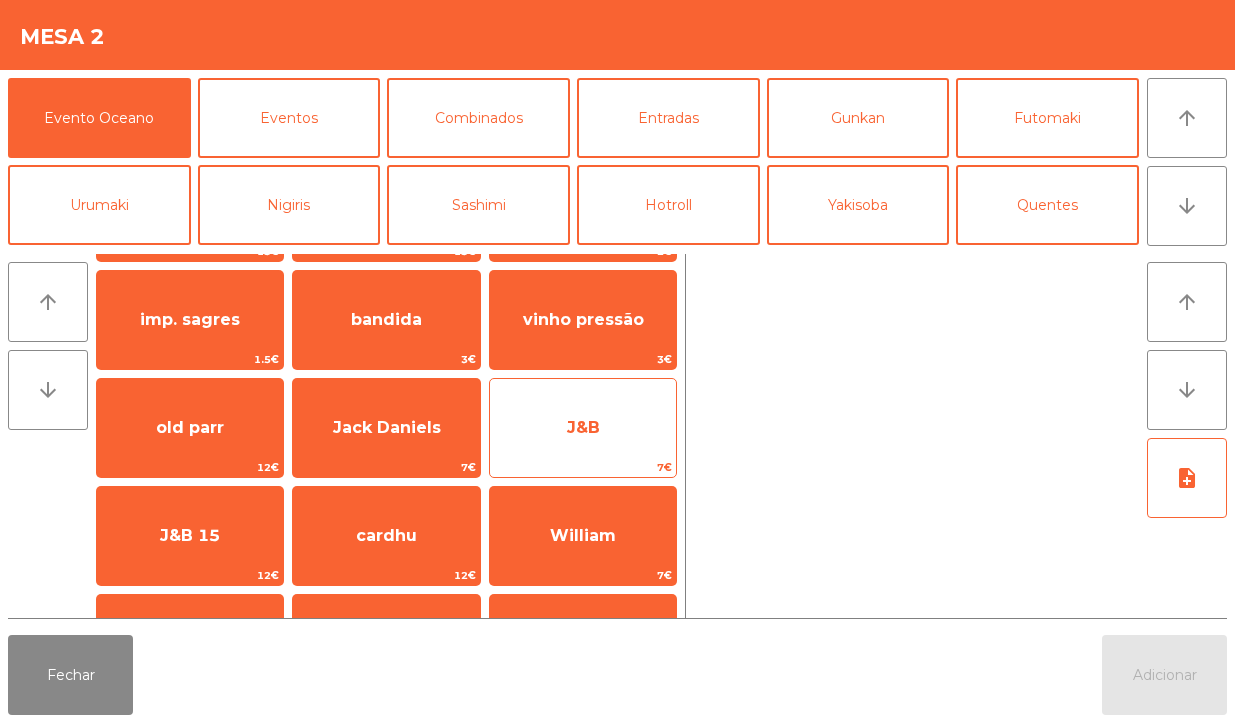 click on "J&B" 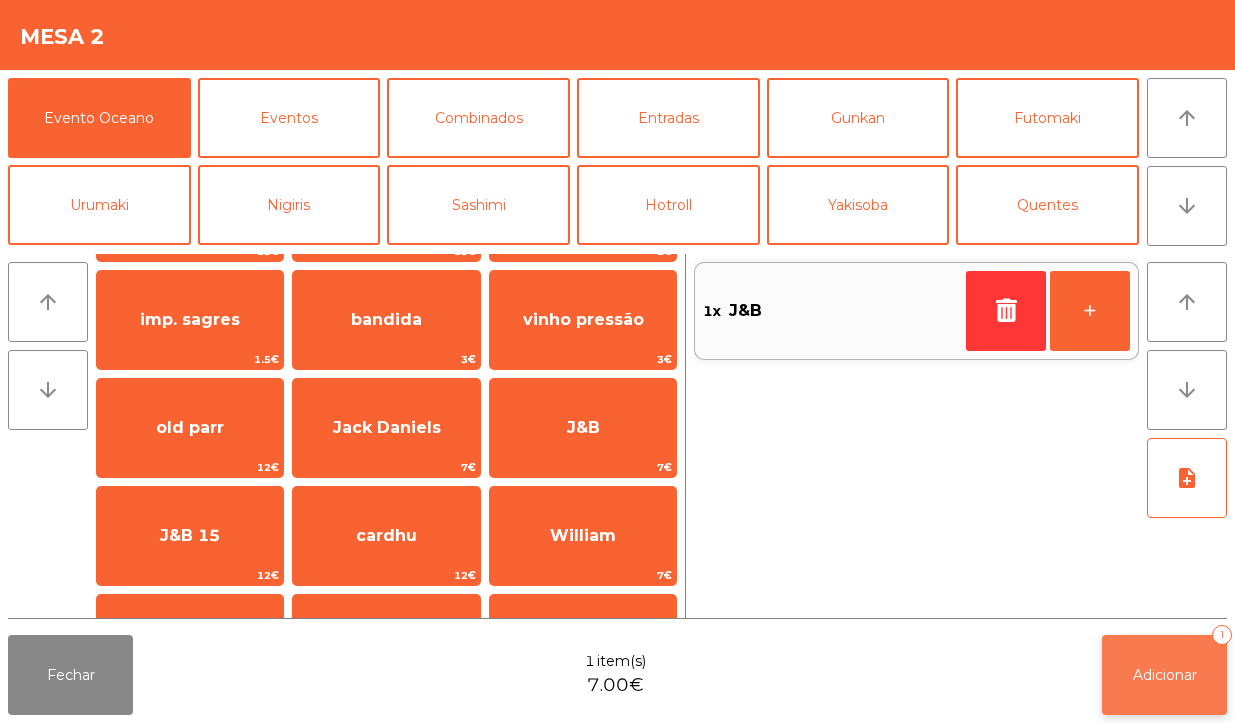 click on "Adicionar   1" 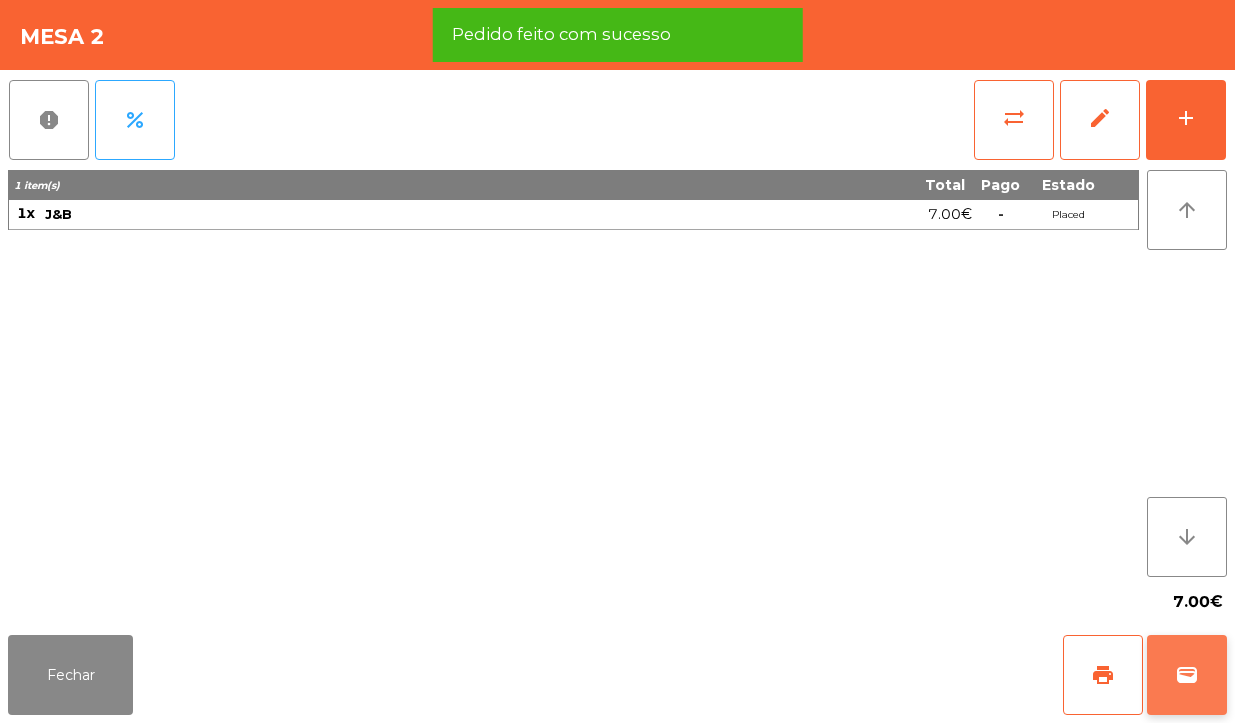 click on "wallet" 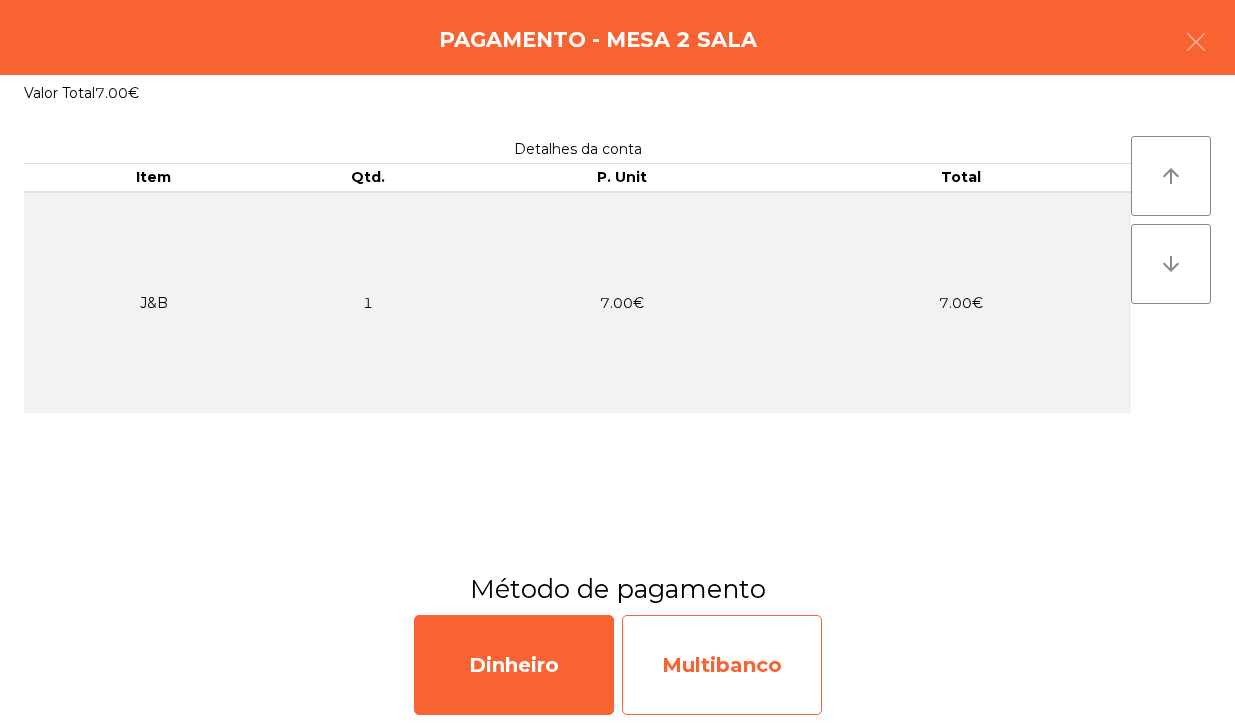 click on "Multibanco" 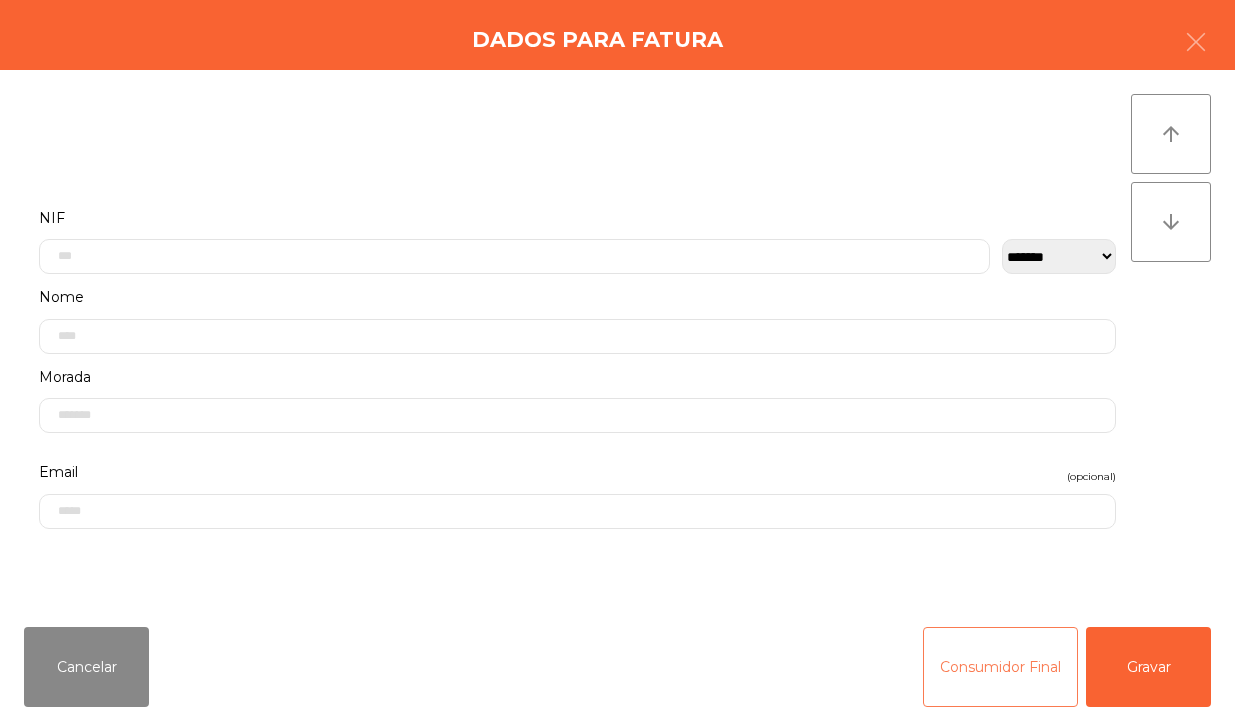click on "Consumidor Final" 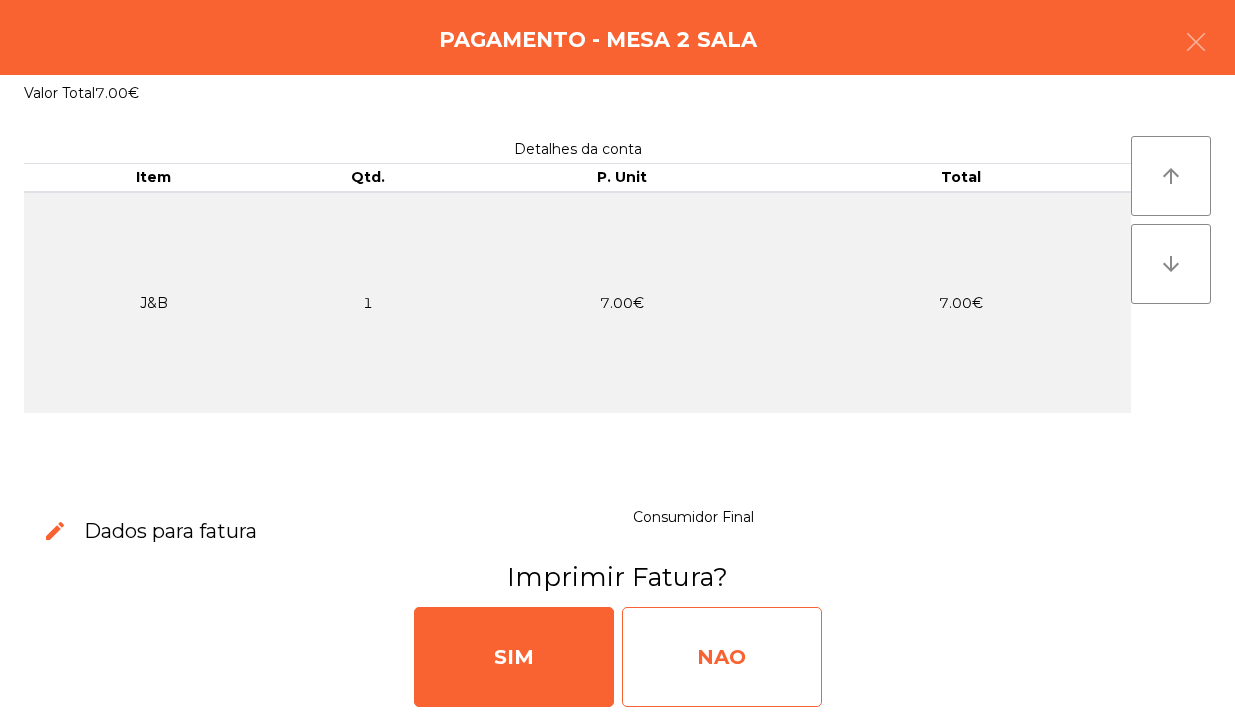 click on "NAO" 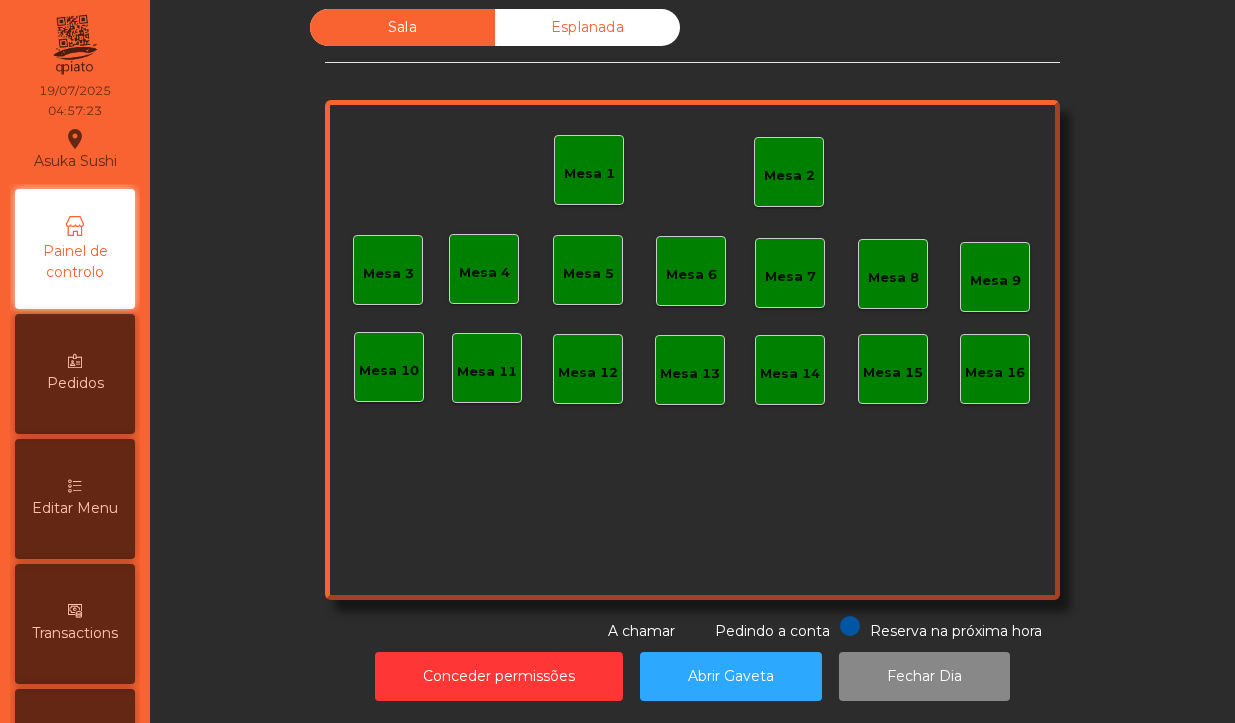 click on "Mesa 1" 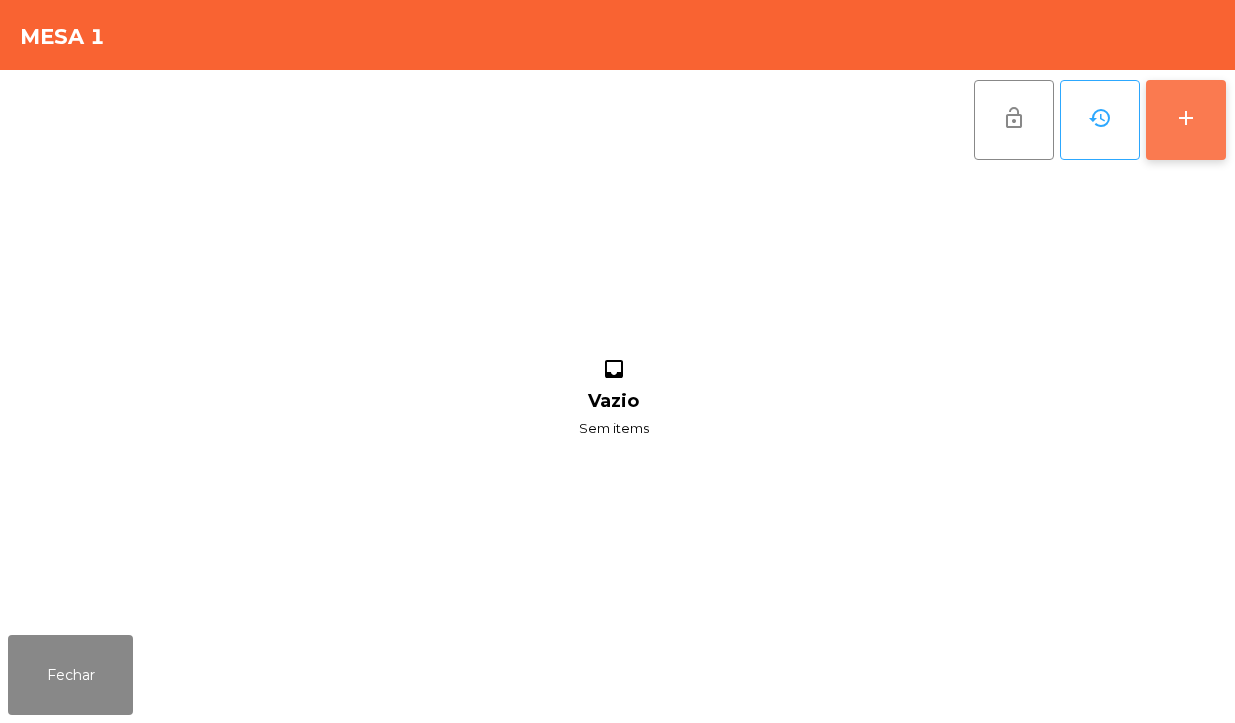 click on "add" 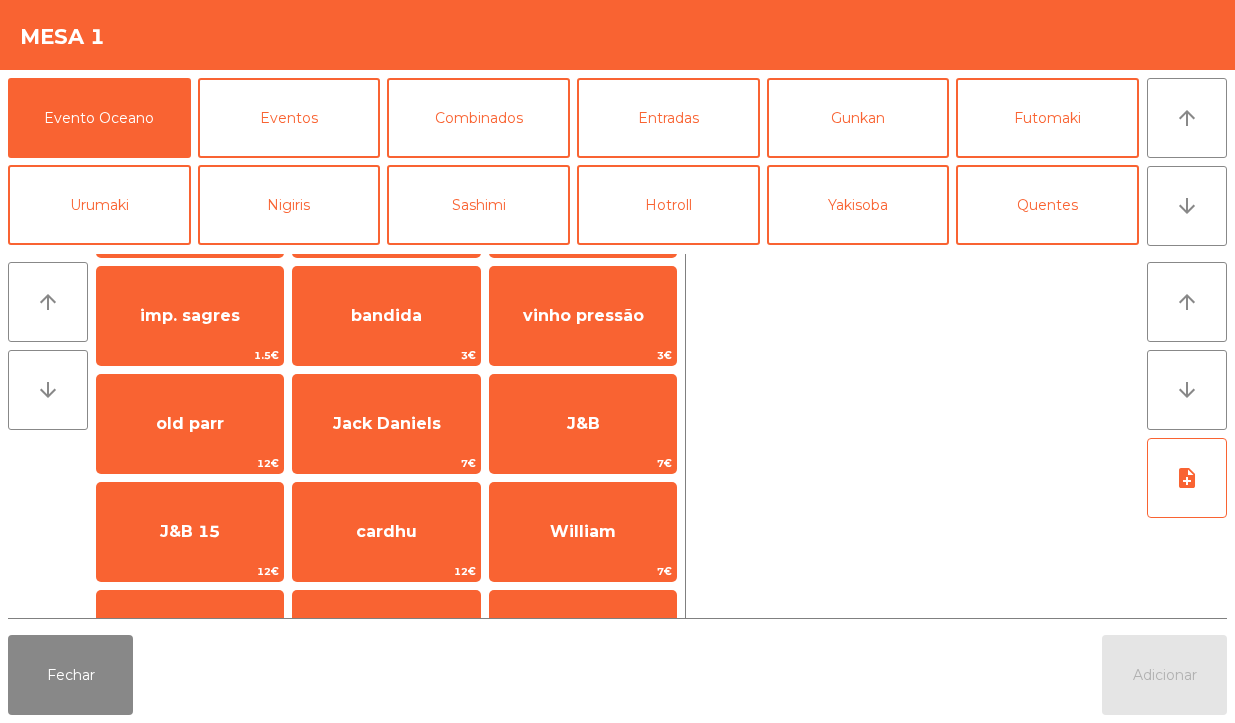 scroll, scrollTop: 0, scrollLeft: 0, axis: both 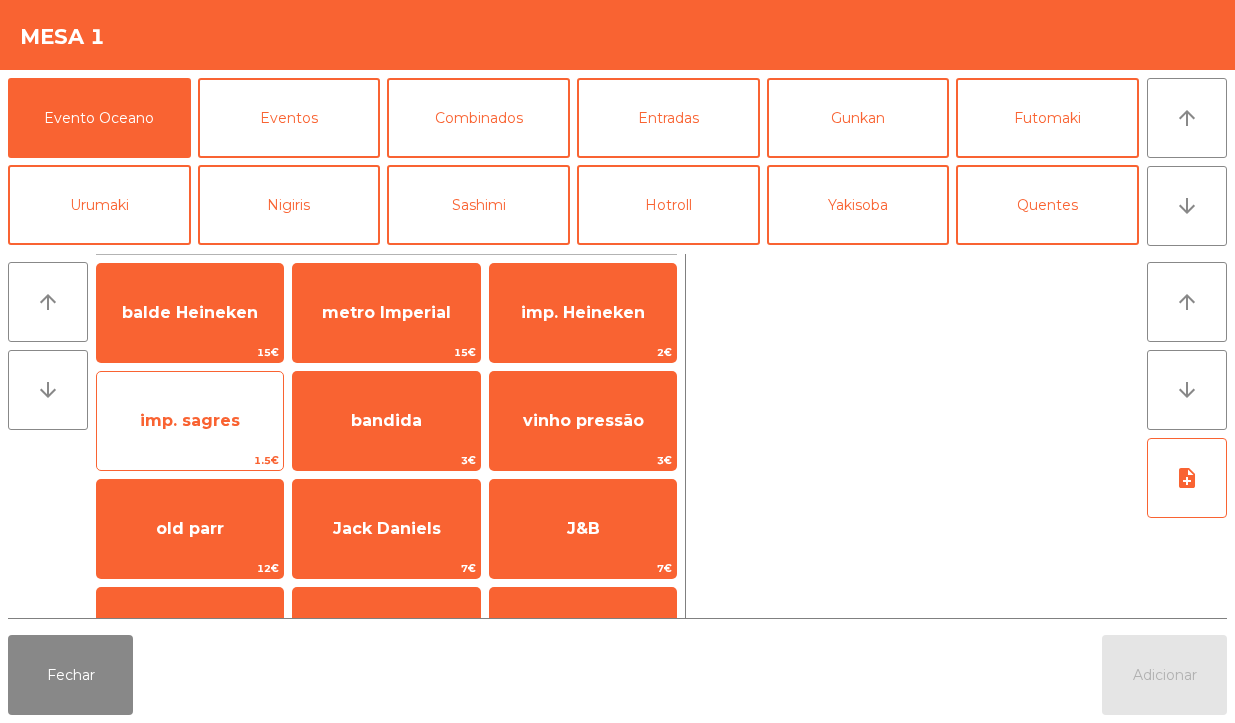 click on "imp. sagres" 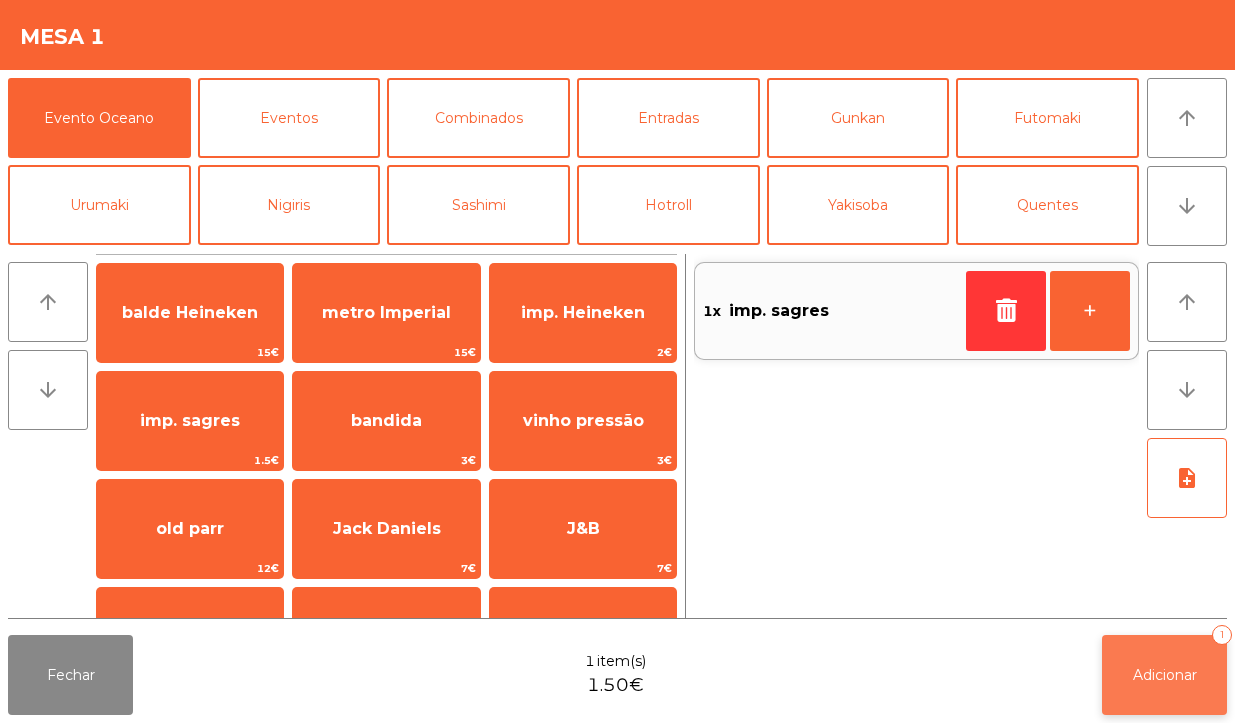 click on "Adicionar   1" 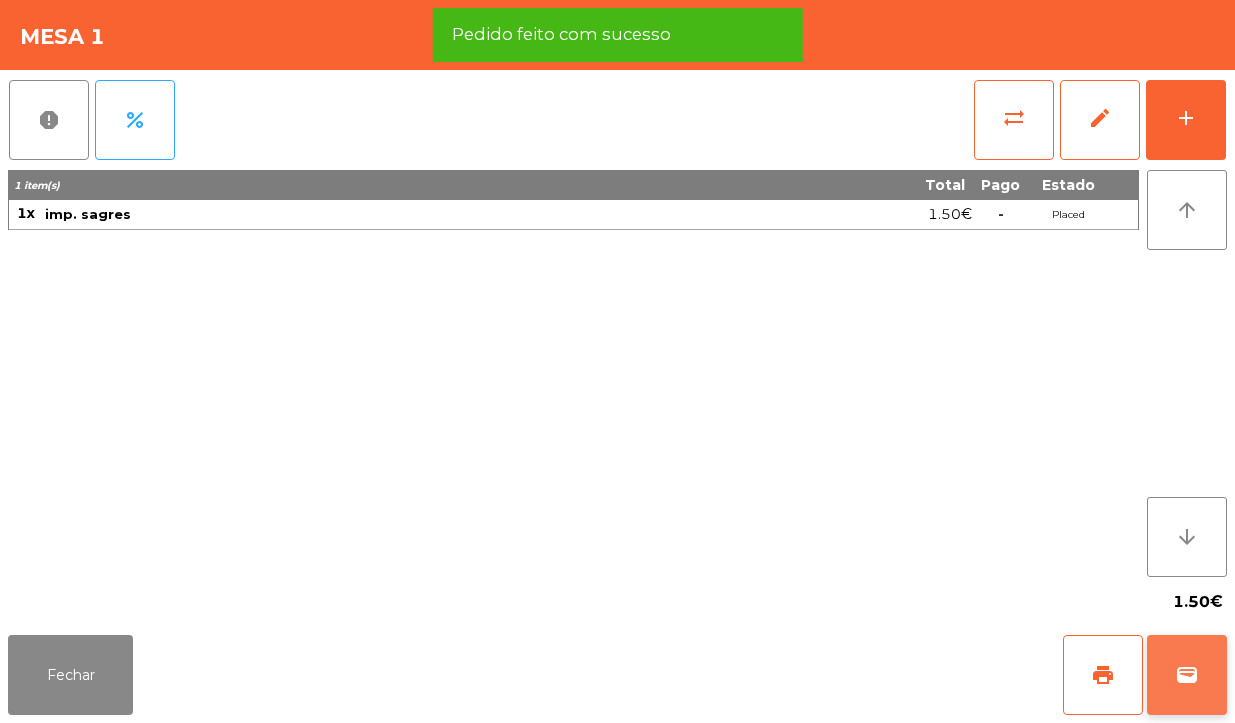 click on "wallet" 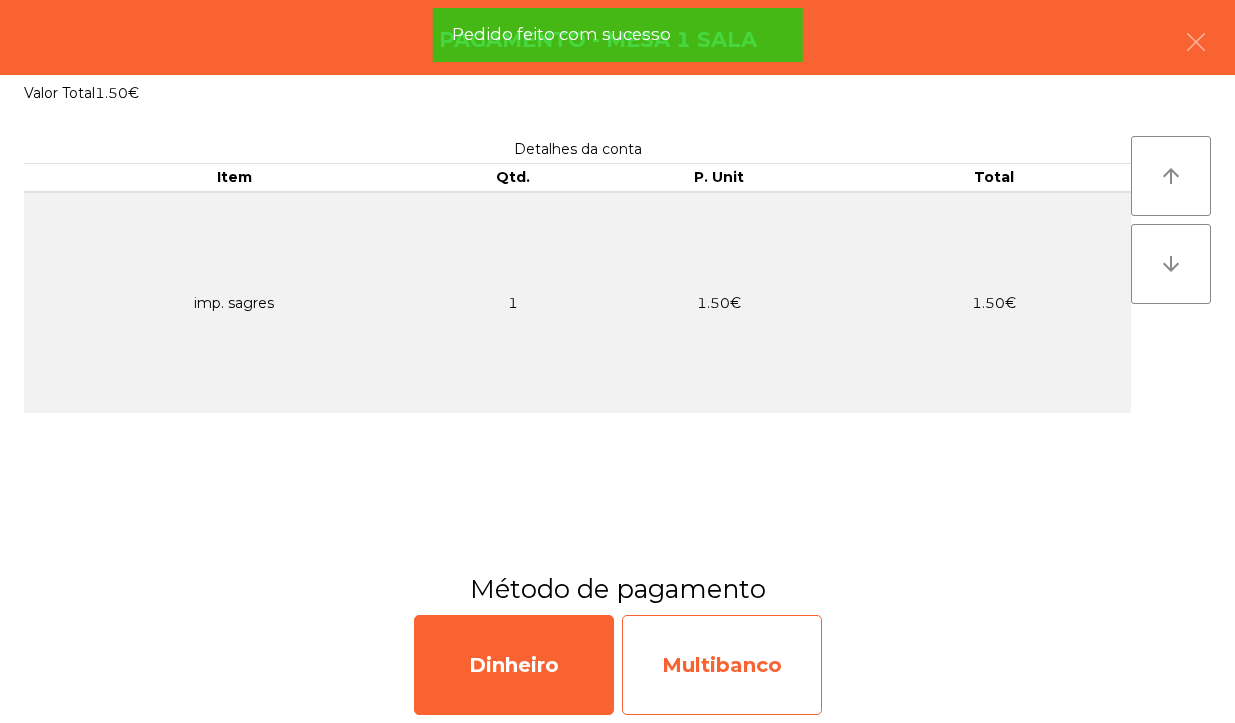 click on "Multibanco" 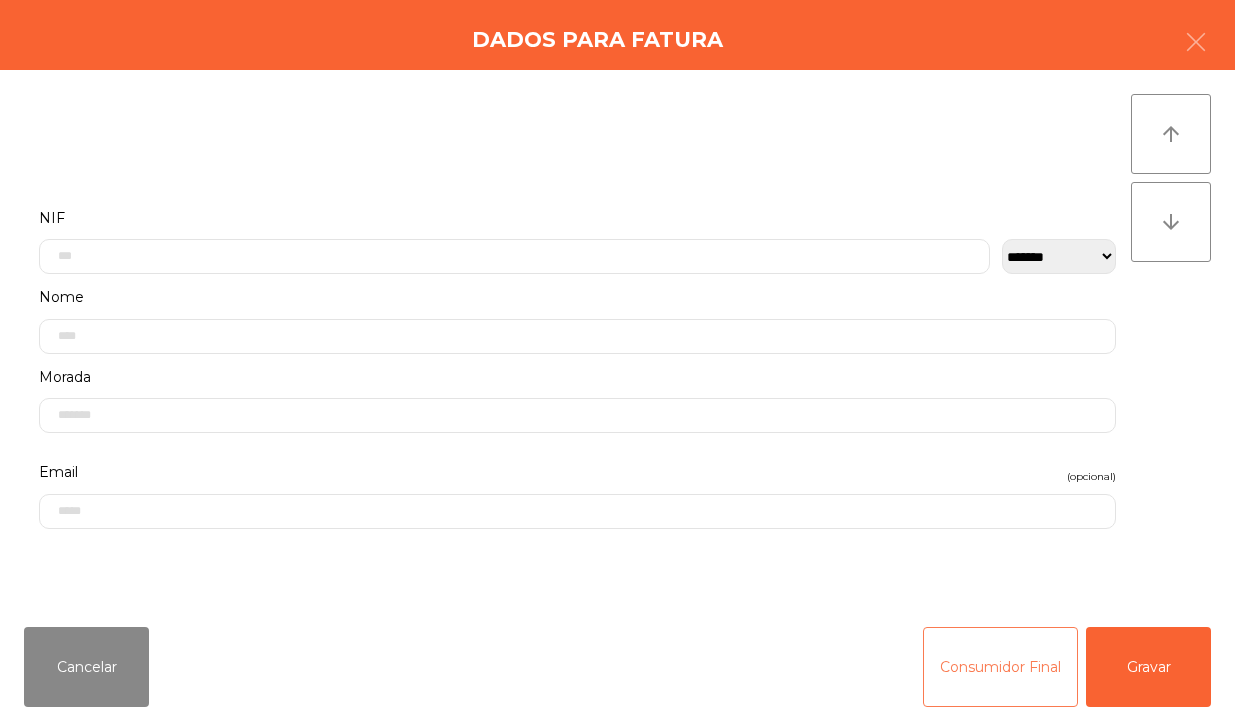 click on "Consumidor Final" 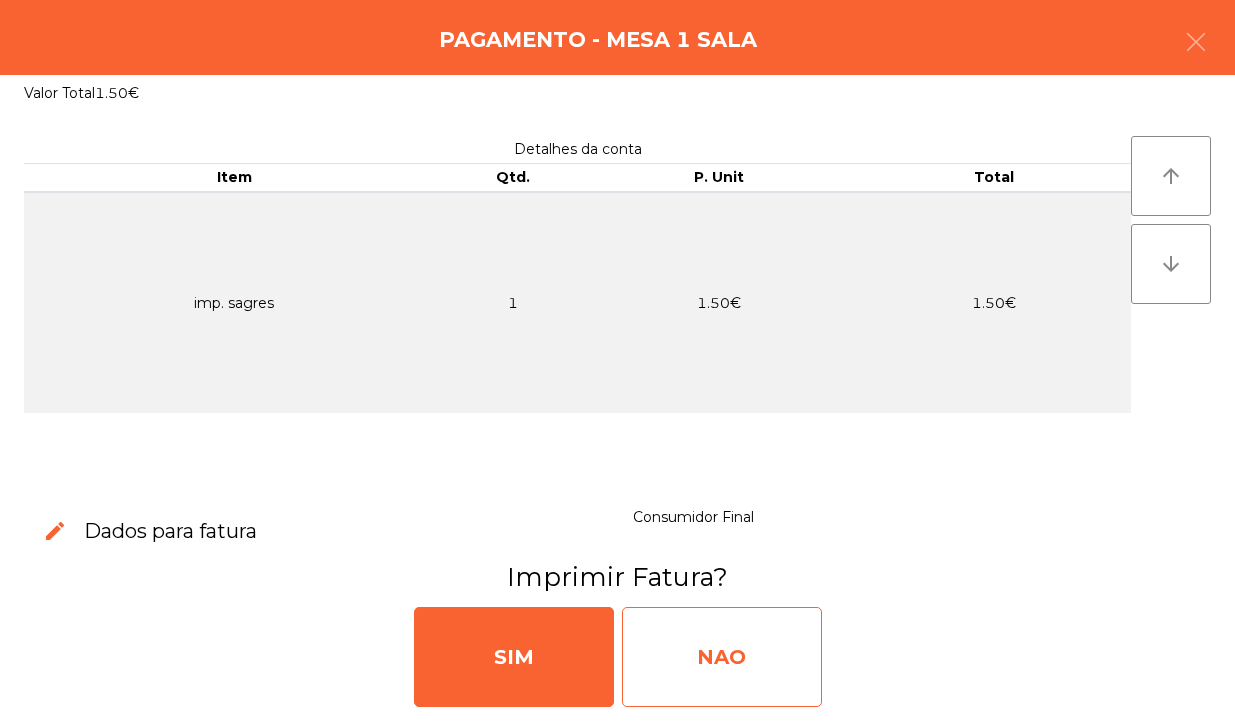 click on "NAO" 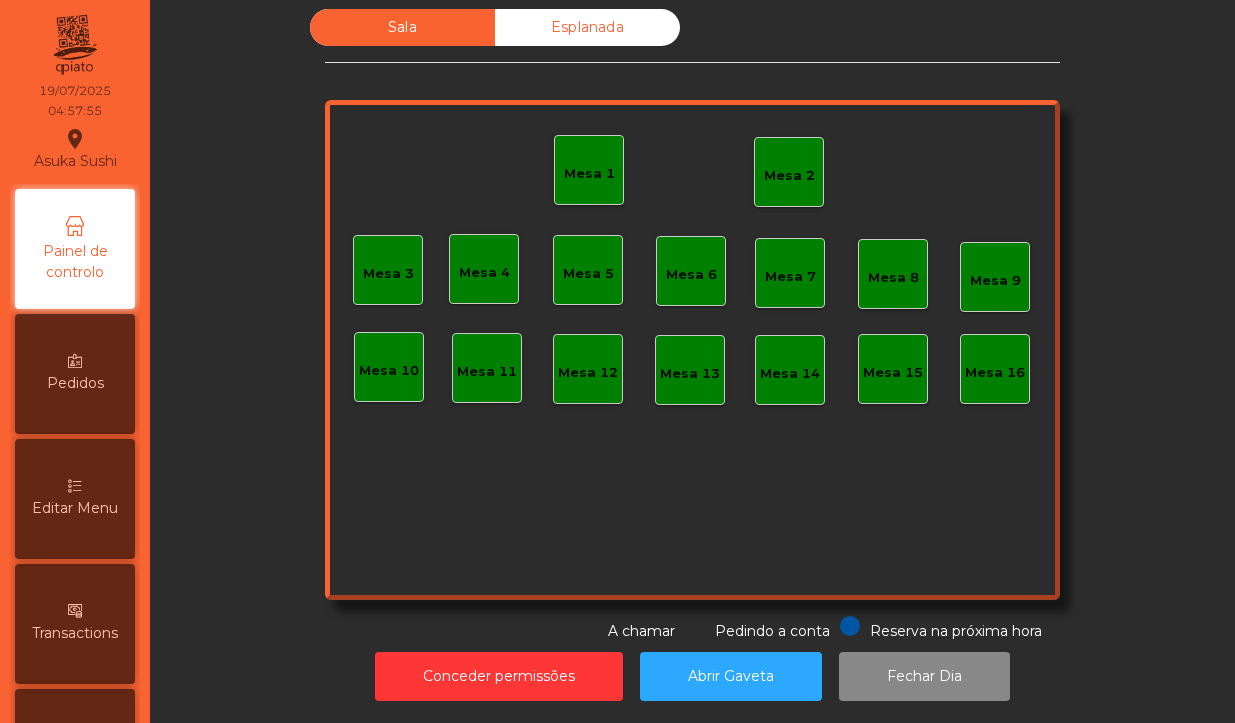 click on "Mesa 2" 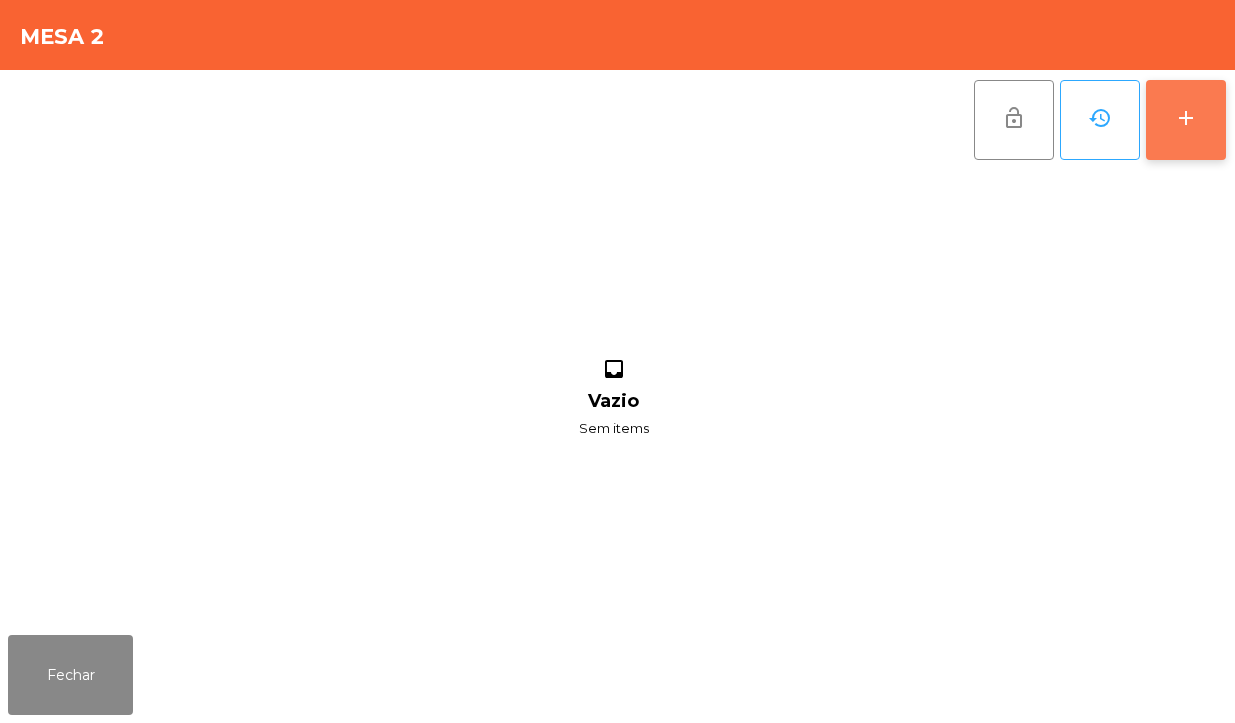 click on "add" 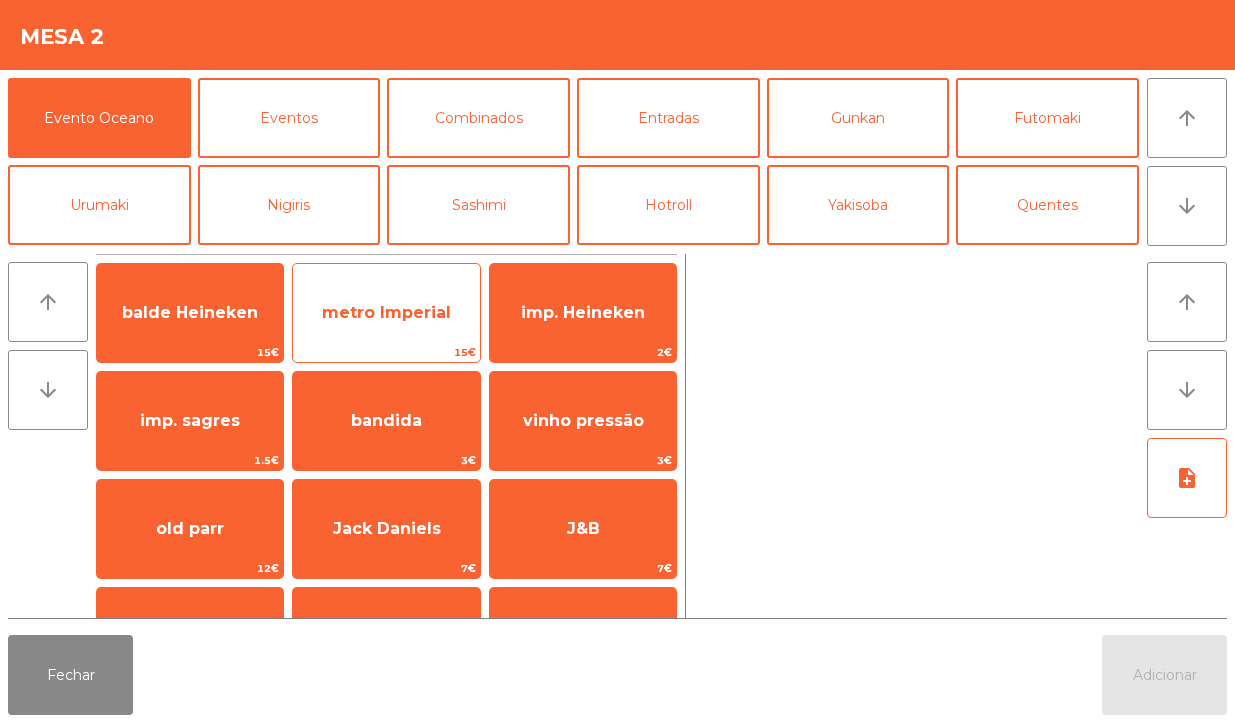 click on "metro Imperial" 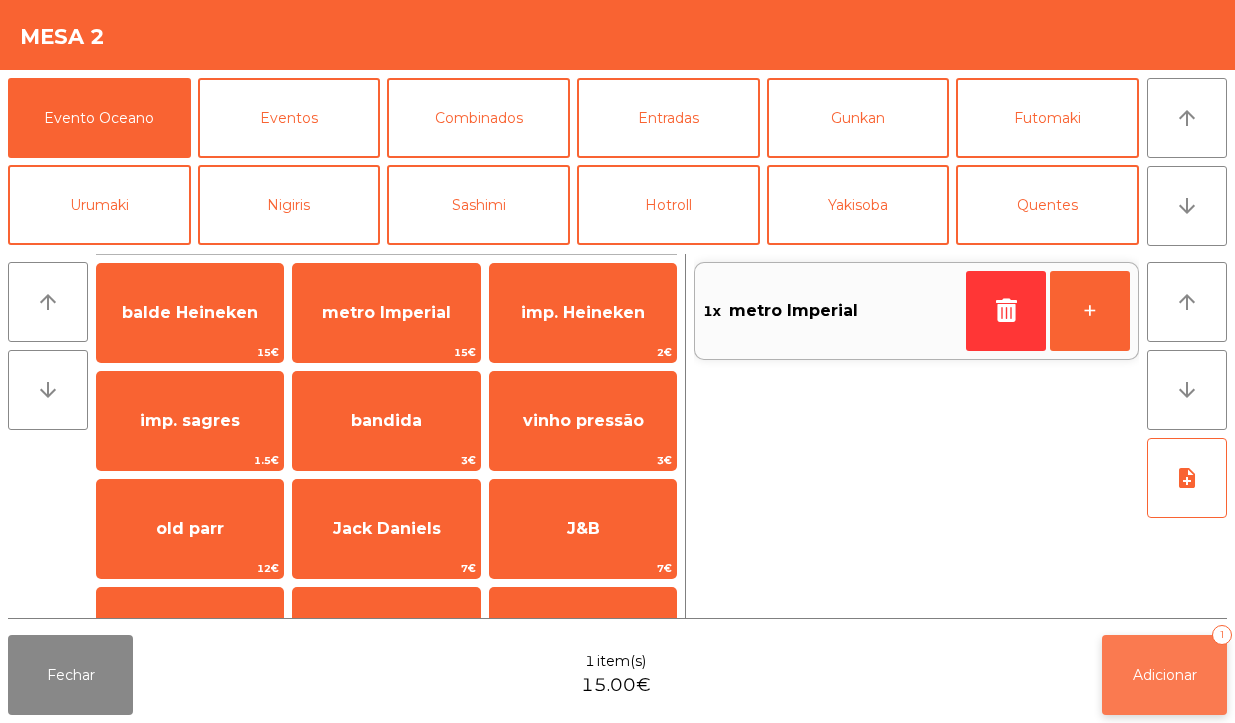 click on "Adicionar   1" 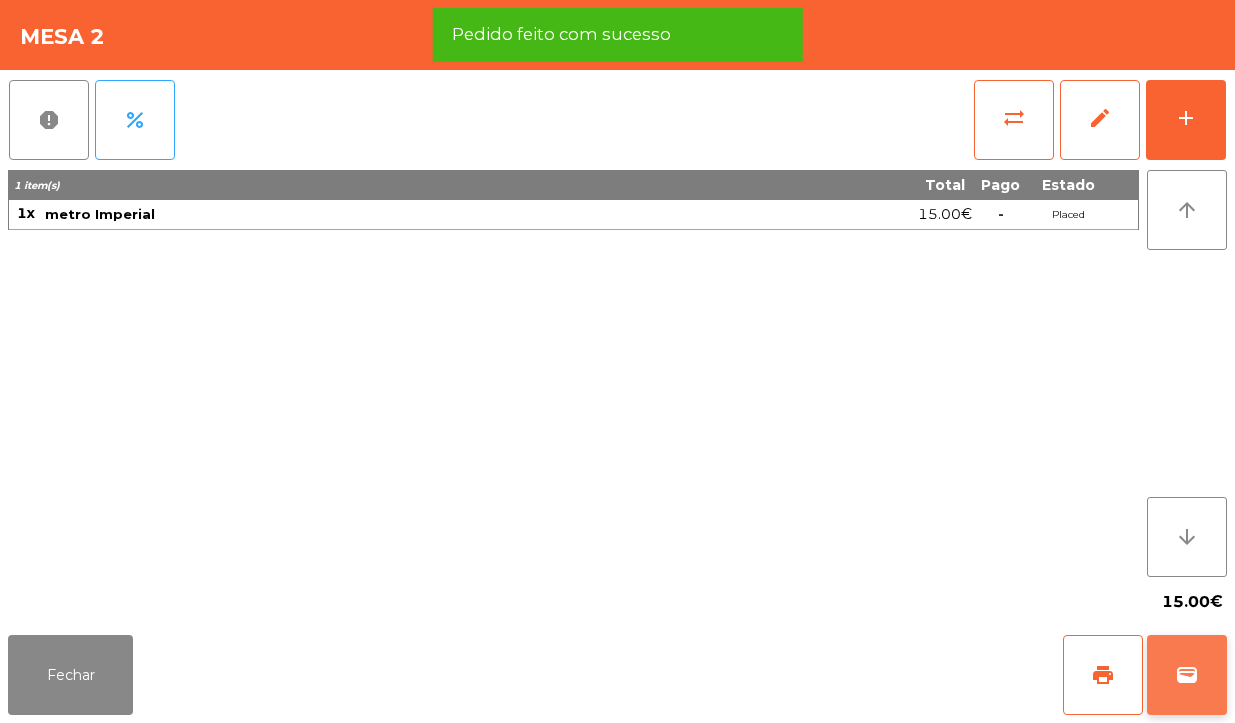click on "wallet" 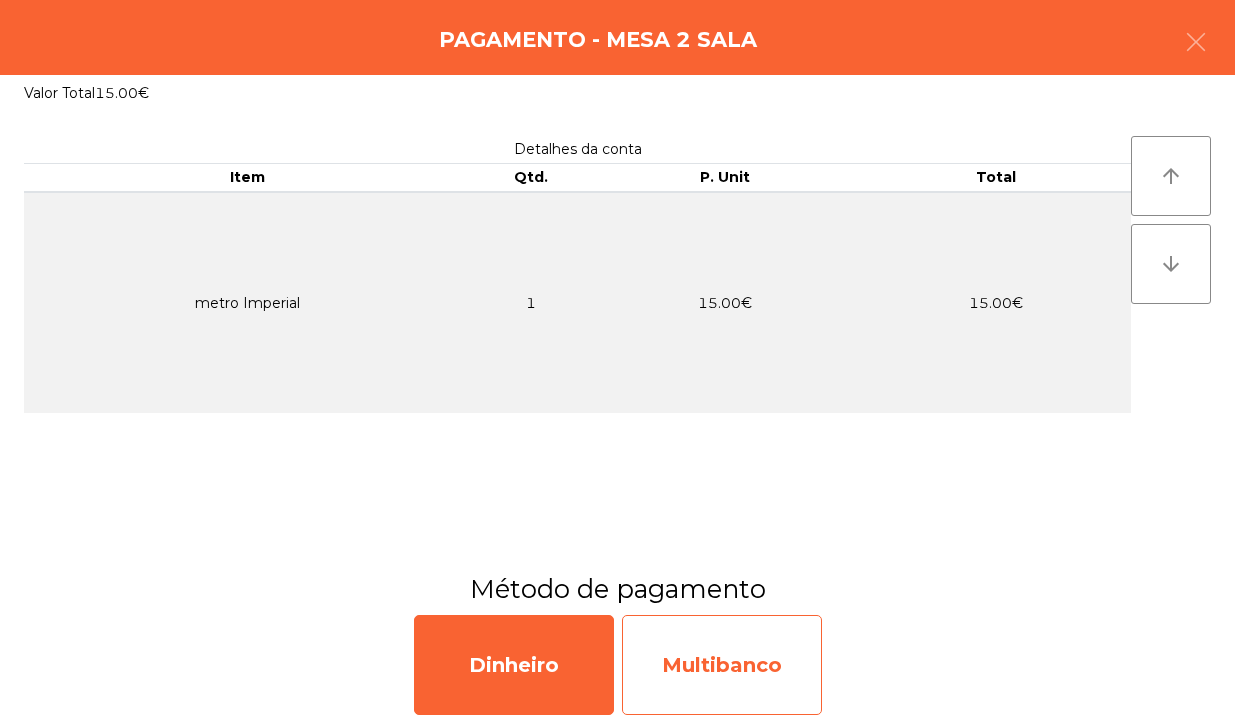 click on "Multibanco" 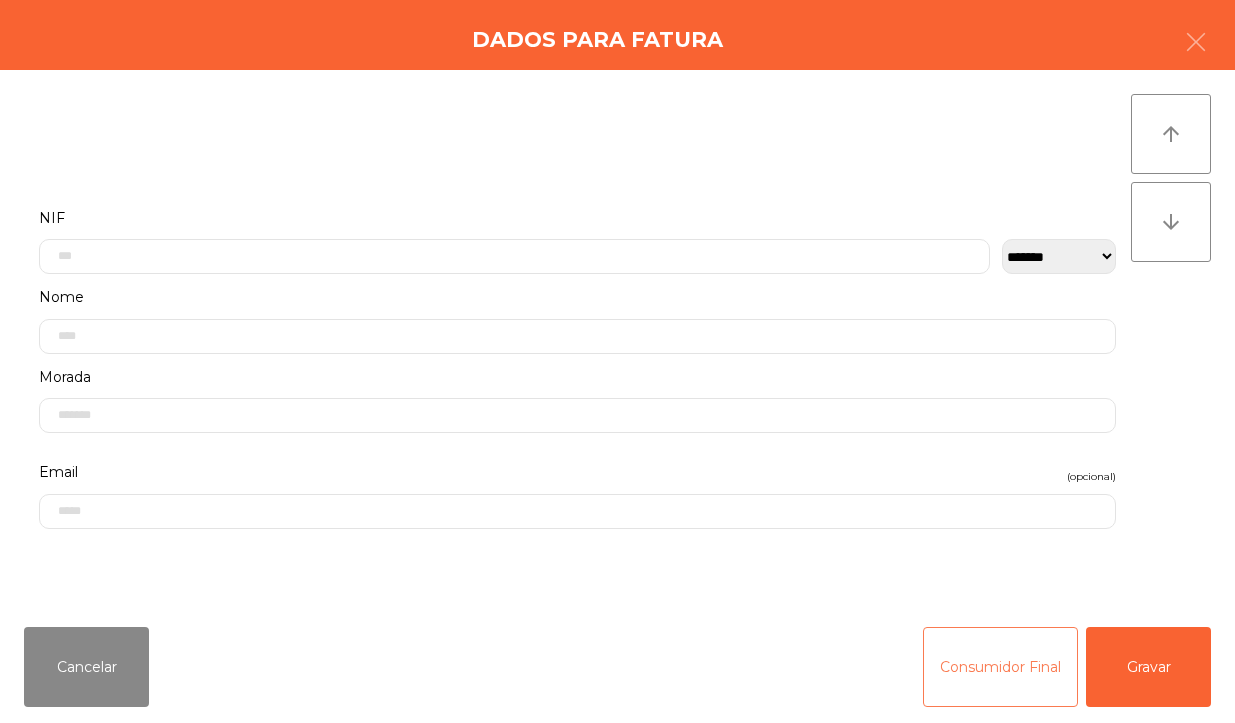 click on "Consumidor Final" 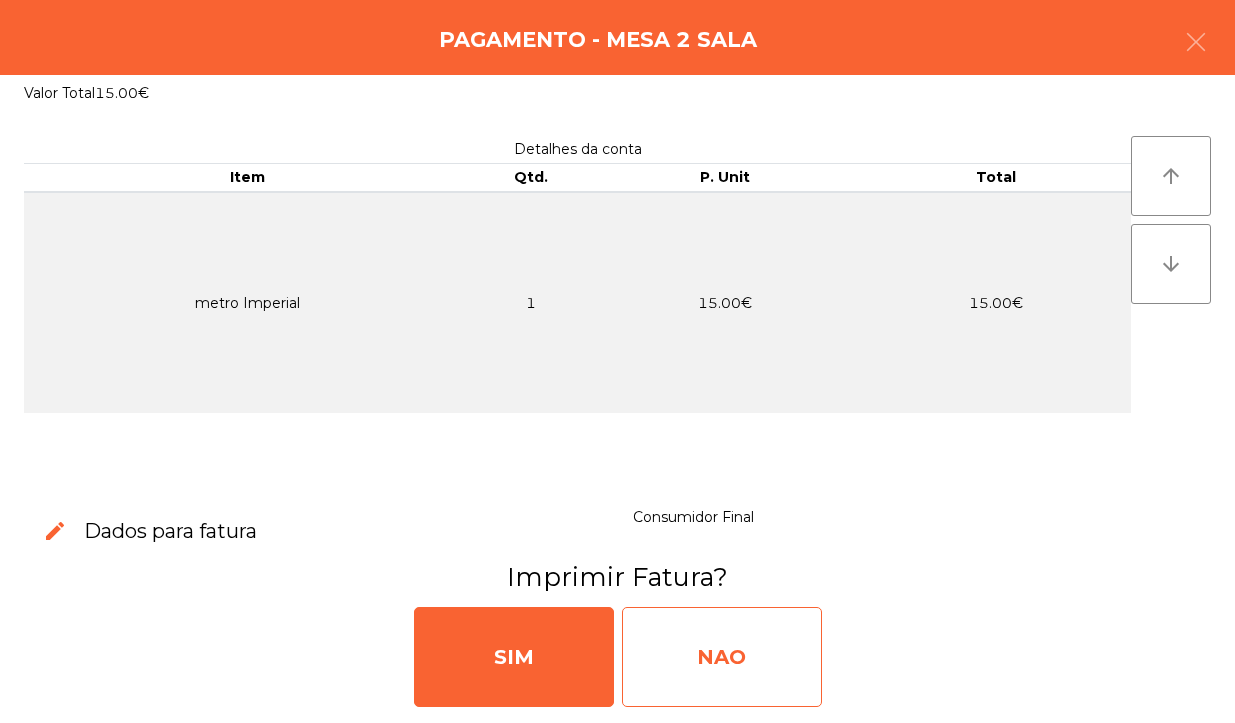 click on "NAO" 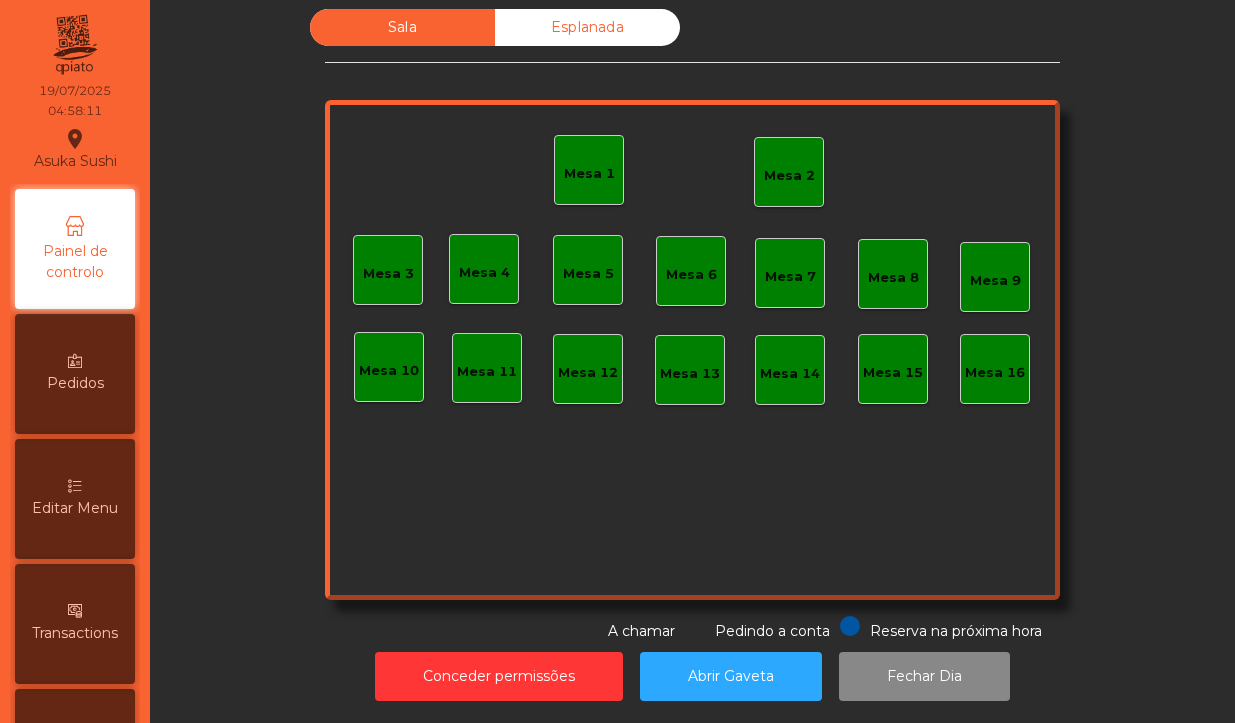 click on "Mesa 2" 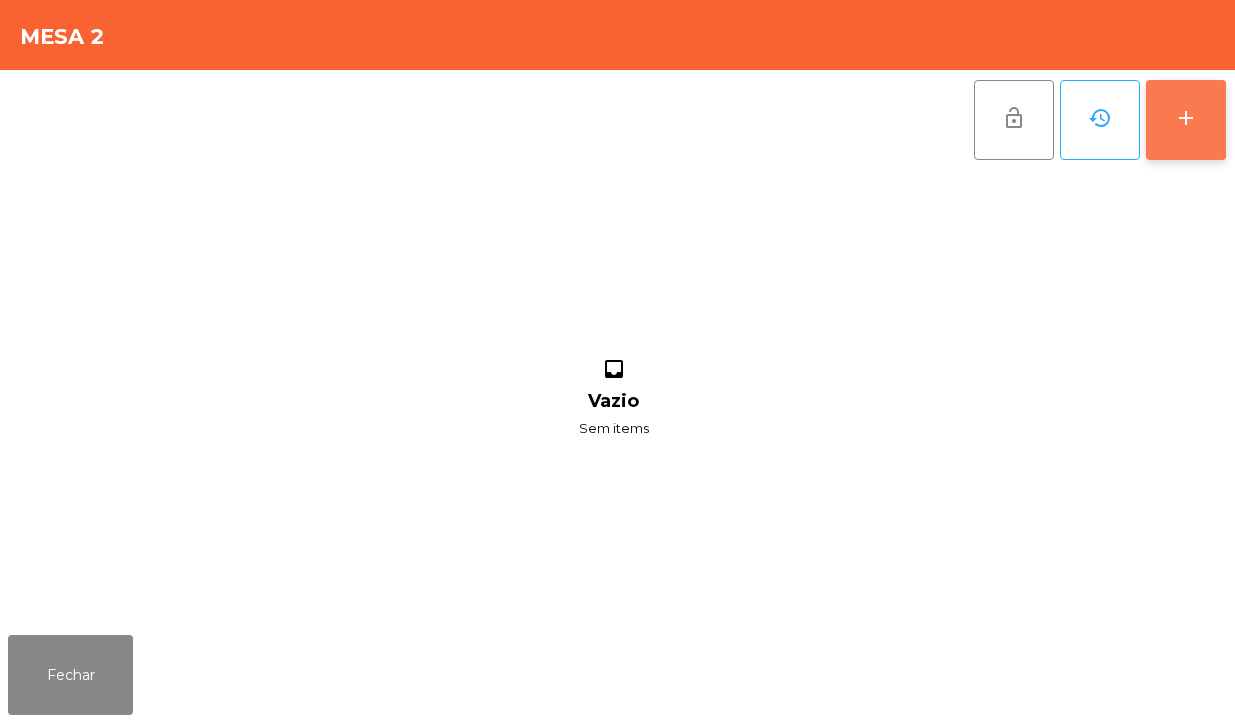click on "add" 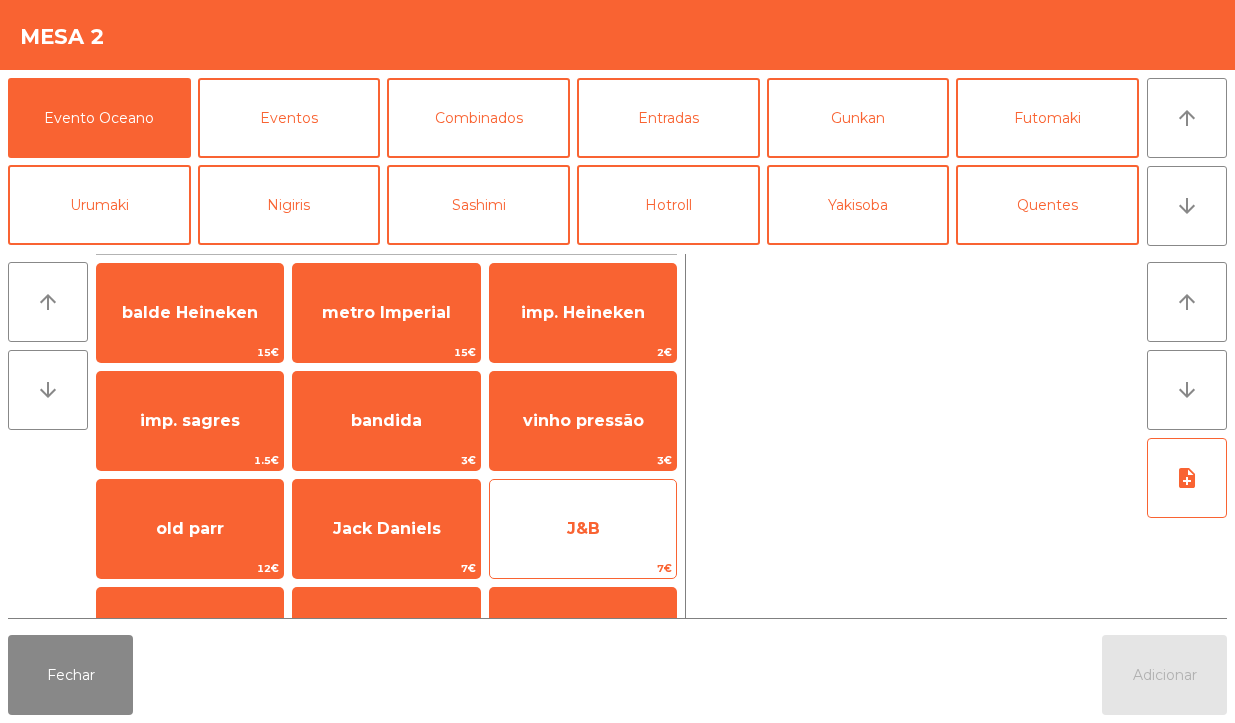 click on "J&B" 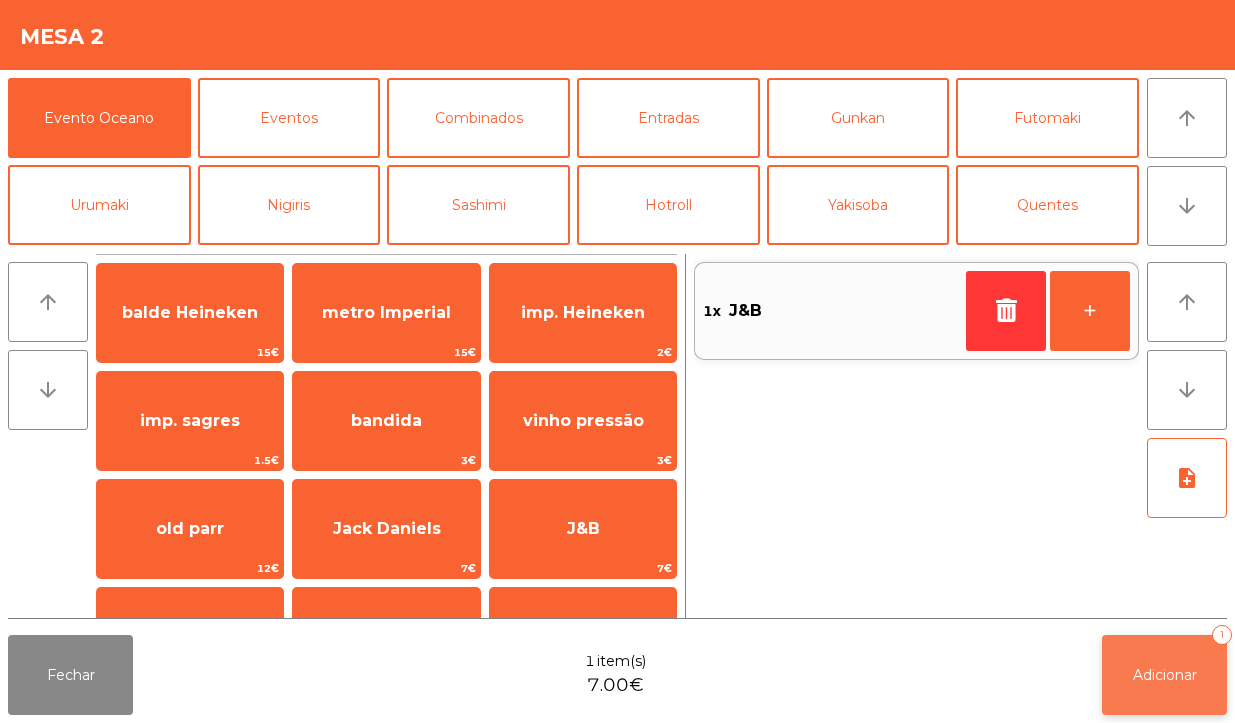 click on "Adicionar" 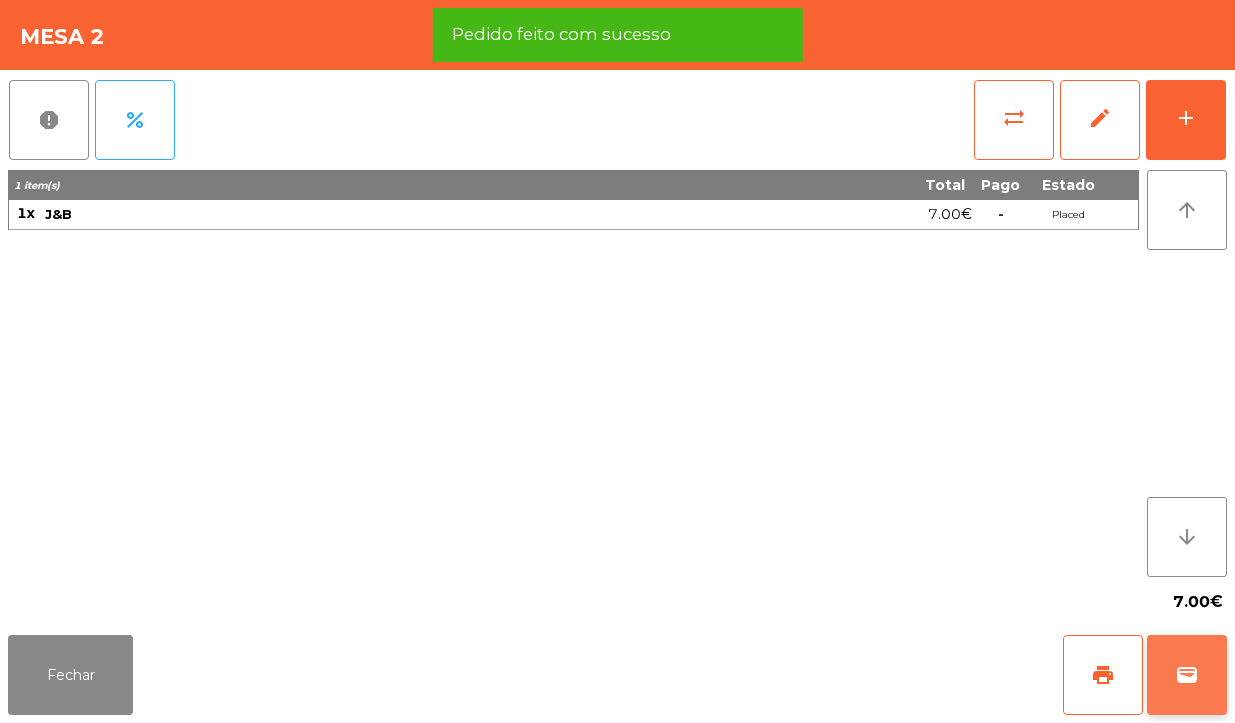 click on "wallet" 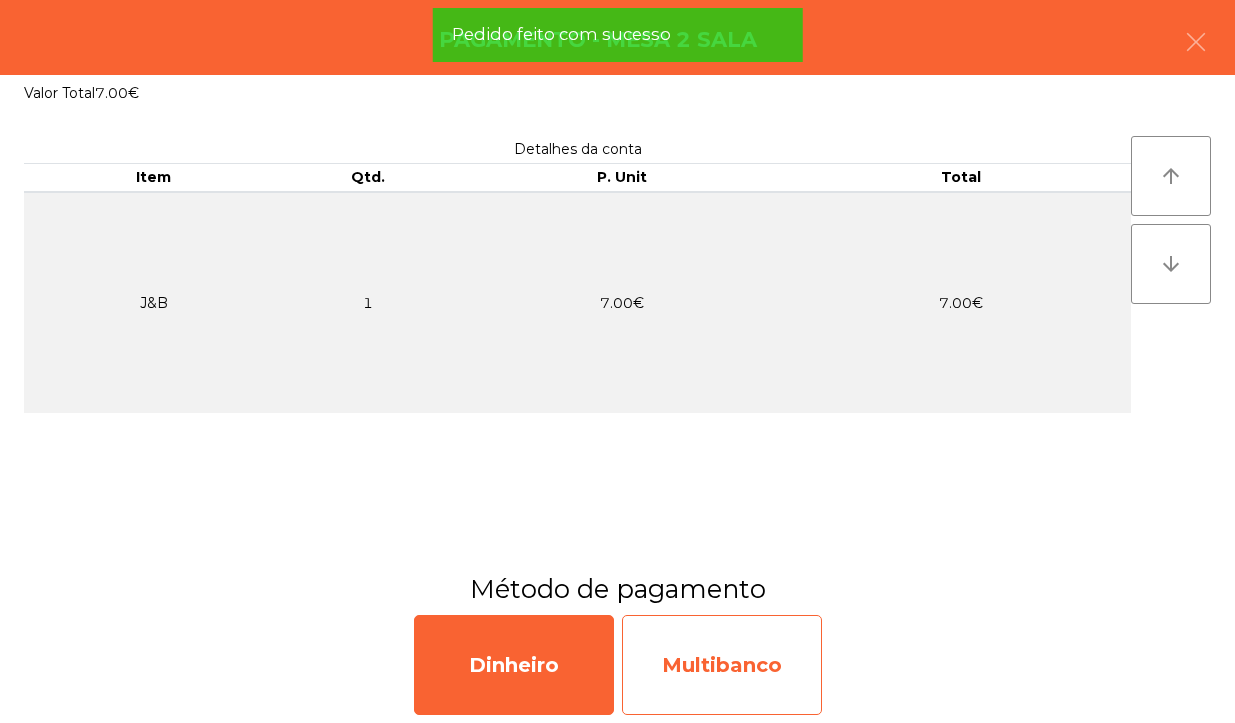 click on "Multibanco" 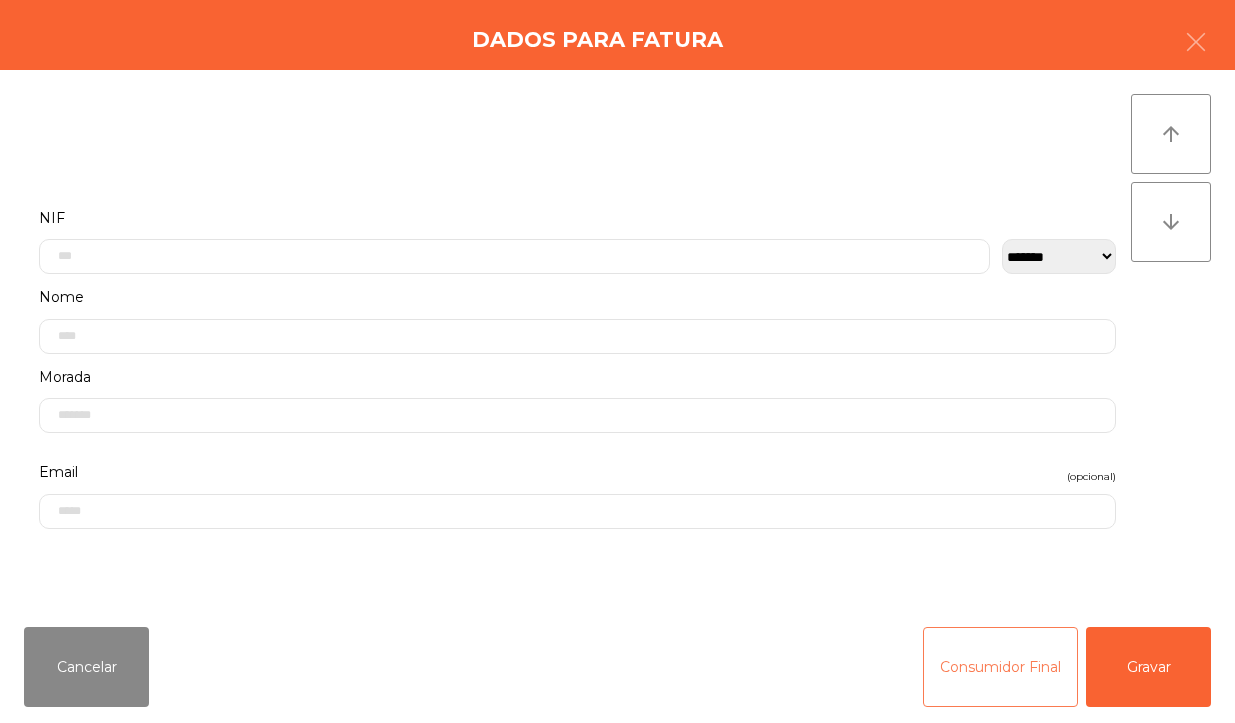 click on "Consumidor Final" 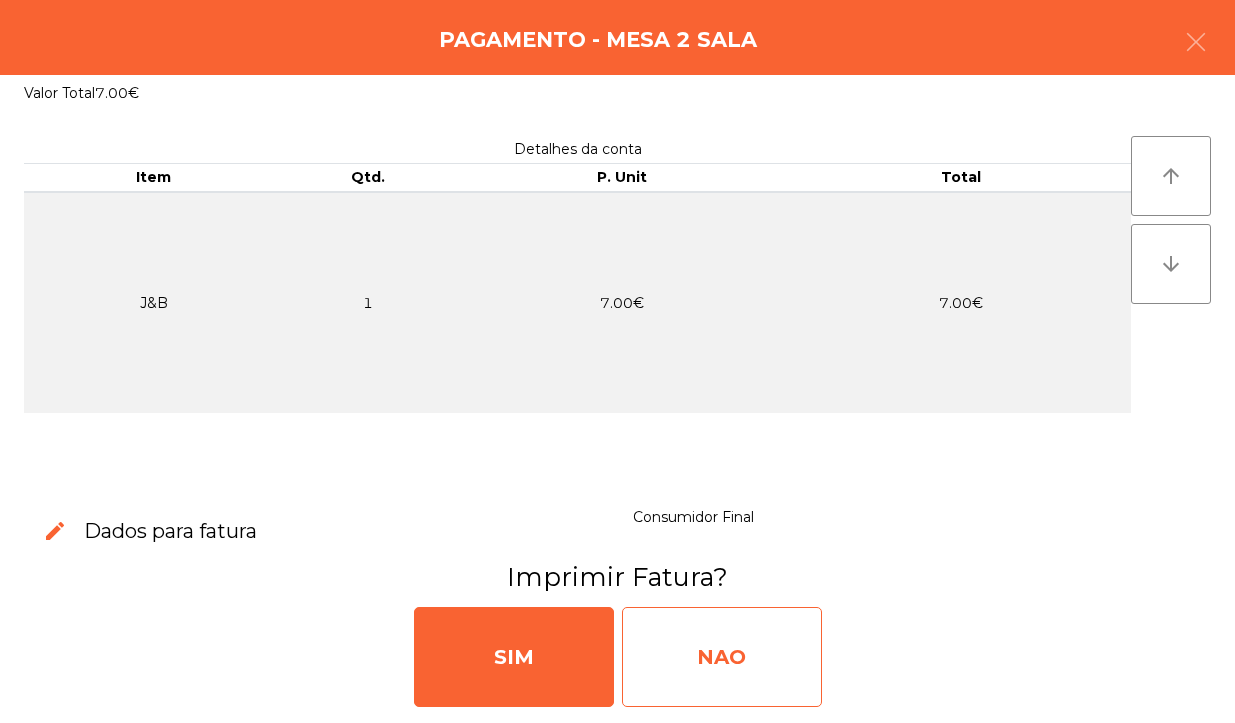 click on "NAO" 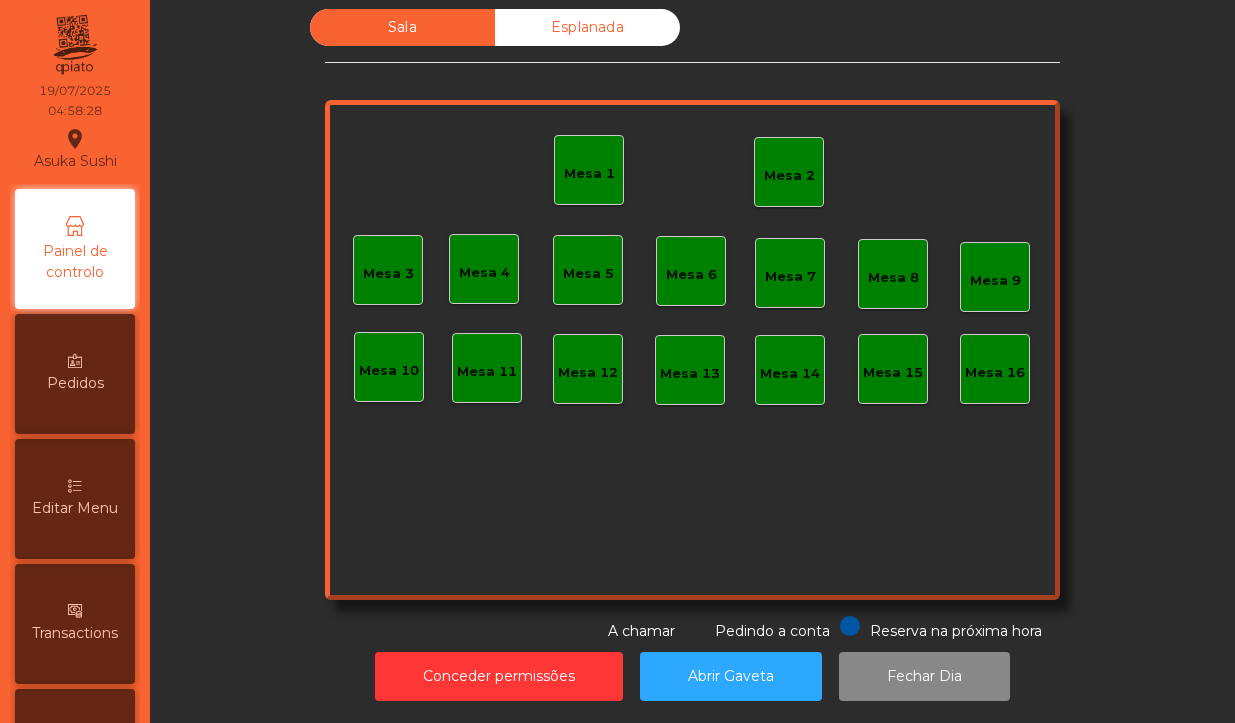 click on "Mesa 2" 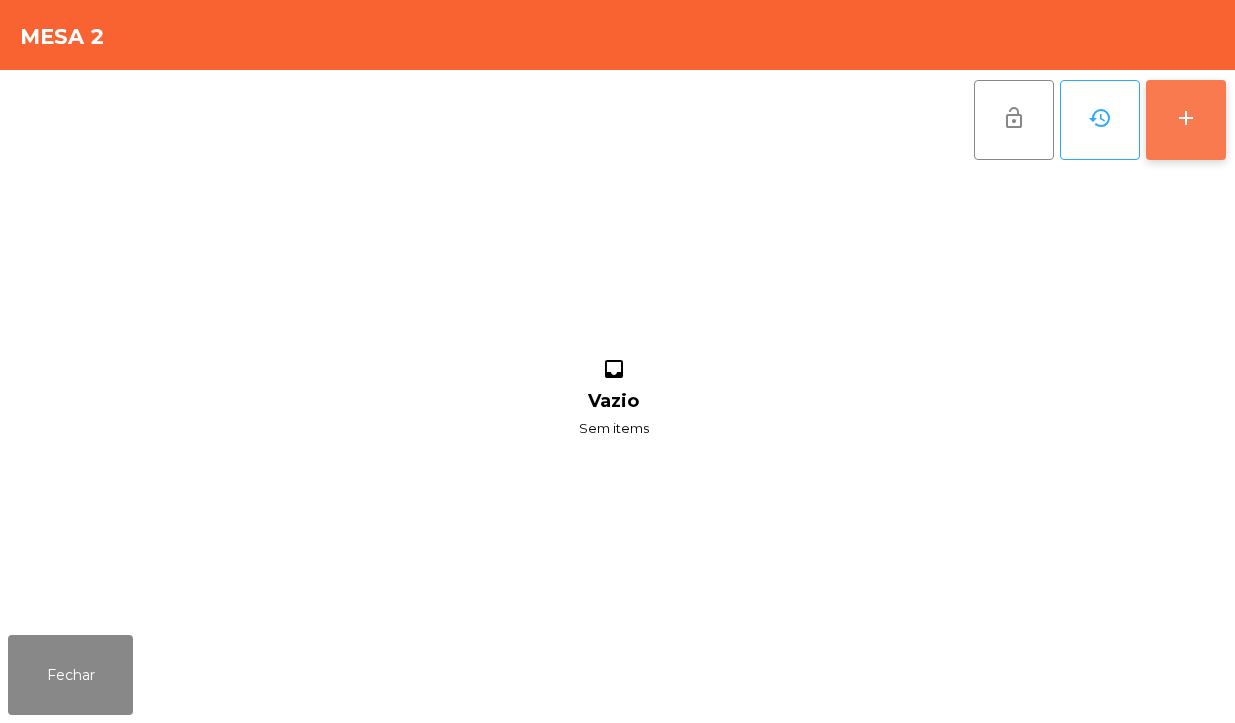 click on "add" 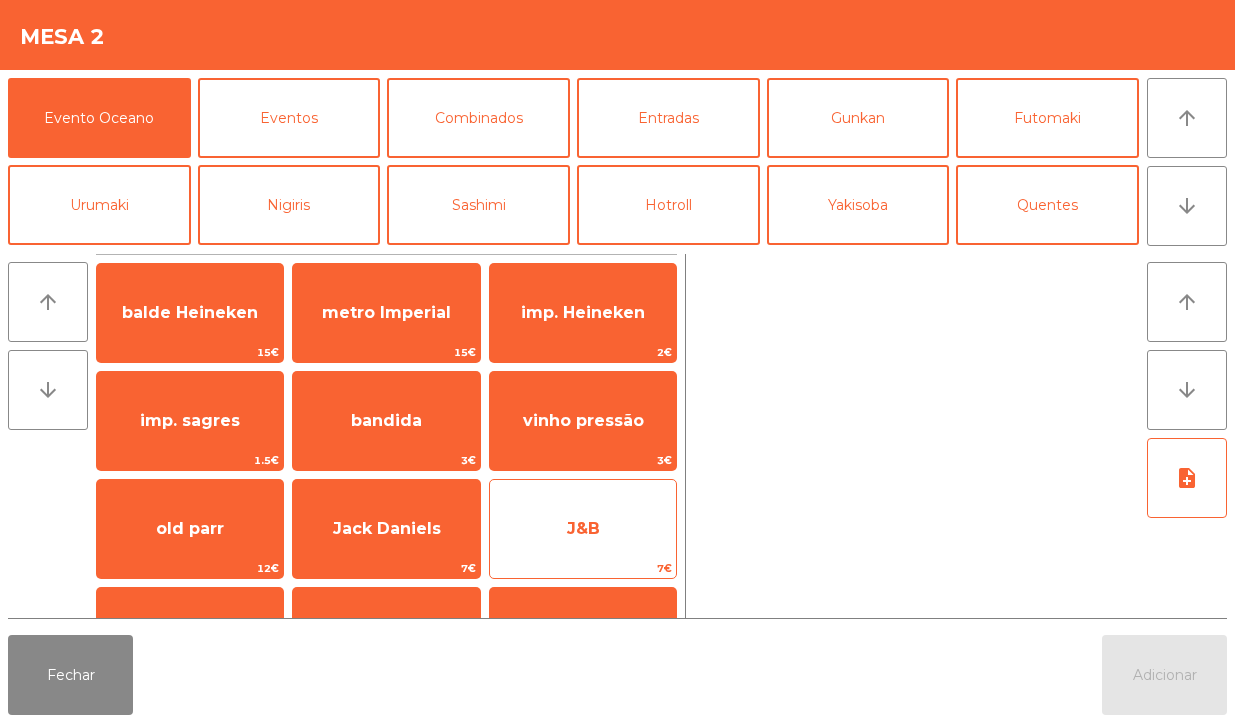 click on "J&B" 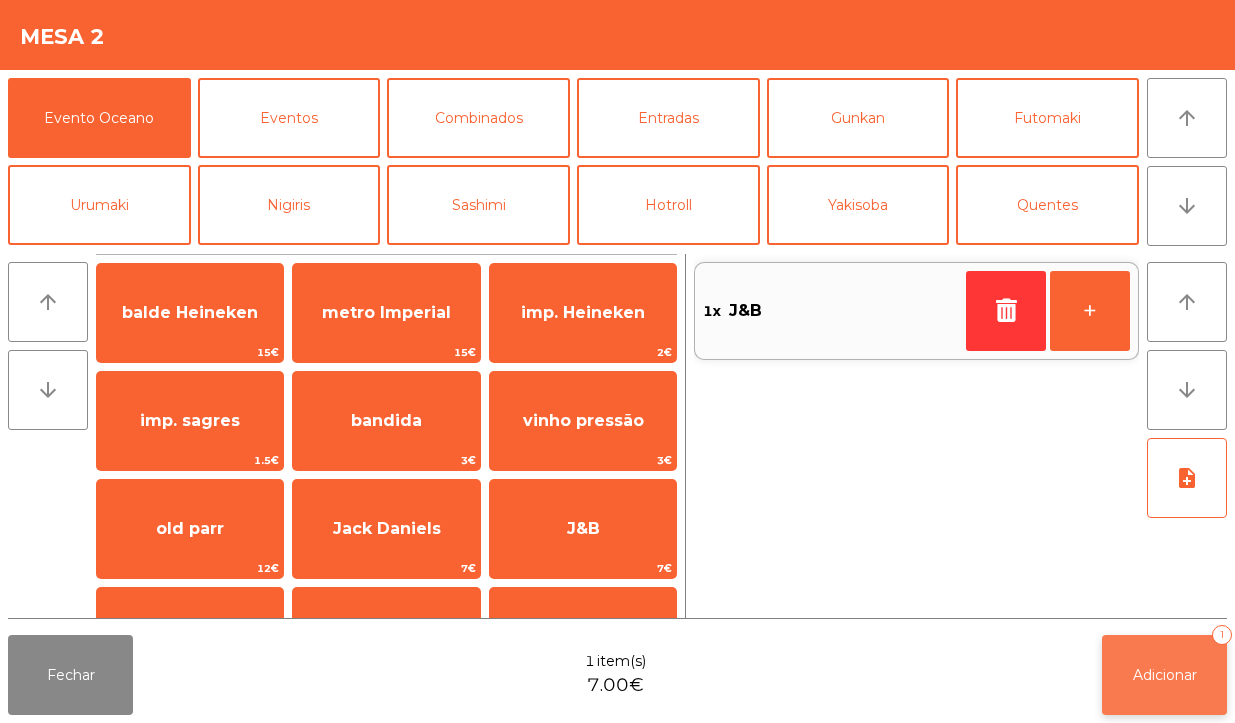 click on "Adicionar" 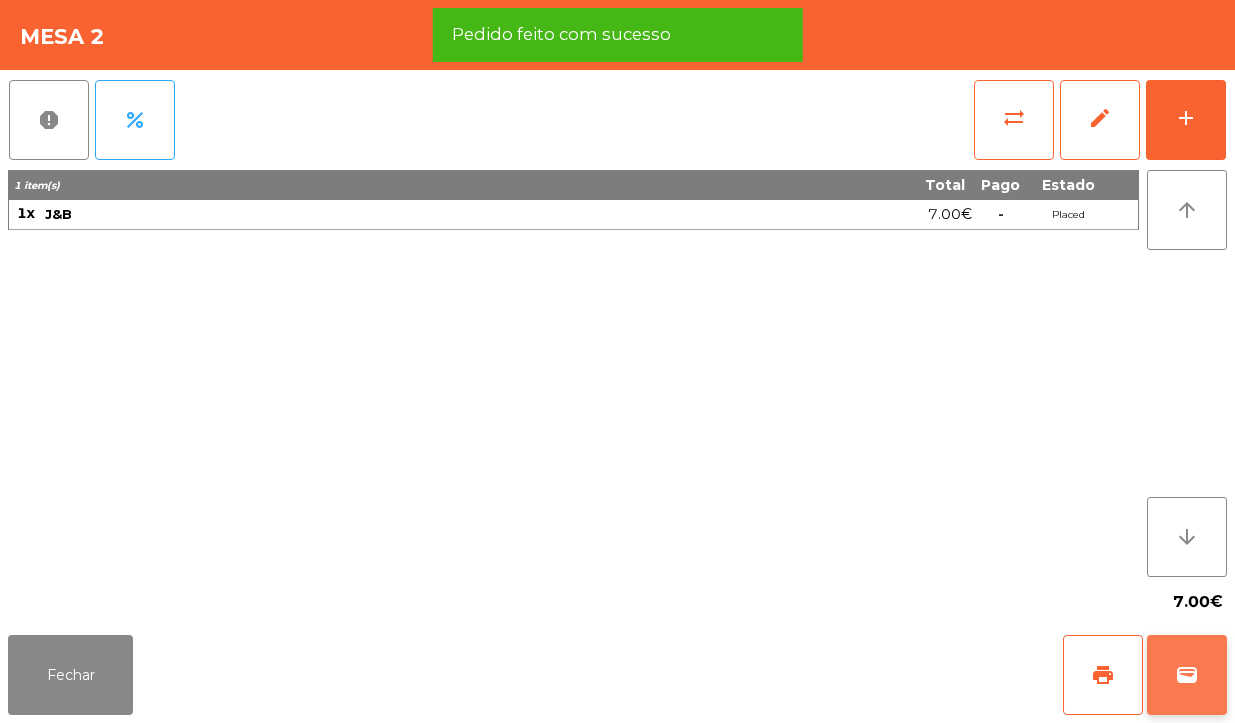click on "wallet" 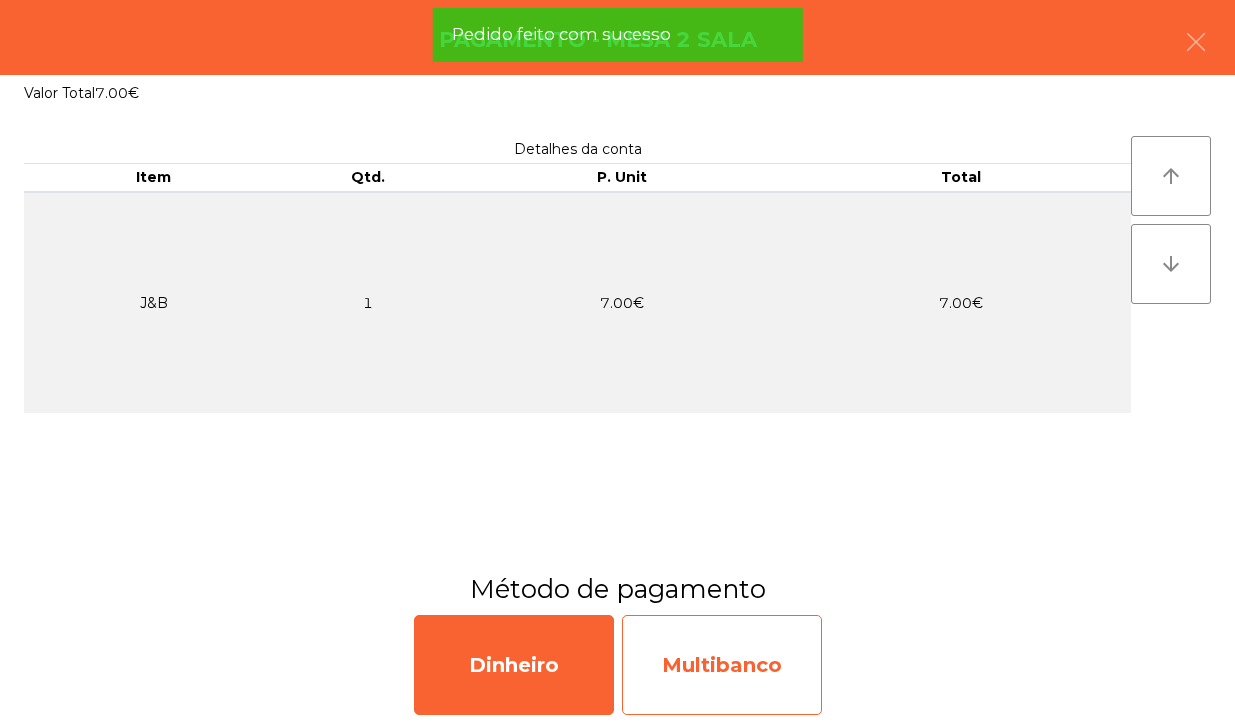 click on "Multibanco" 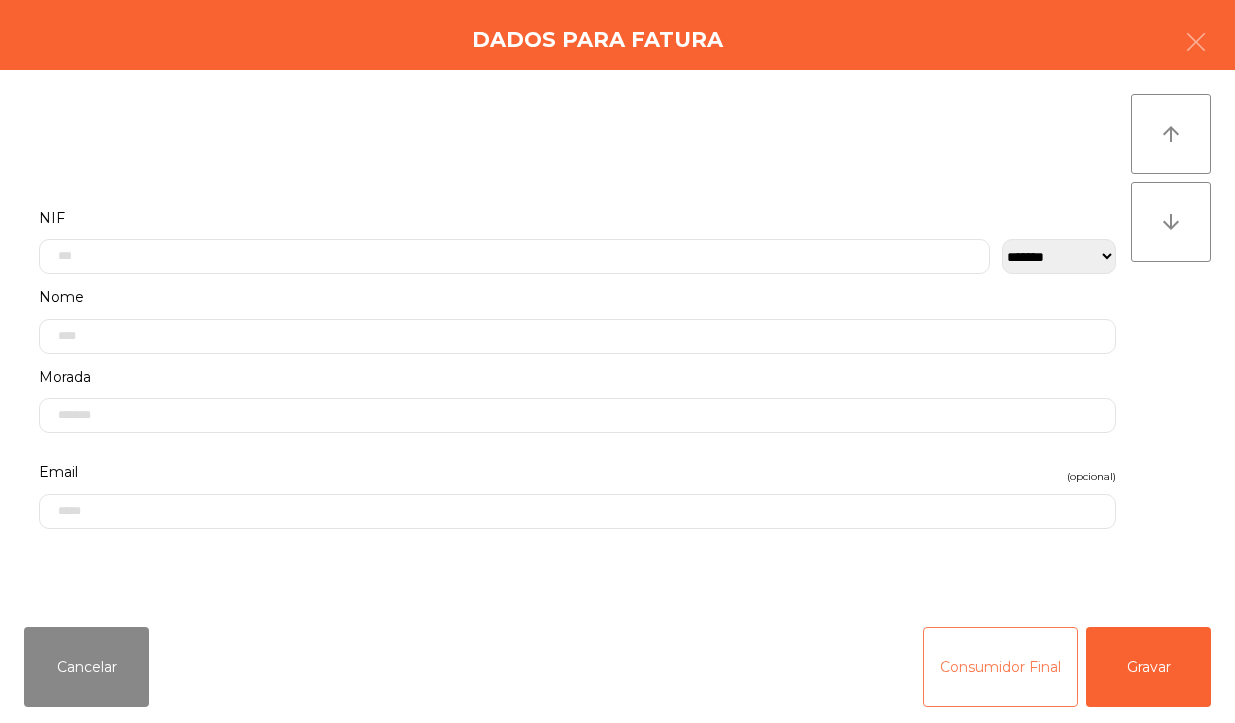 click on "Consumidor Final" 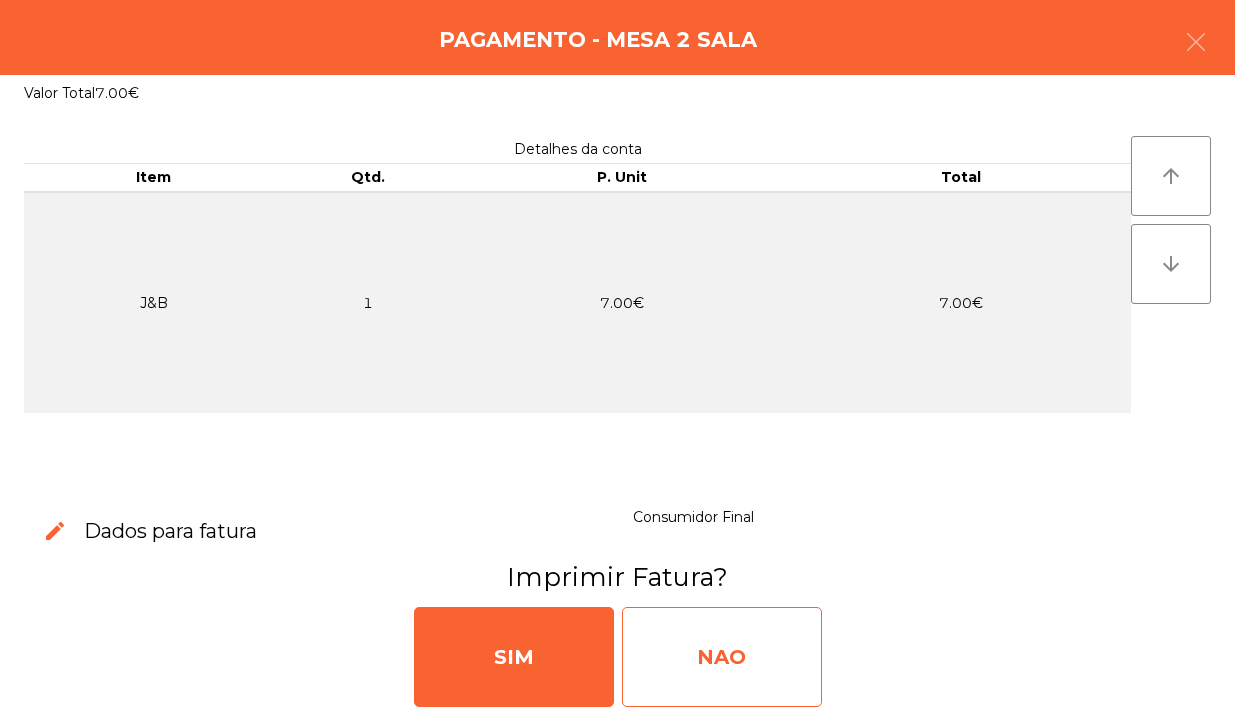click on "NAO" 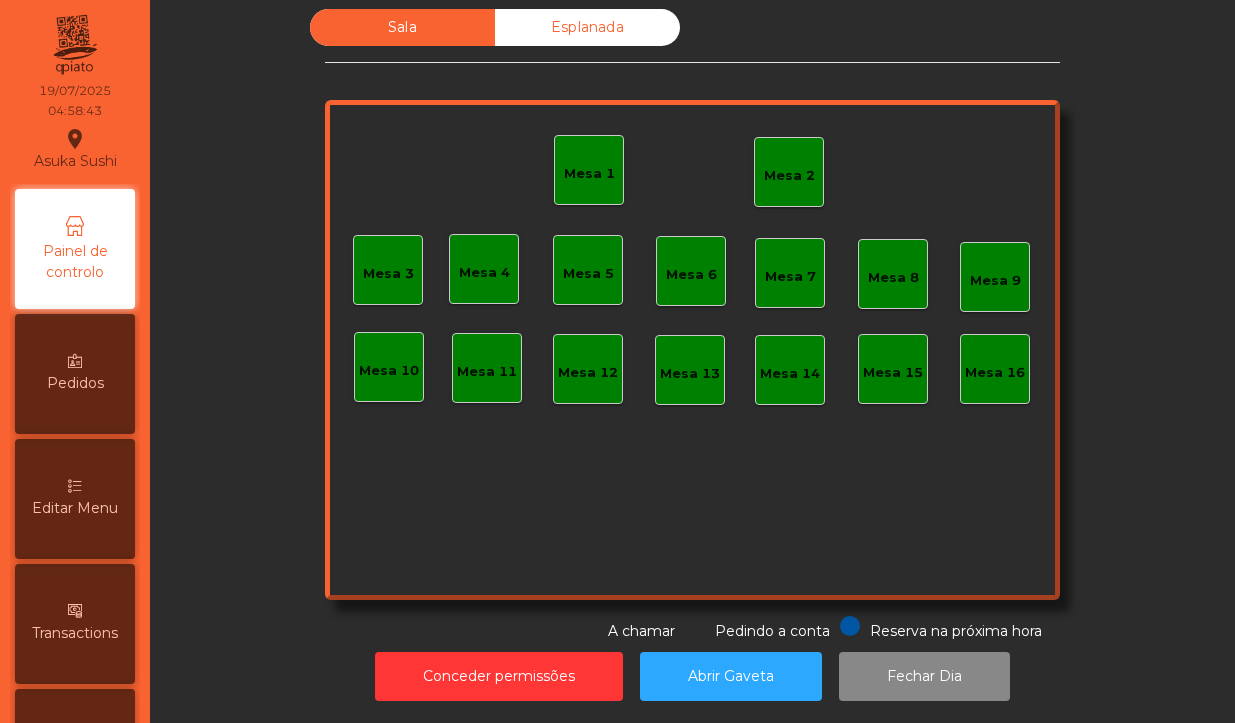 click on "Mesa 1" 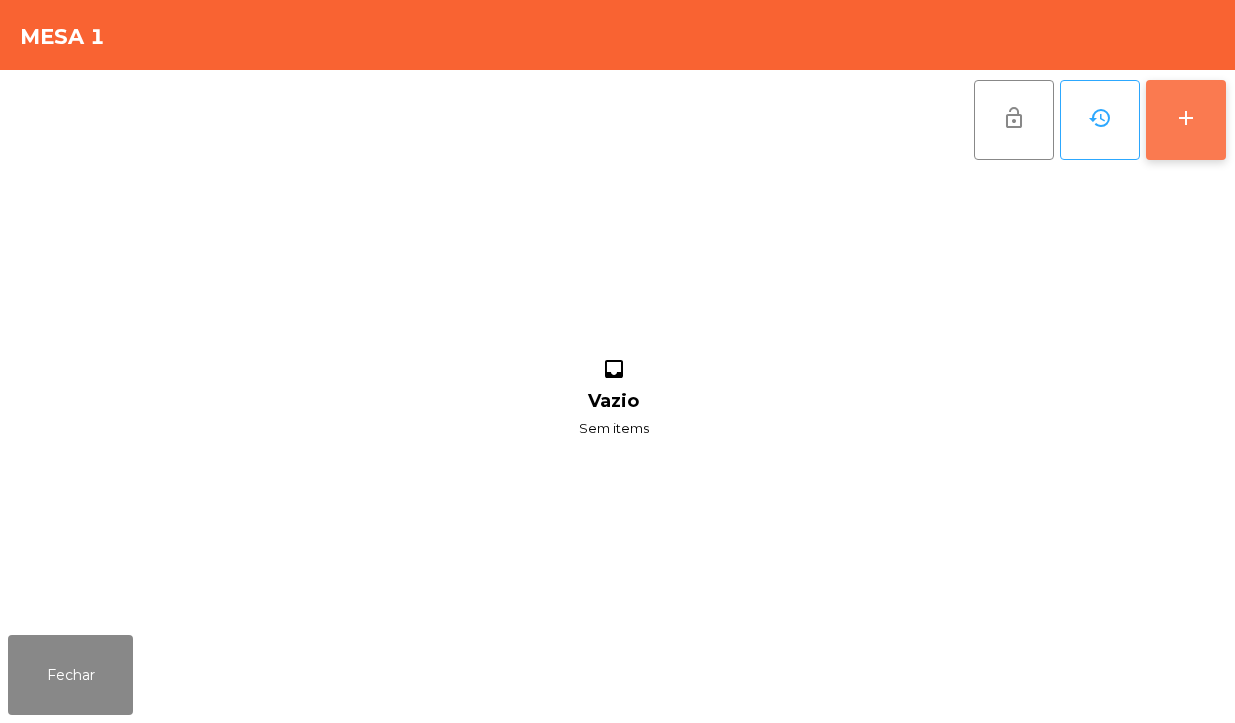 click on "add" 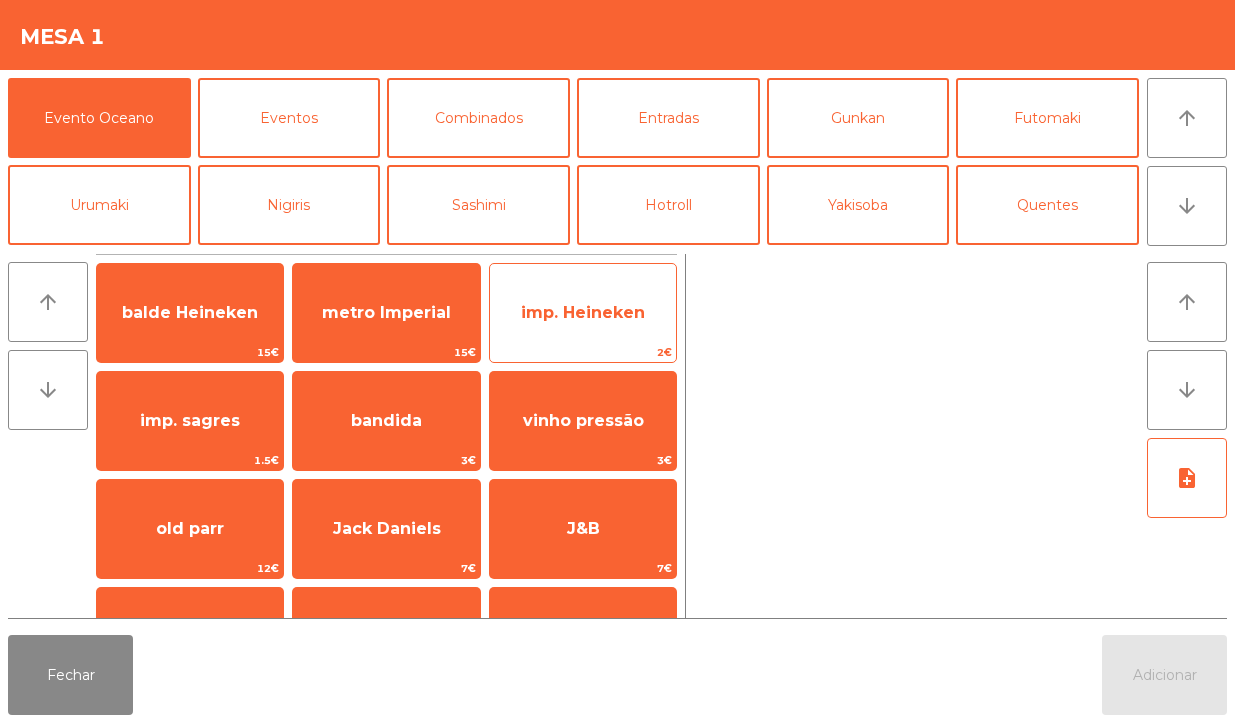 click on "imp. Heineken" 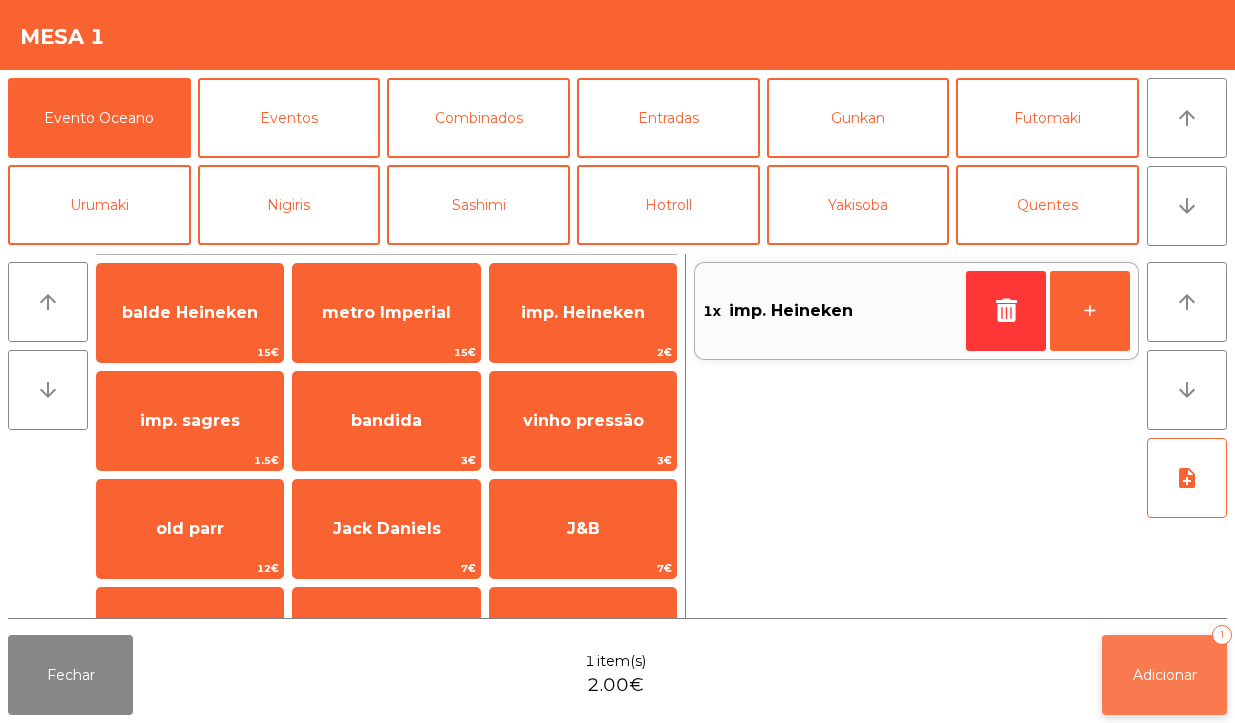 click on "Adicionar" 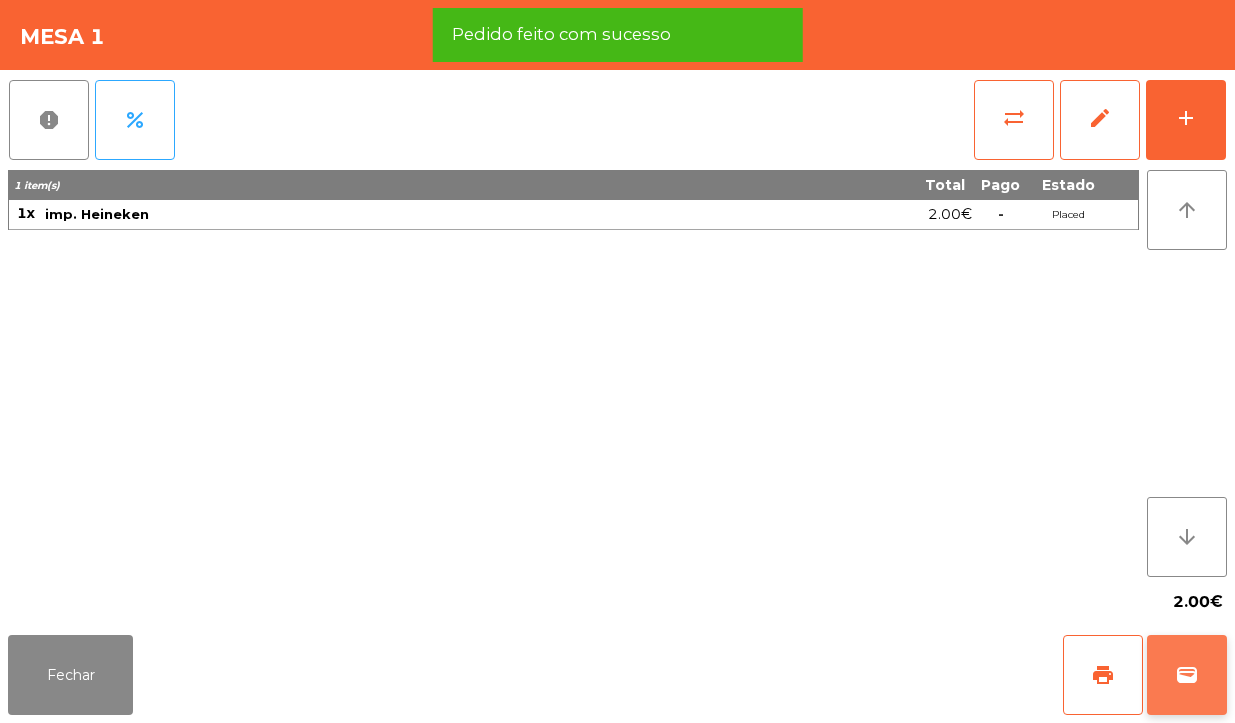 click on "wallet" 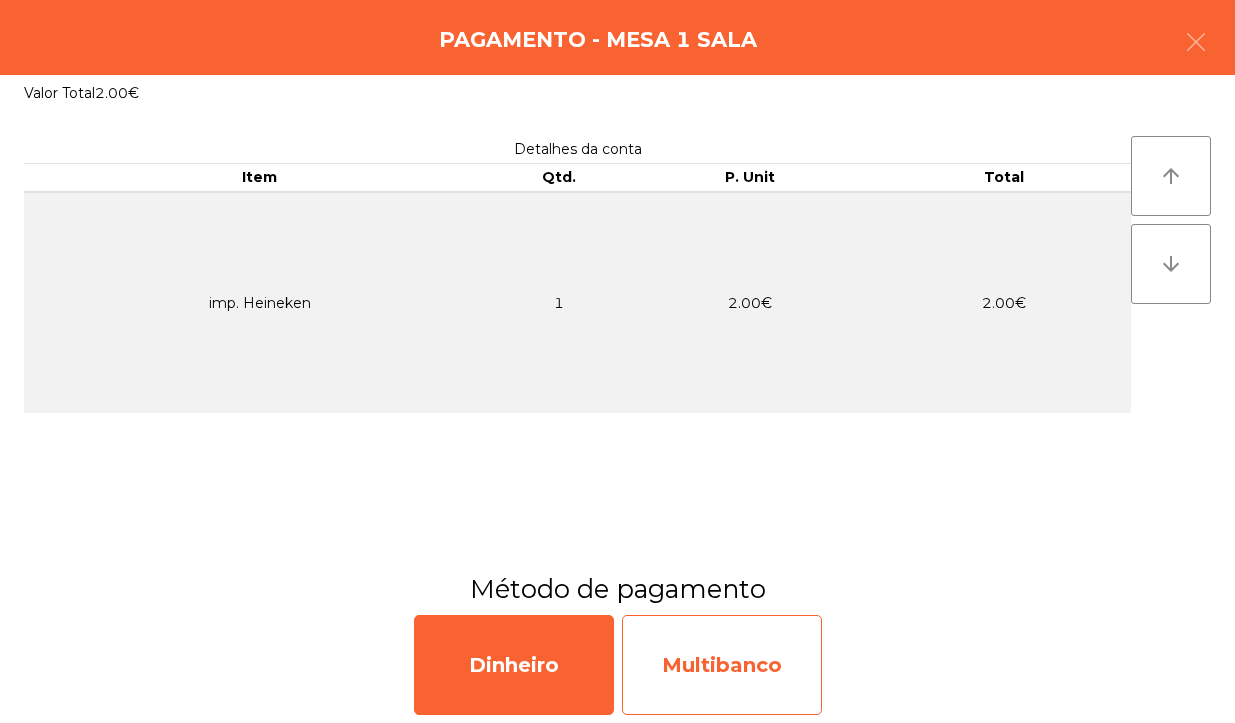 click on "Multibanco" 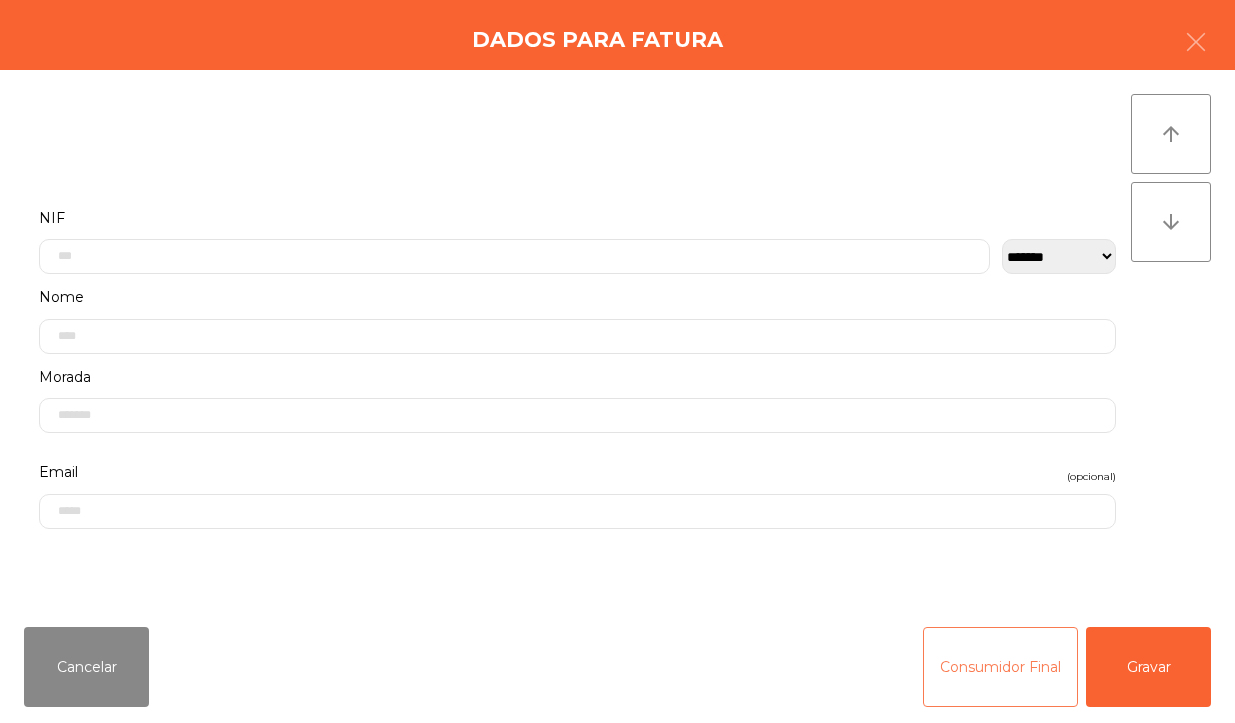 click on "Consumidor Final" 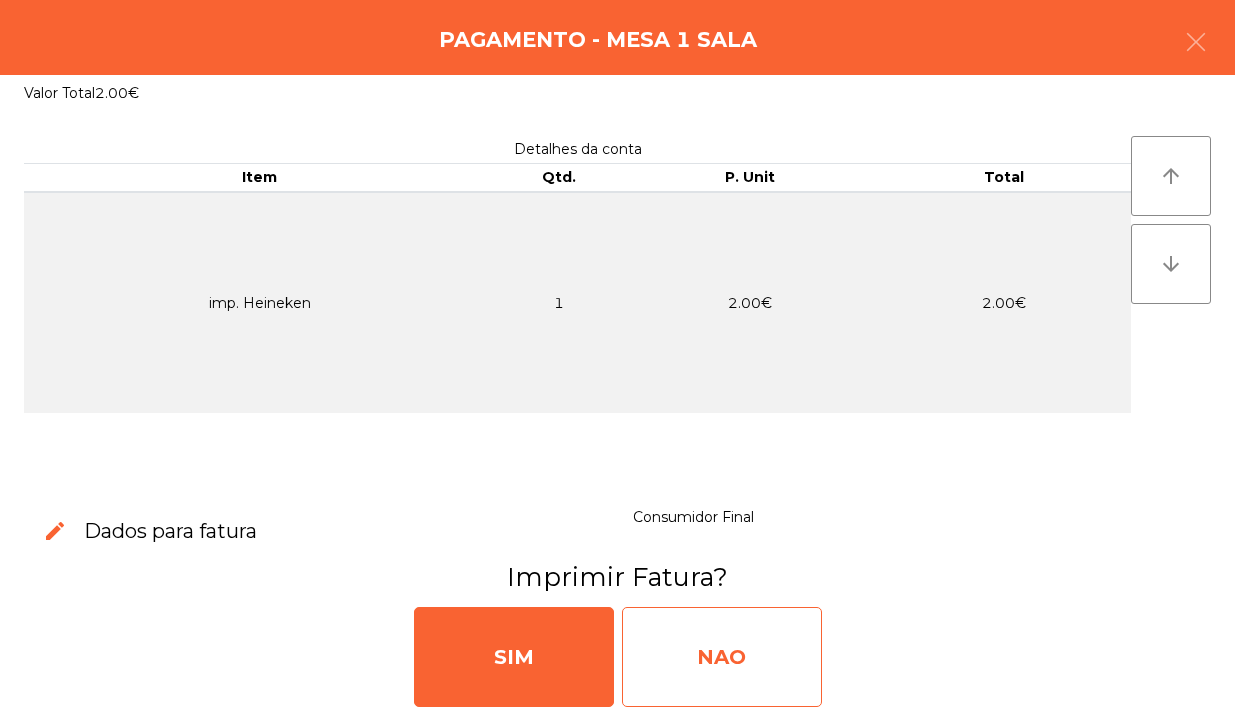 click on "NAO" 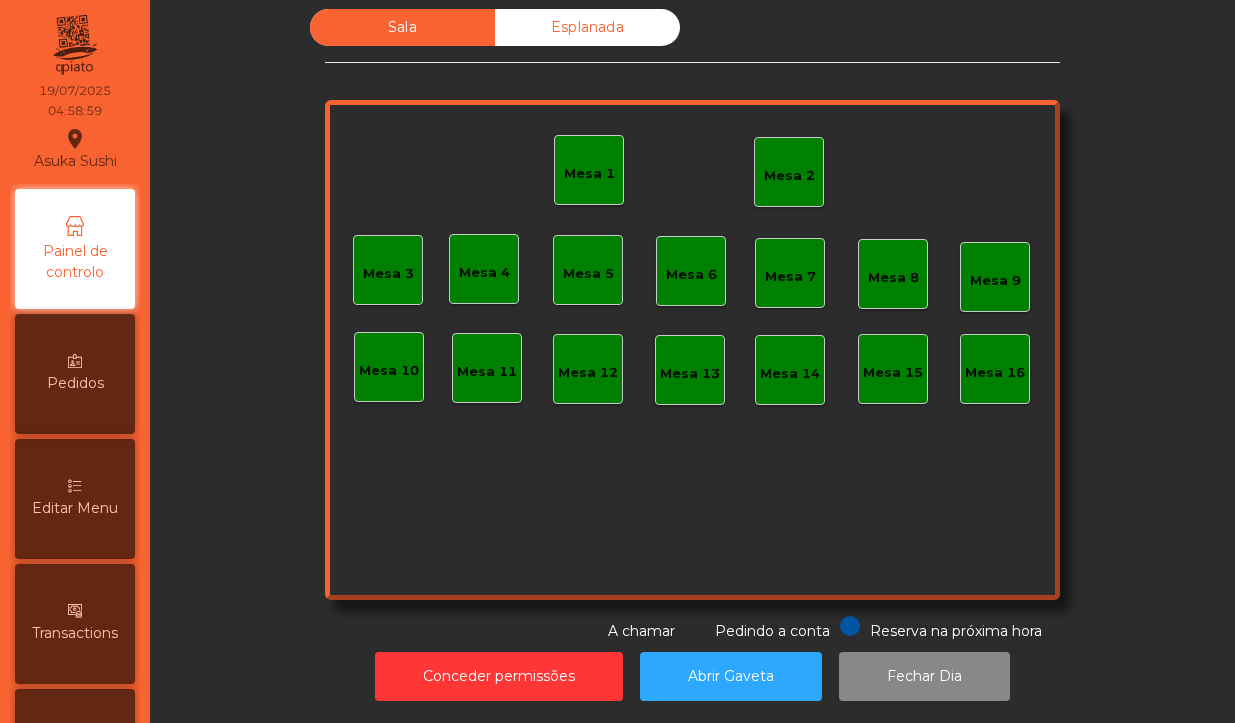 click on "Mesa 2" 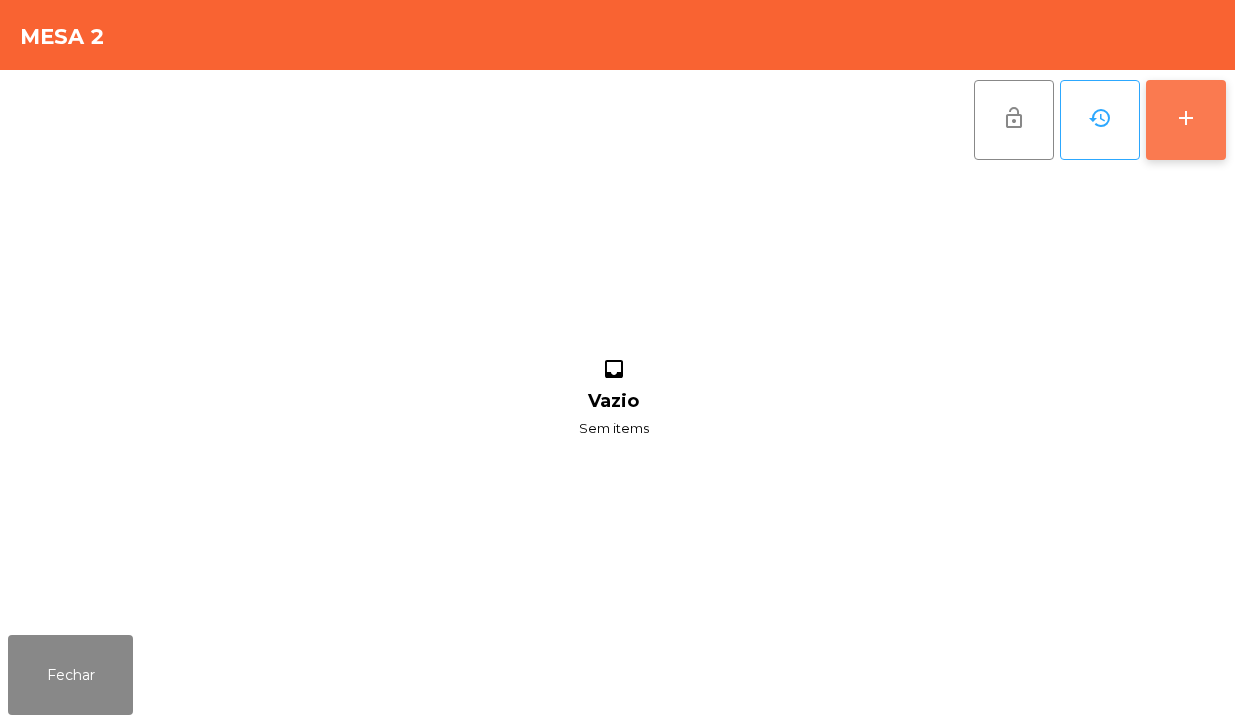 click on "add" 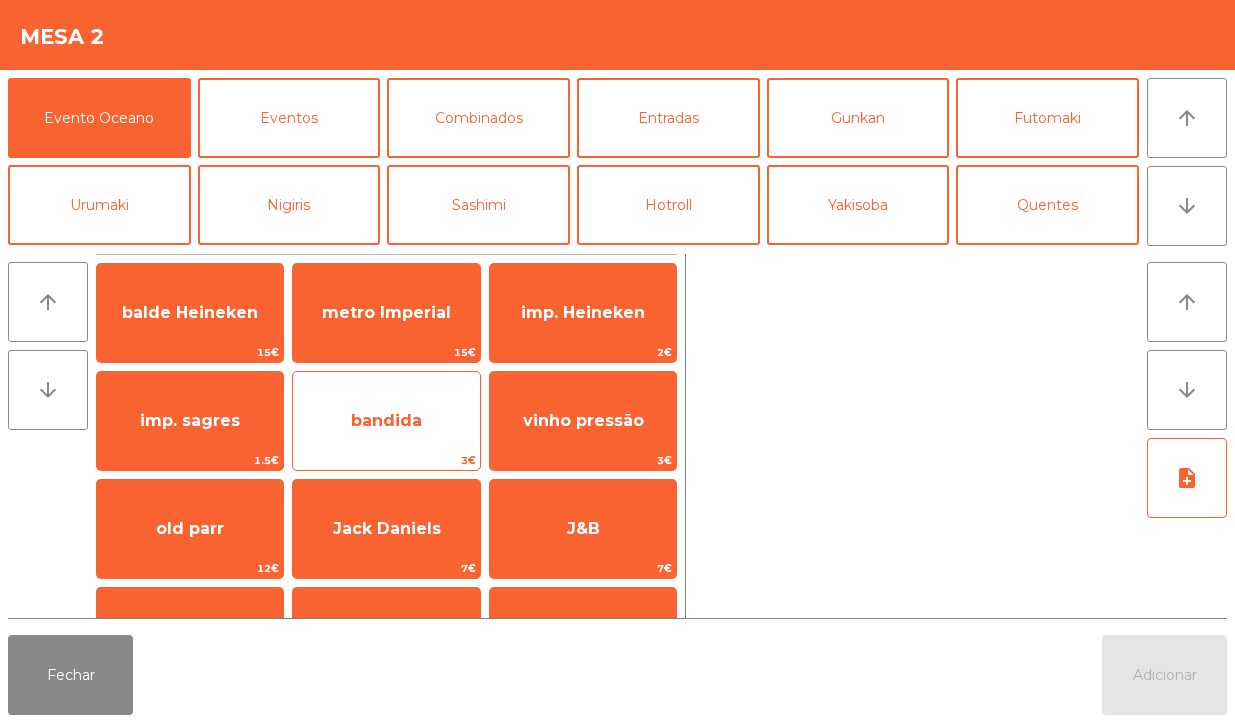 click on "bandida" 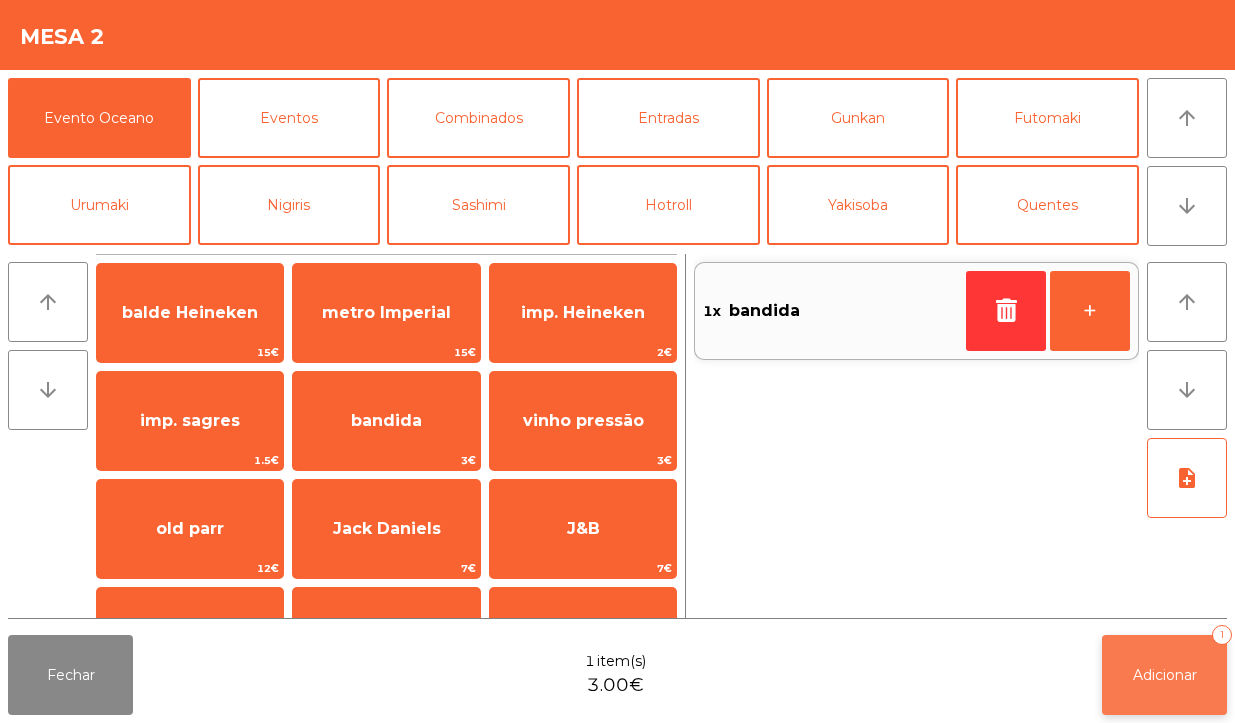 click on "Adicionar   1" 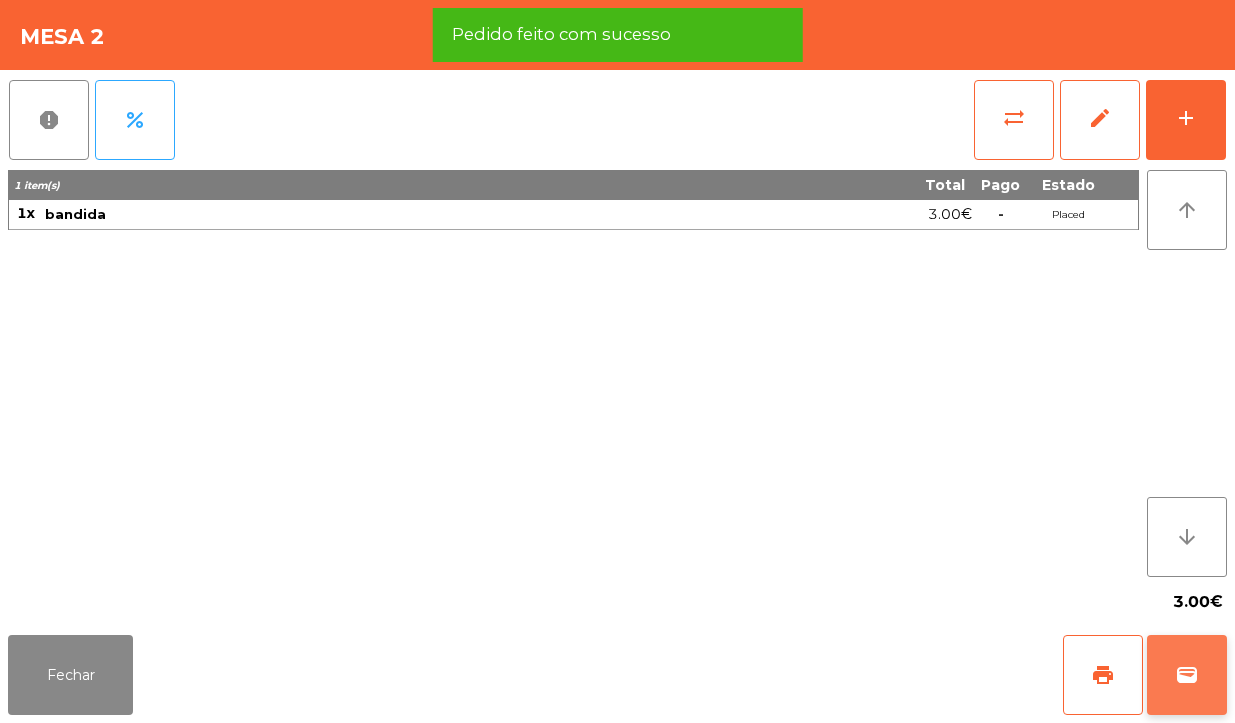 click on "wallet" 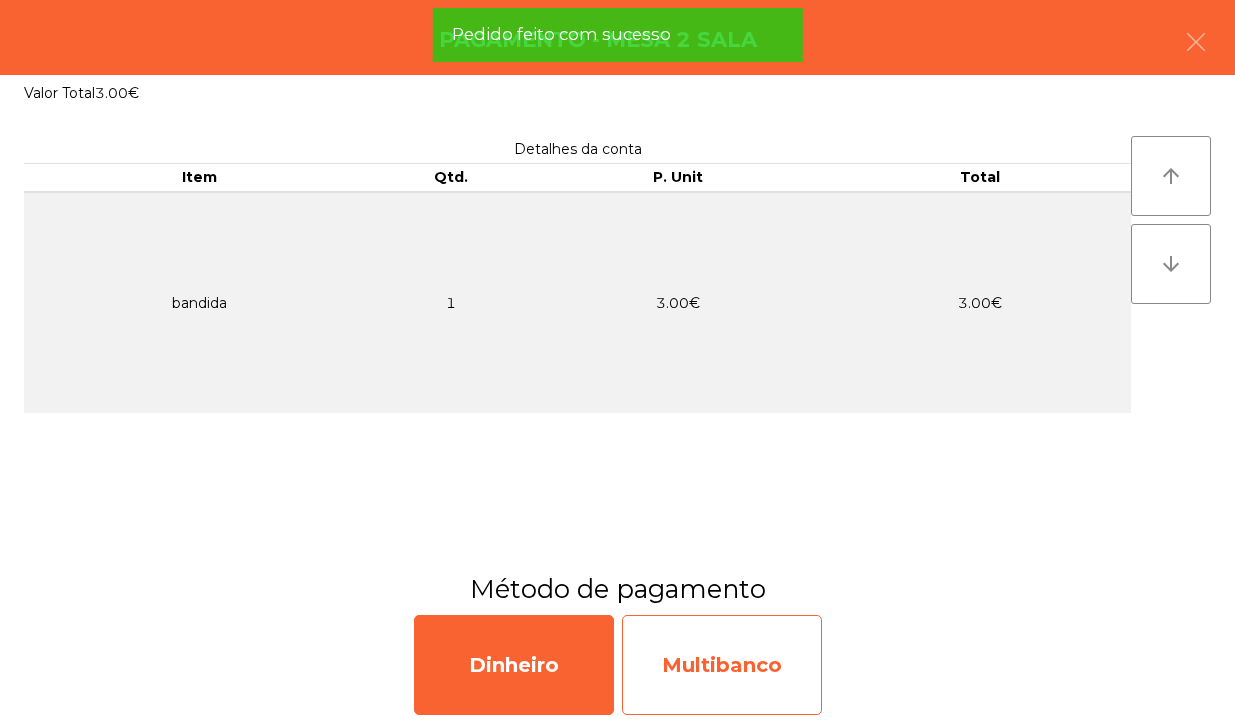 click on "Multibanco" 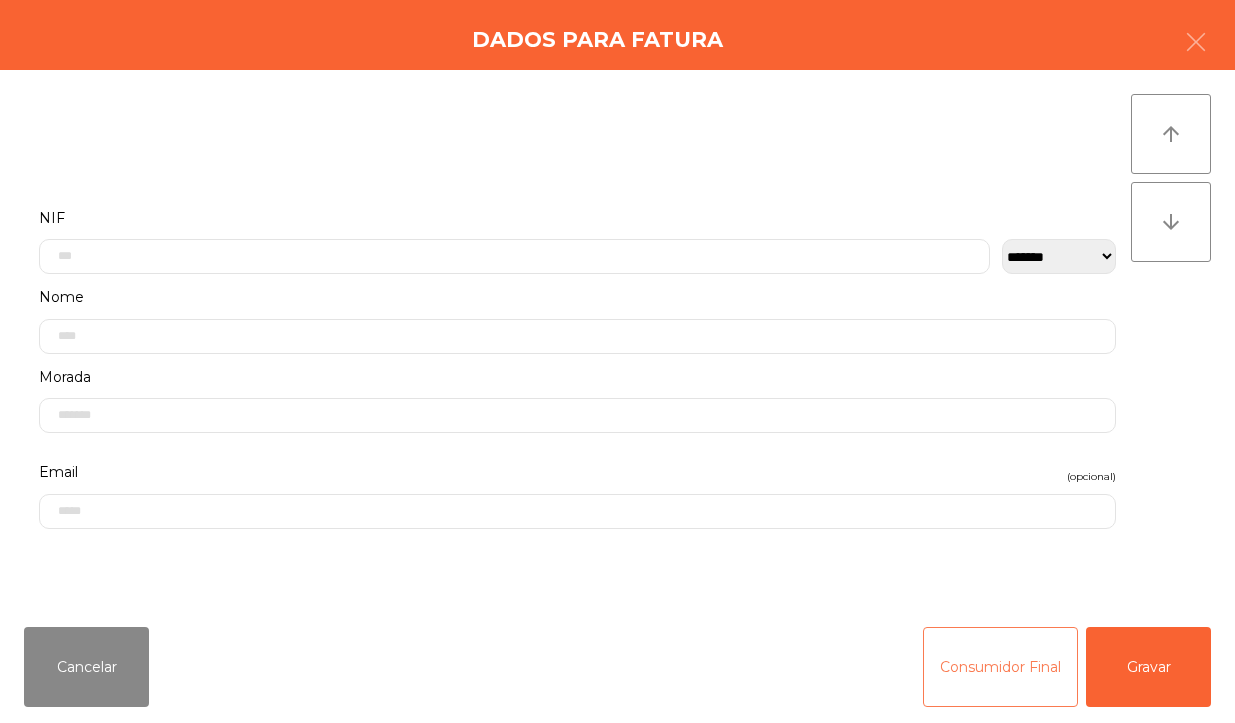 click on "Consumidor Final" 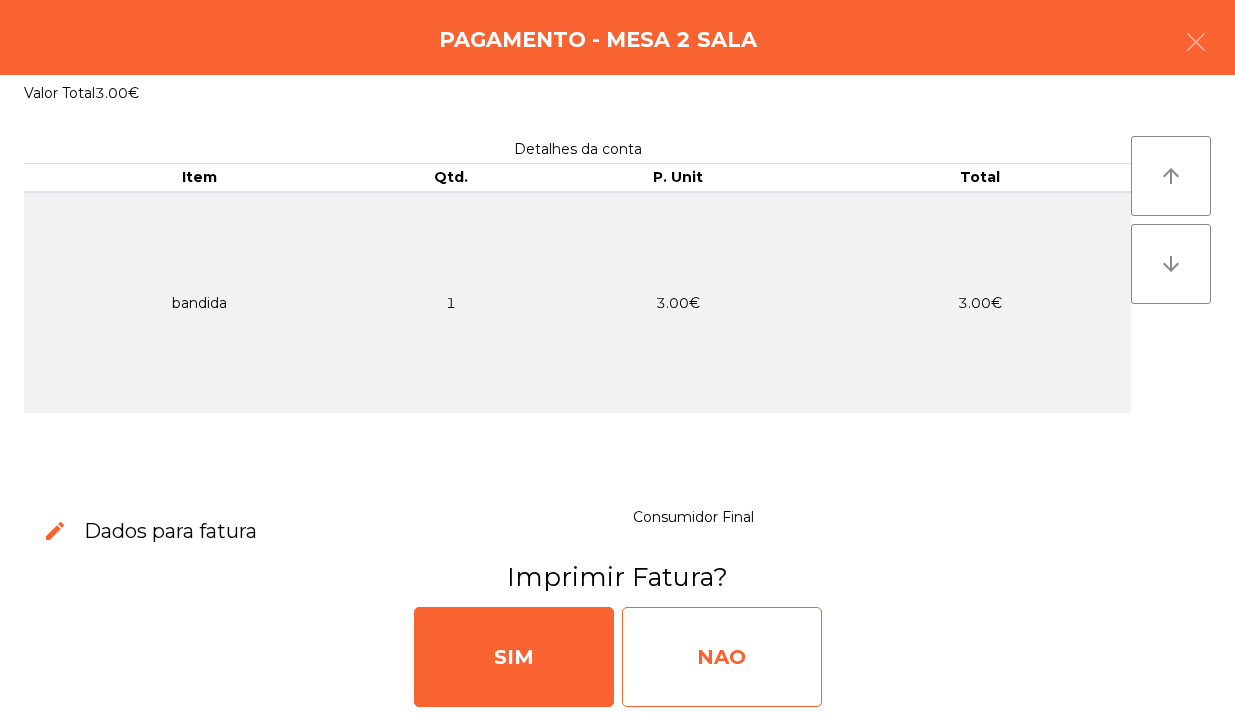 click on "NAO" 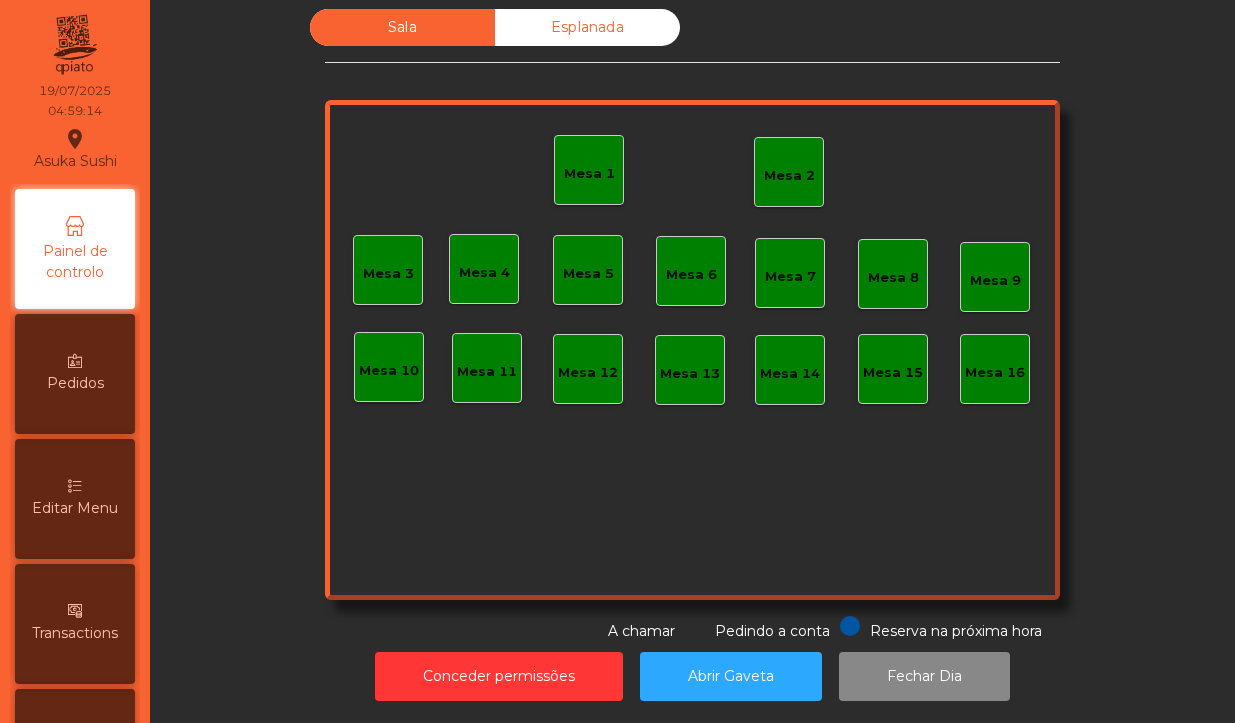 click on "Mesa 2" 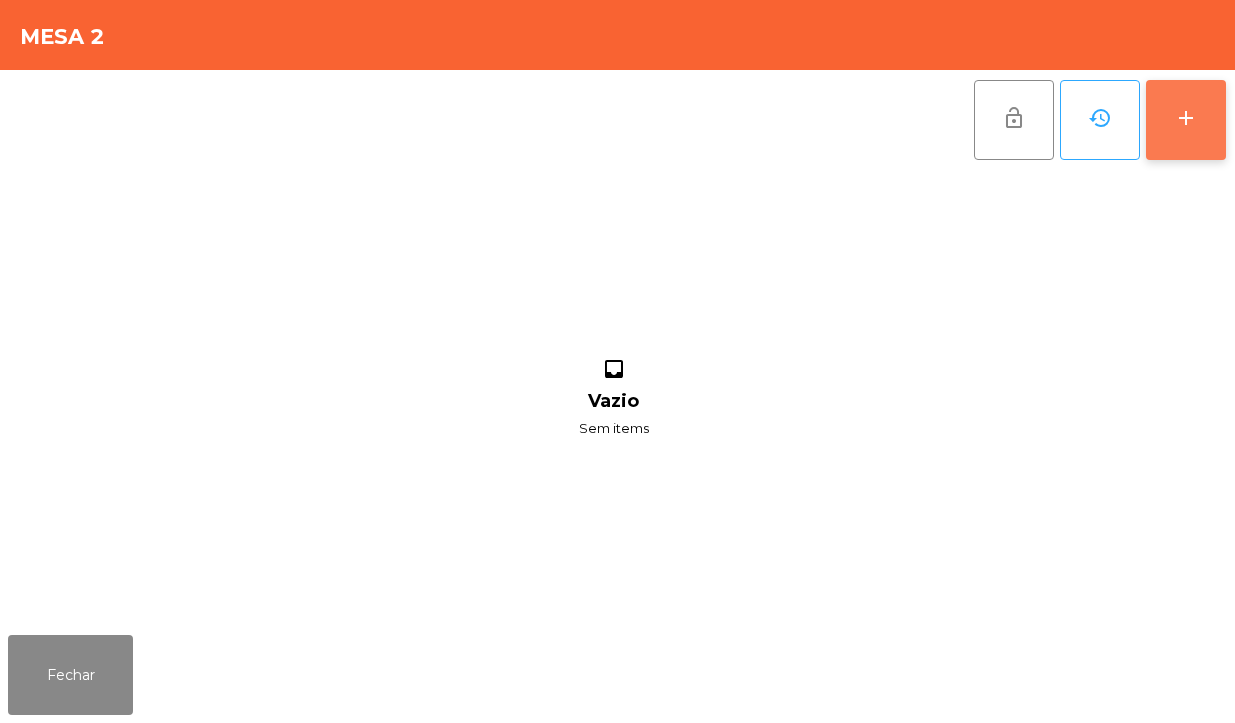 click on "add" 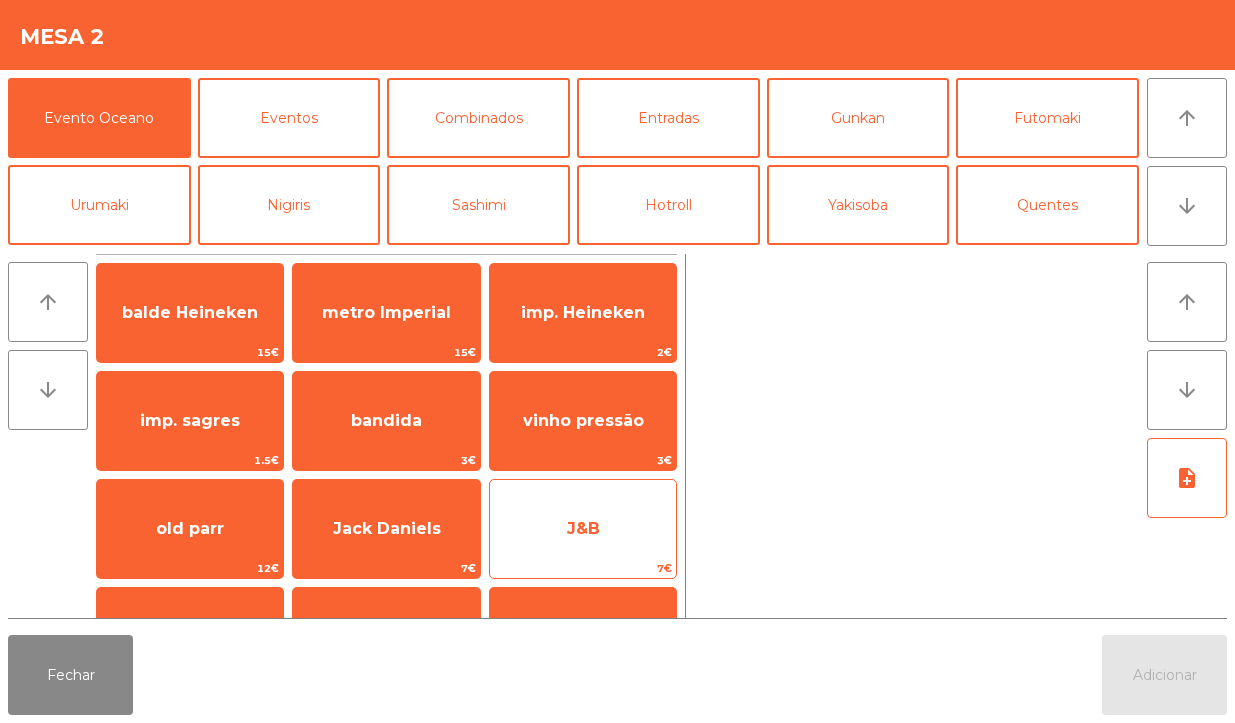 click on "J&B" 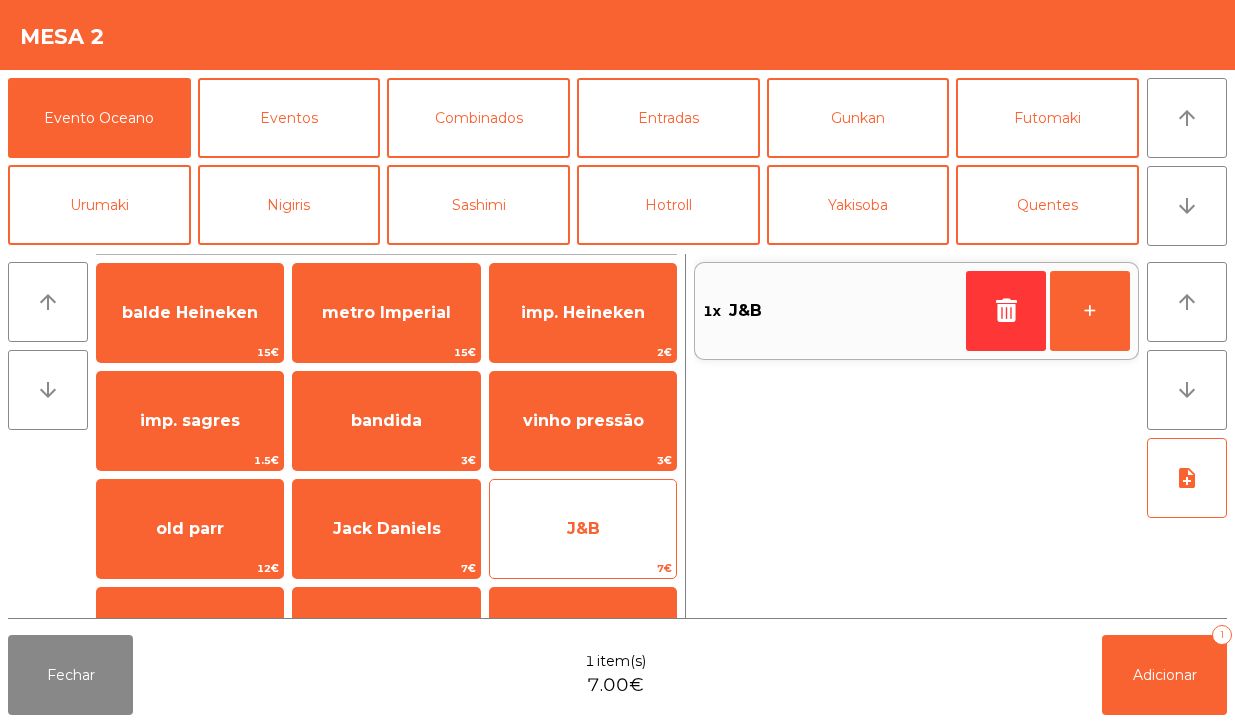 click on "J&B" 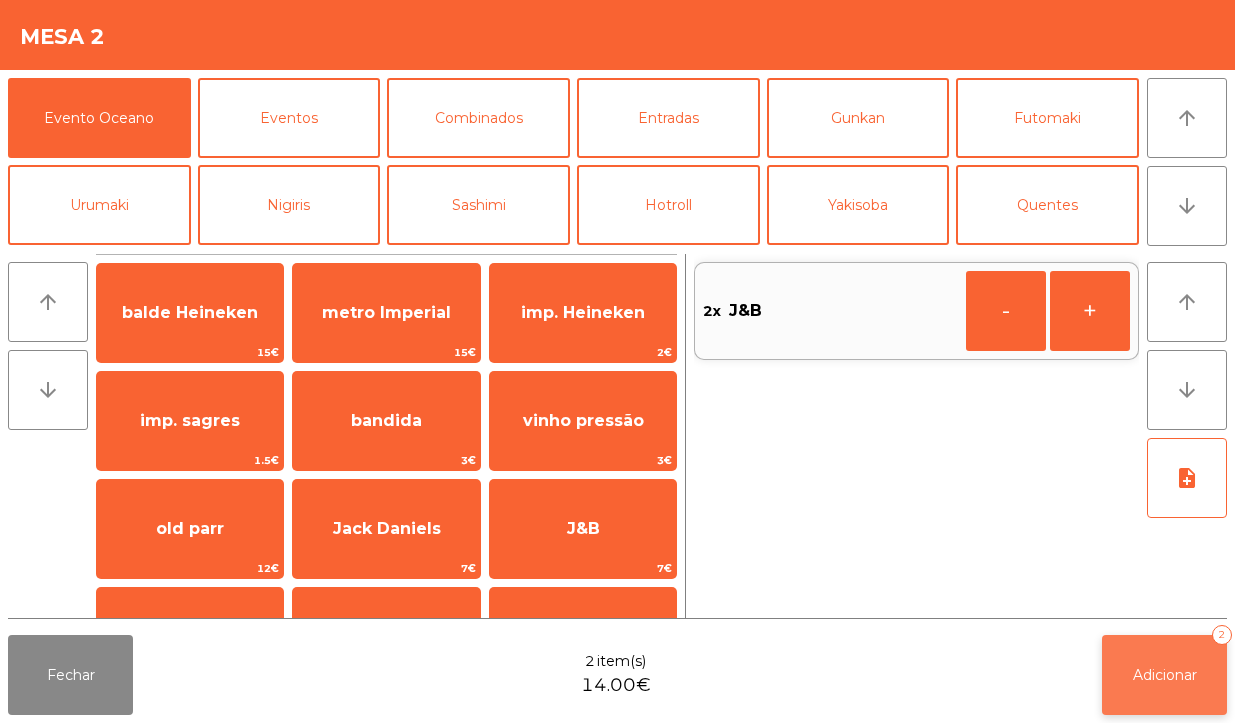 click on "Adicionar" 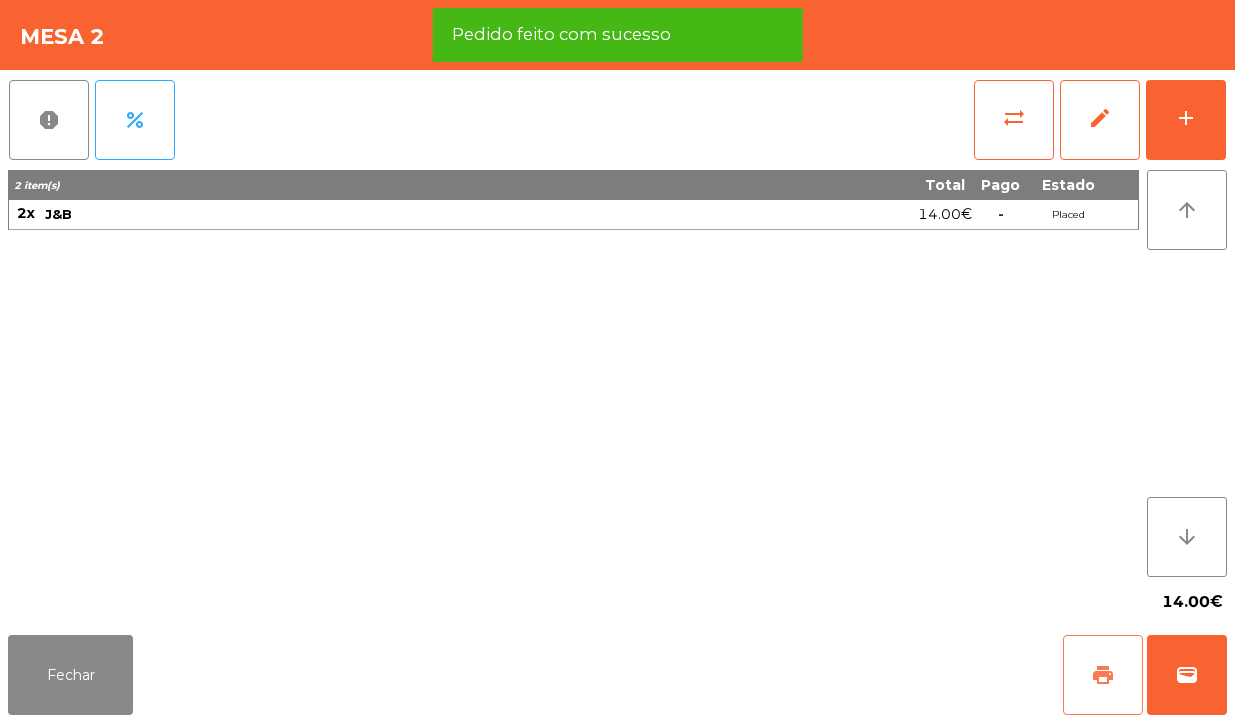 click on "print" 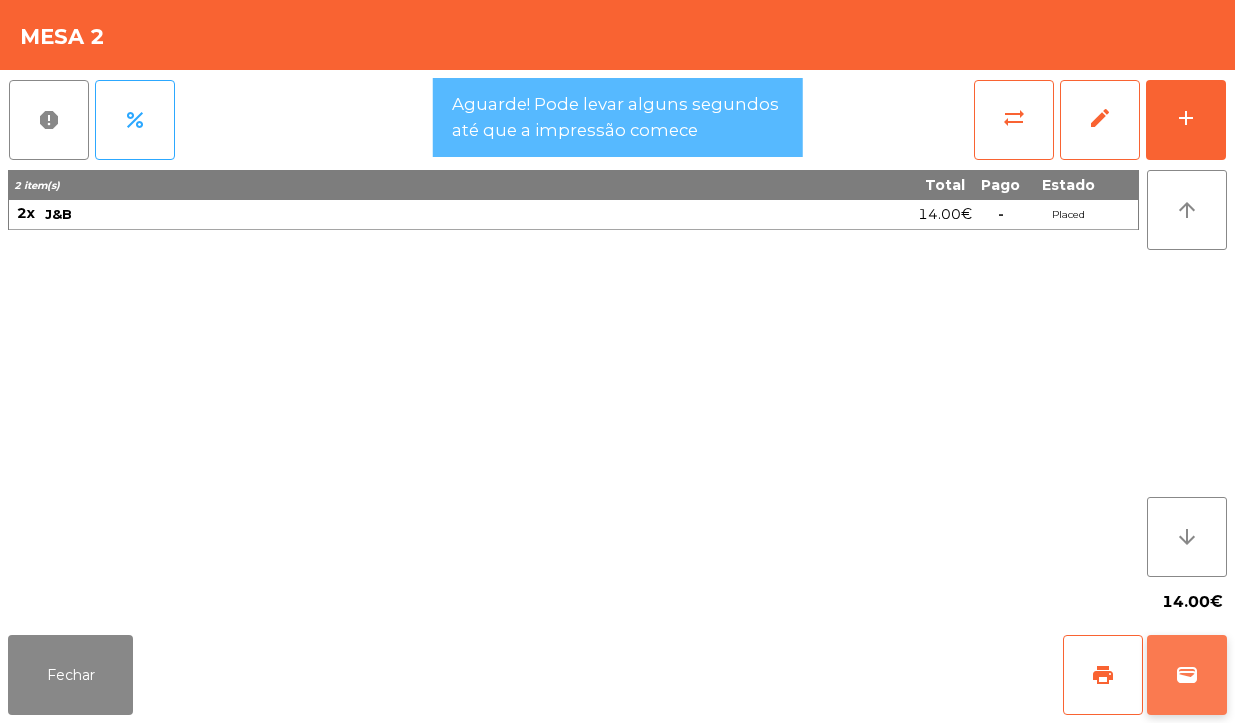 click on "wallet" 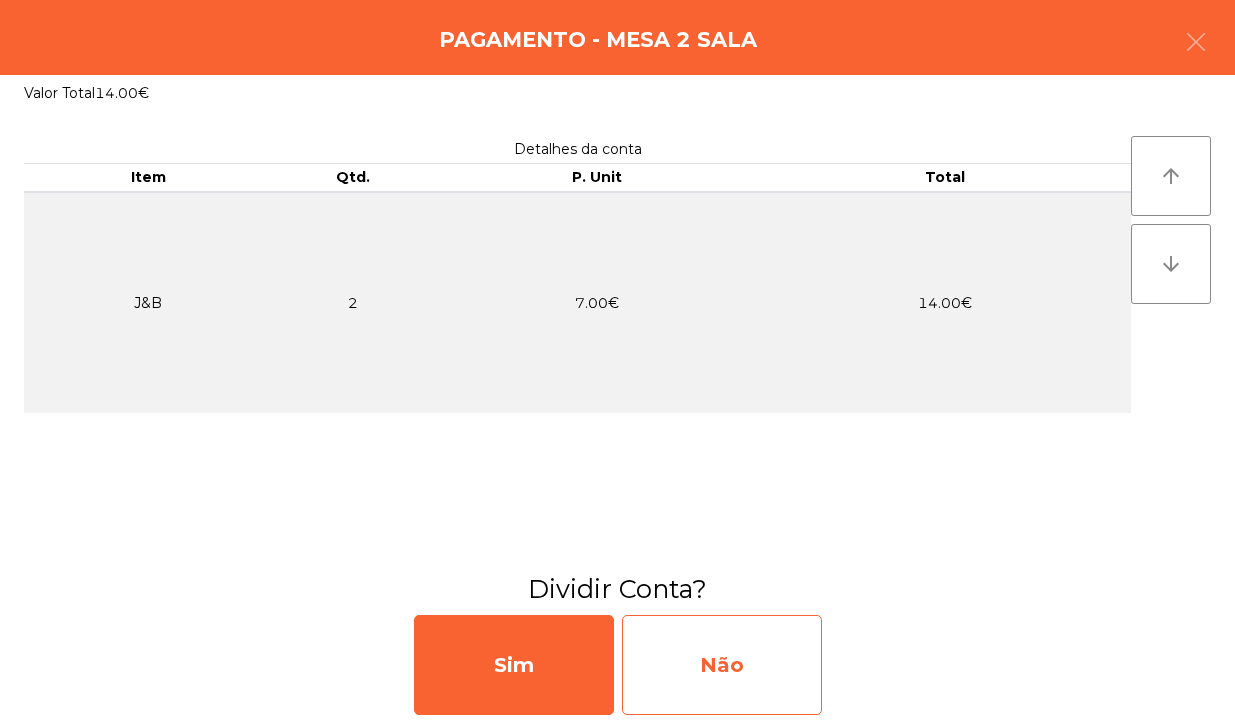 click on "Não" 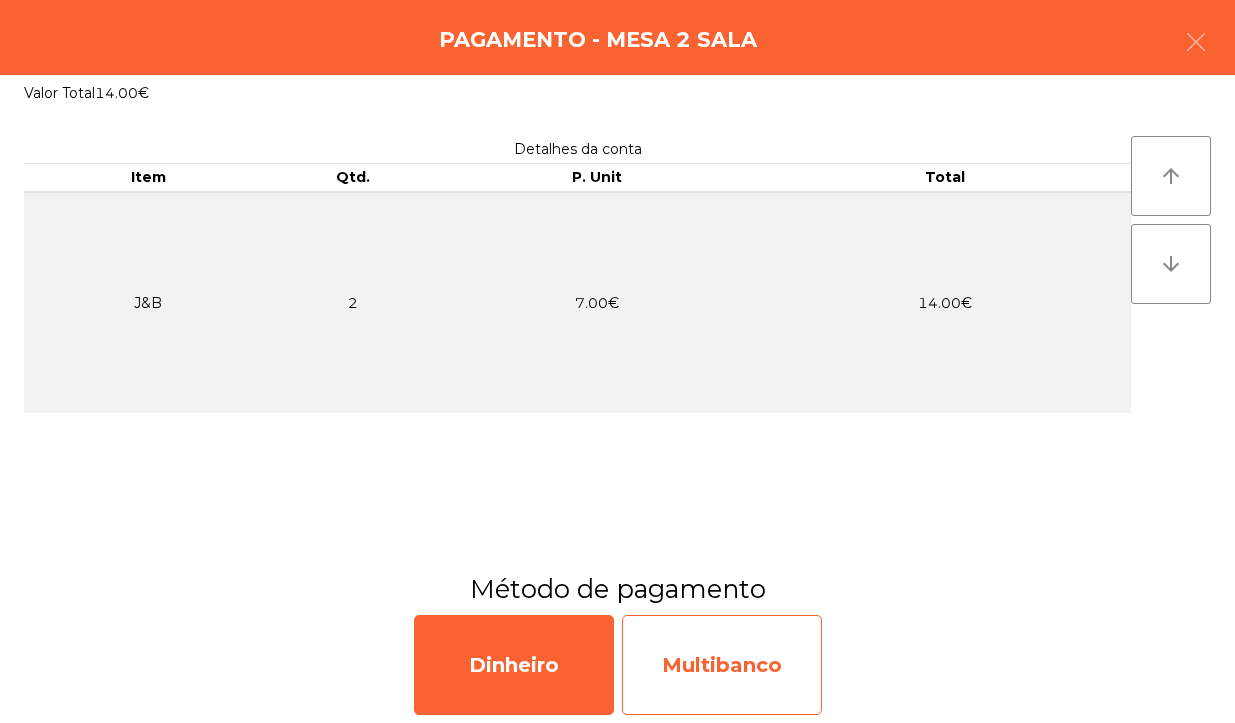 click on "Multibanco" 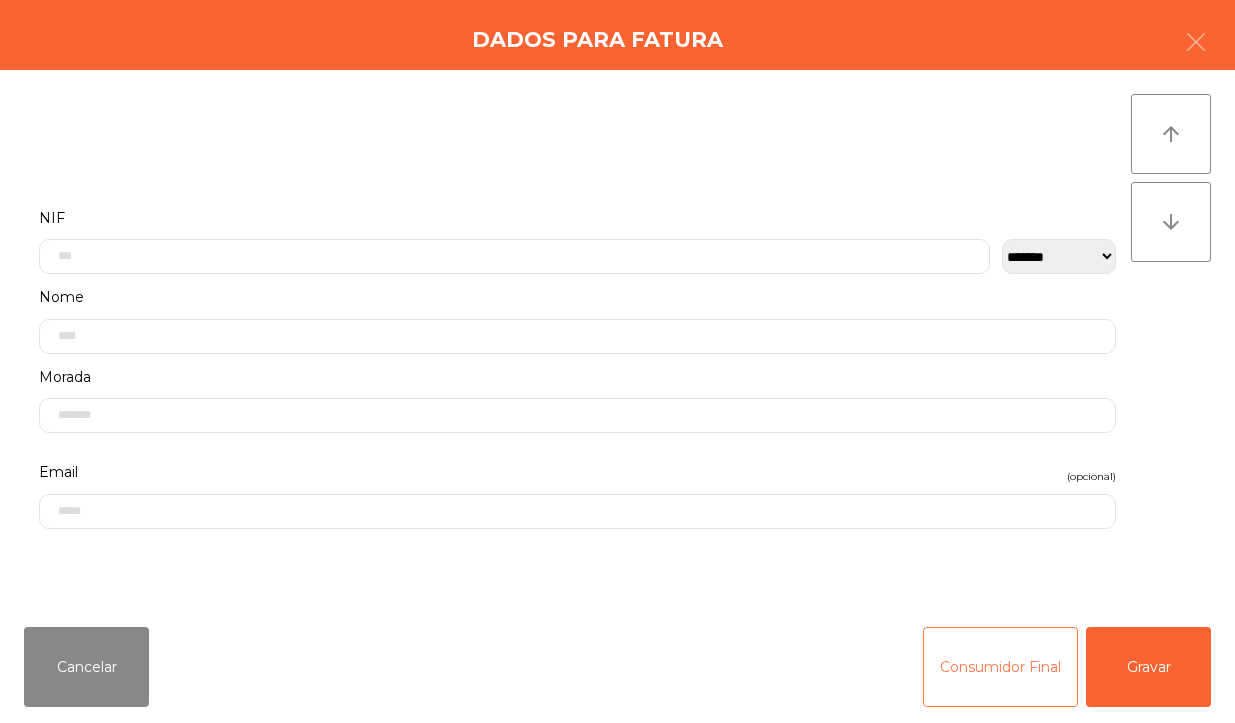 click on "Consumidor Final" 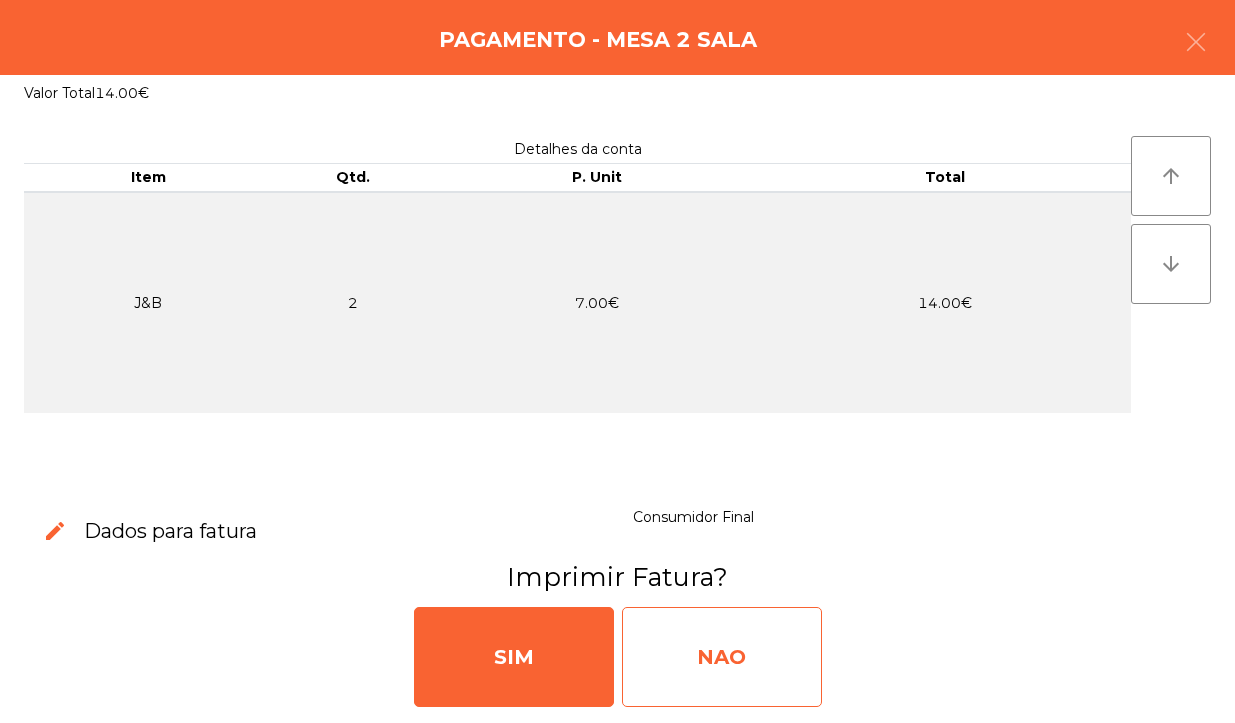 click on "NAO" 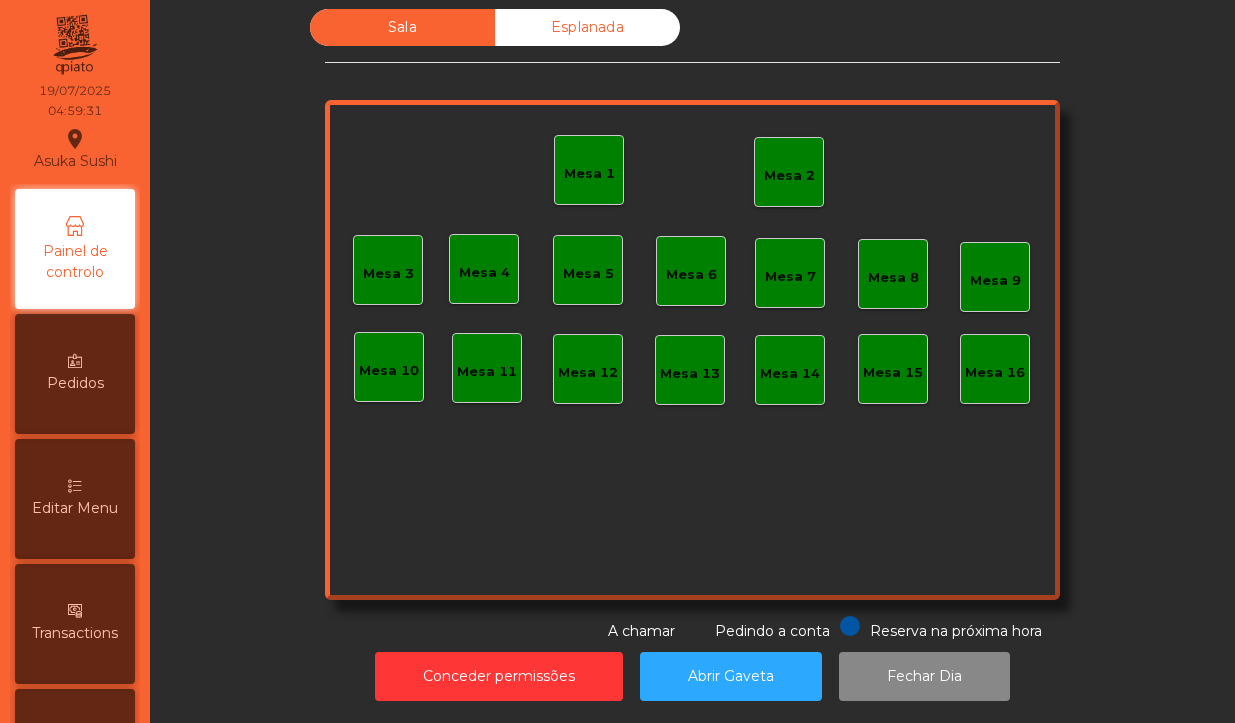 click on "Mesa 2" 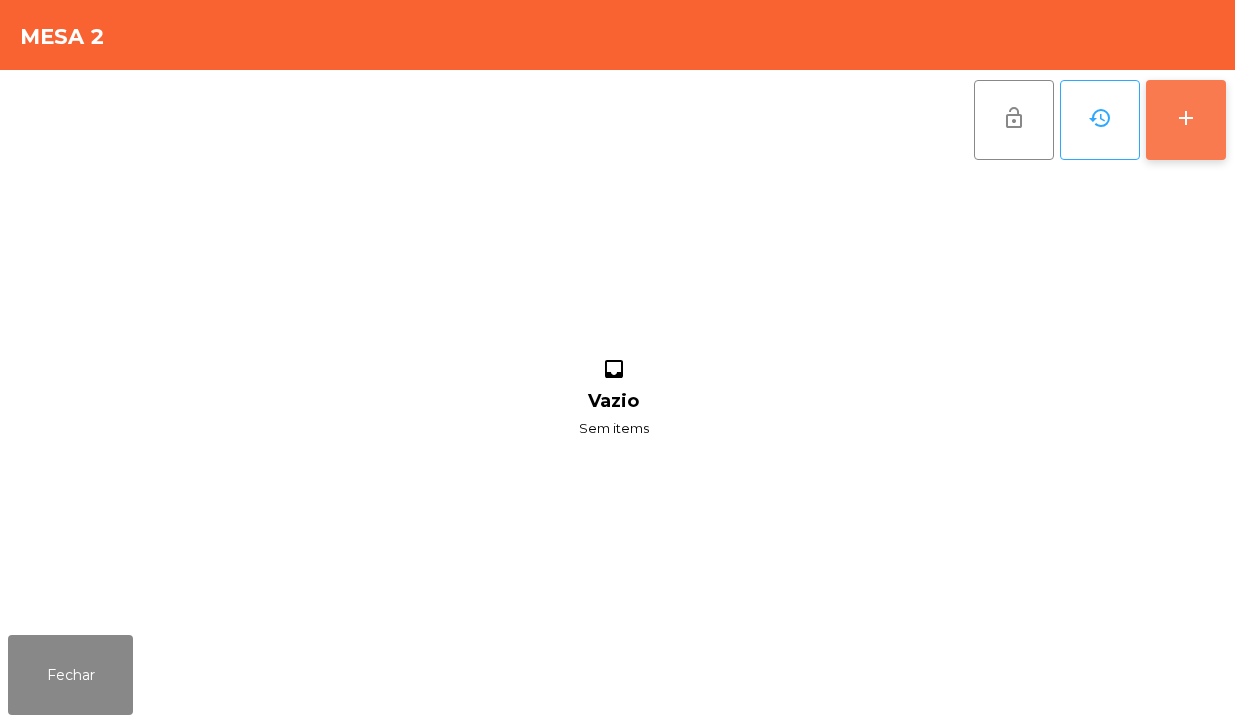 click on "add" 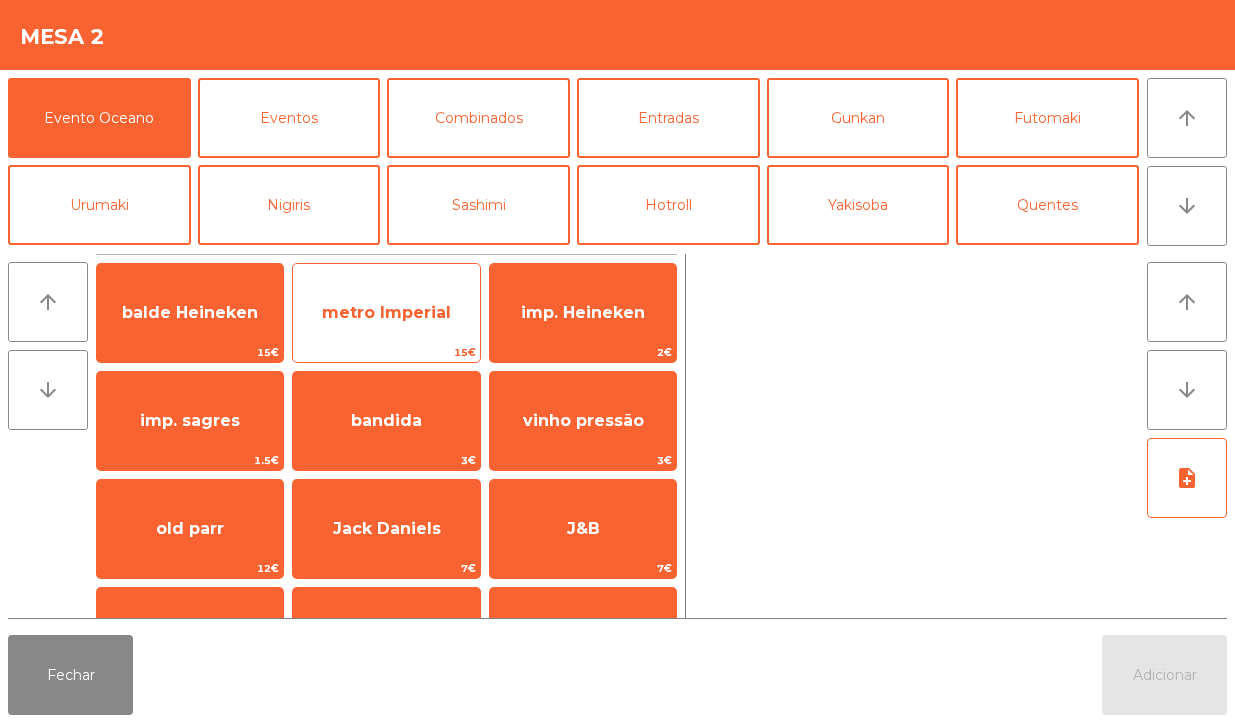 click on "metro Imperial" 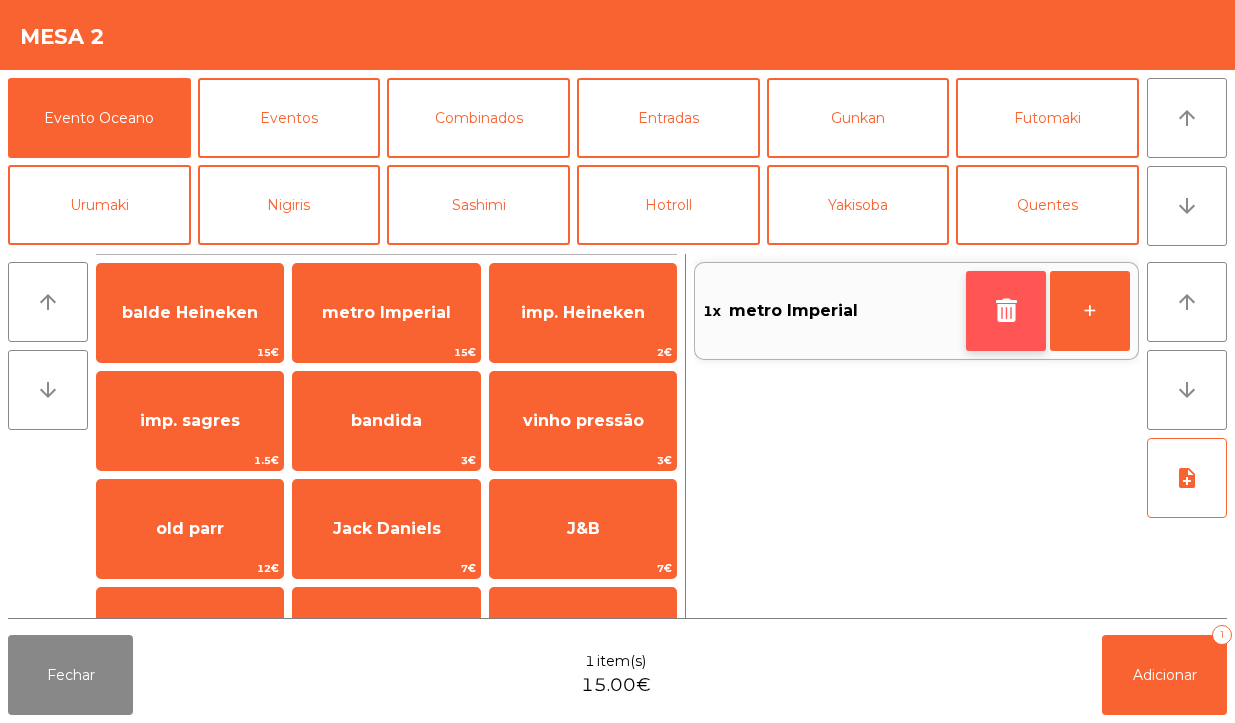 click 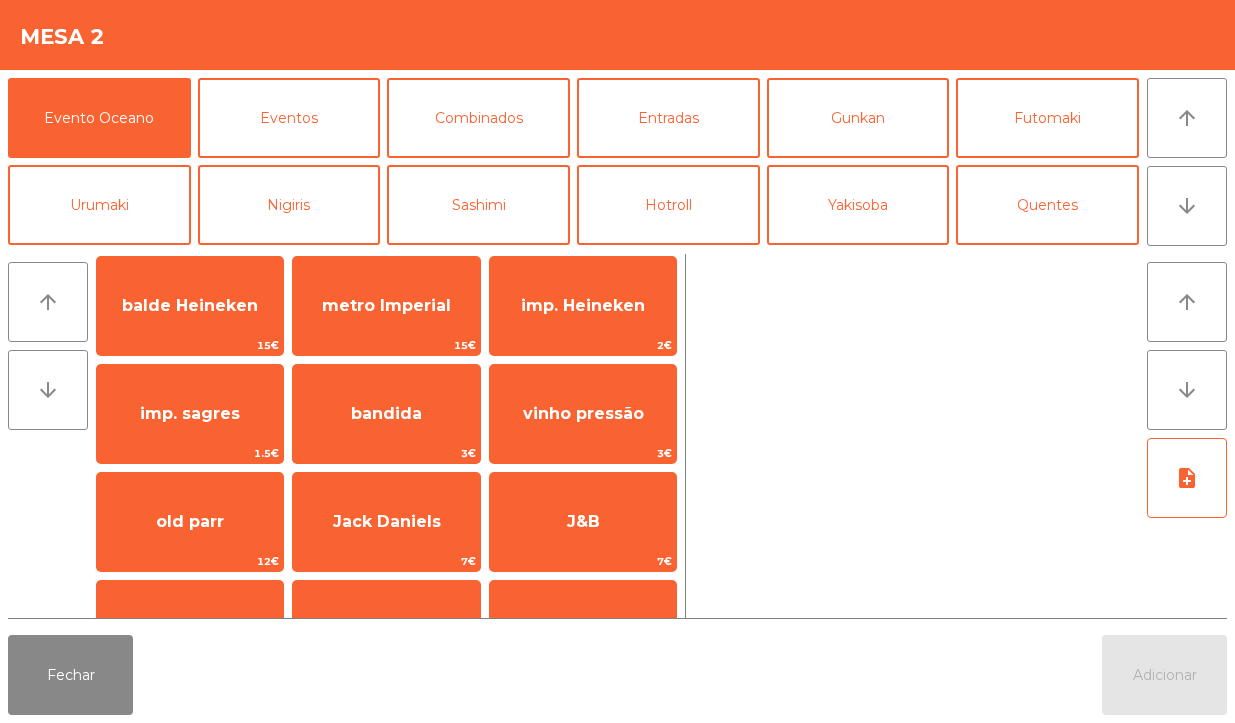 scroll, scrollTop: 0, scrollLeft: 0, axis: both 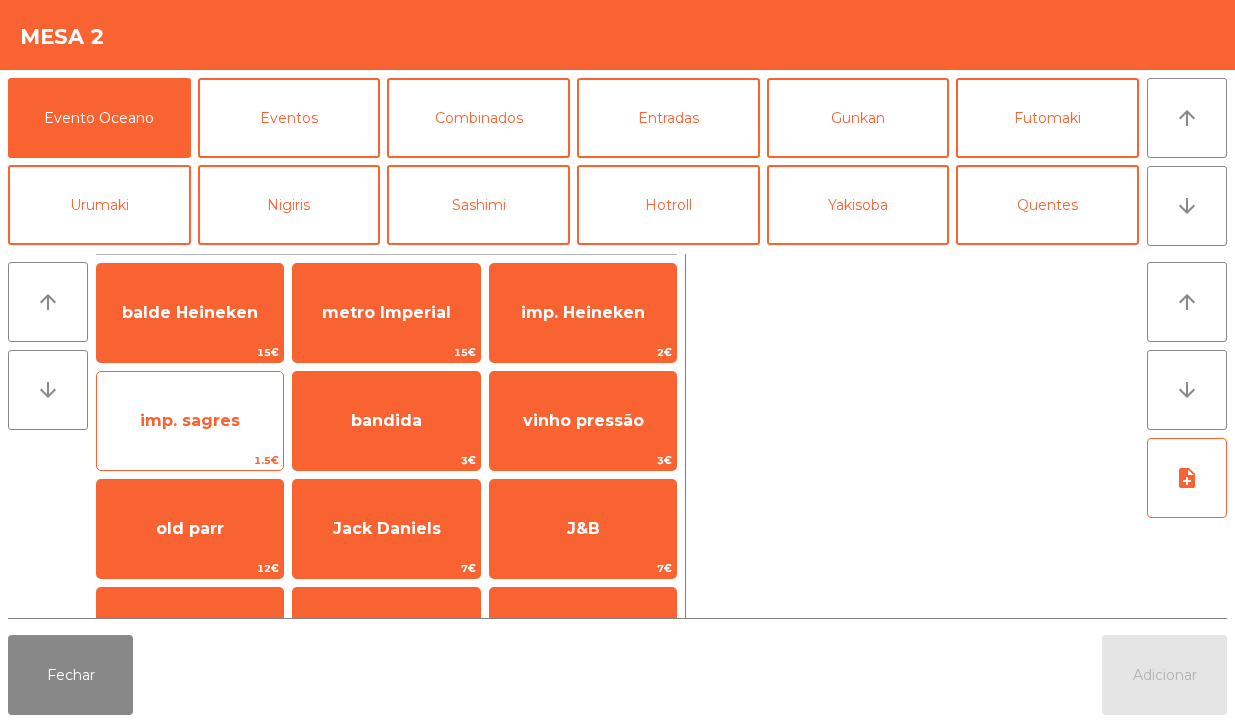 click on "imp. sagres" 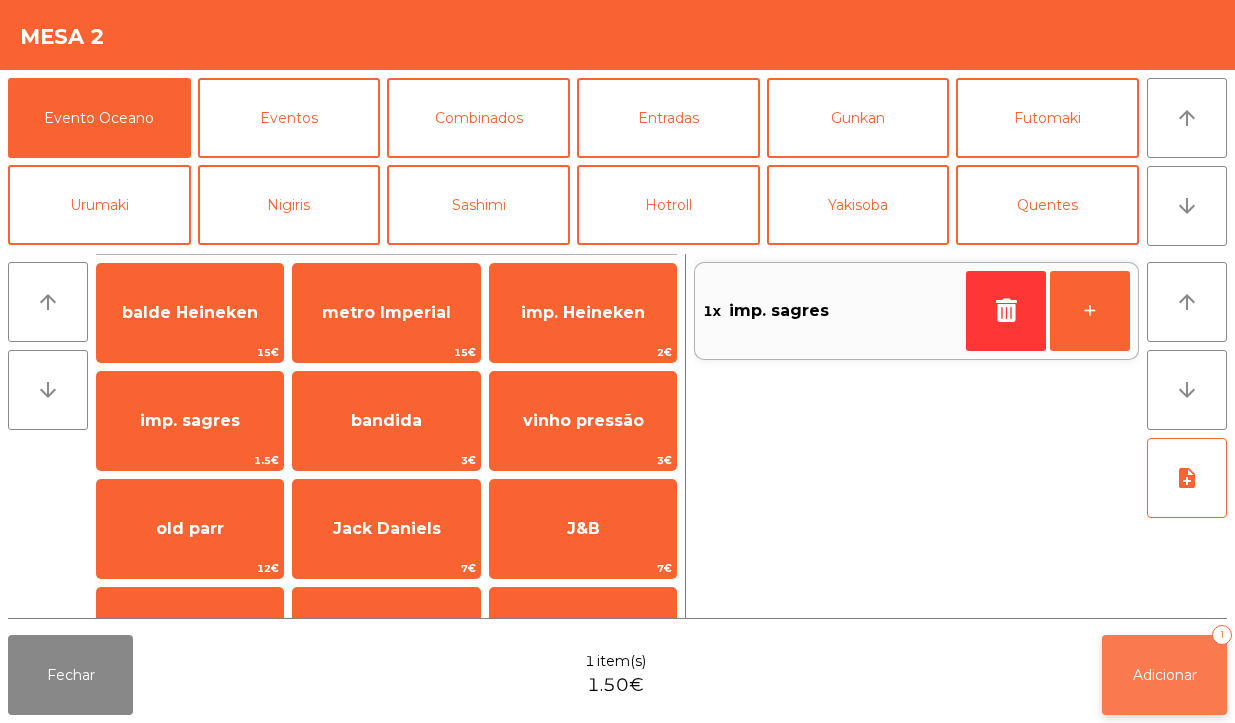 click on "Adicionar" 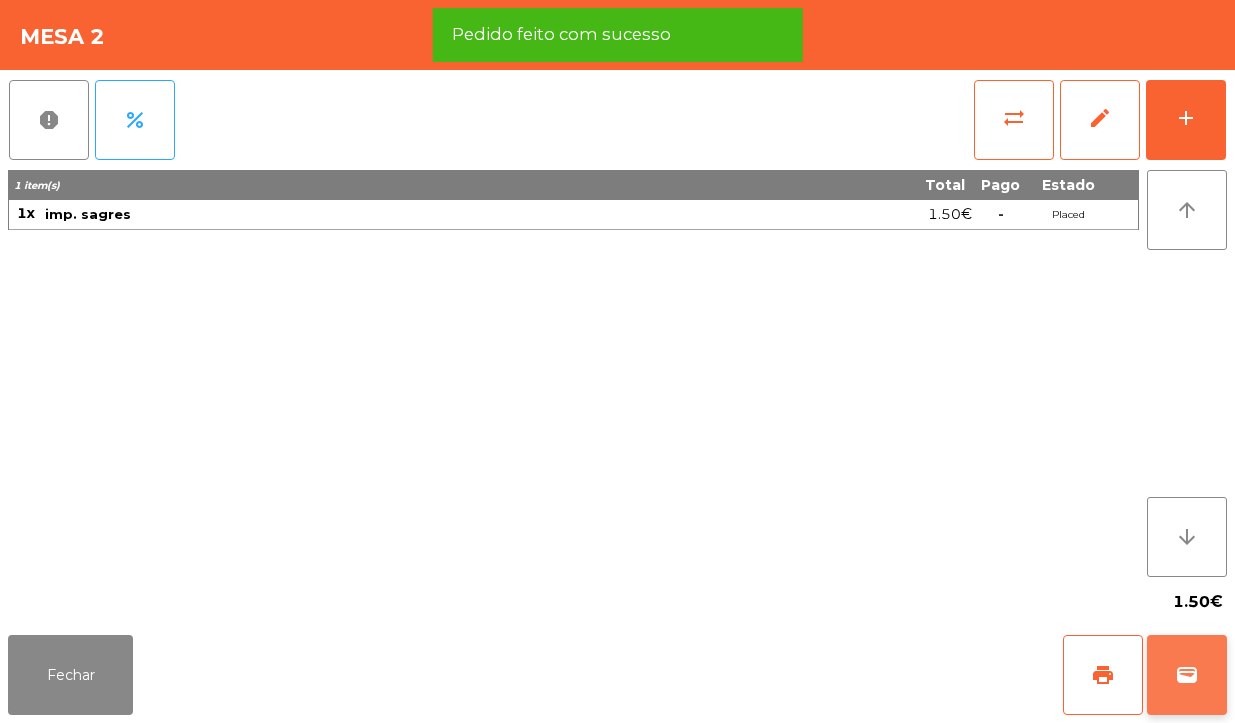 click on "wallet" 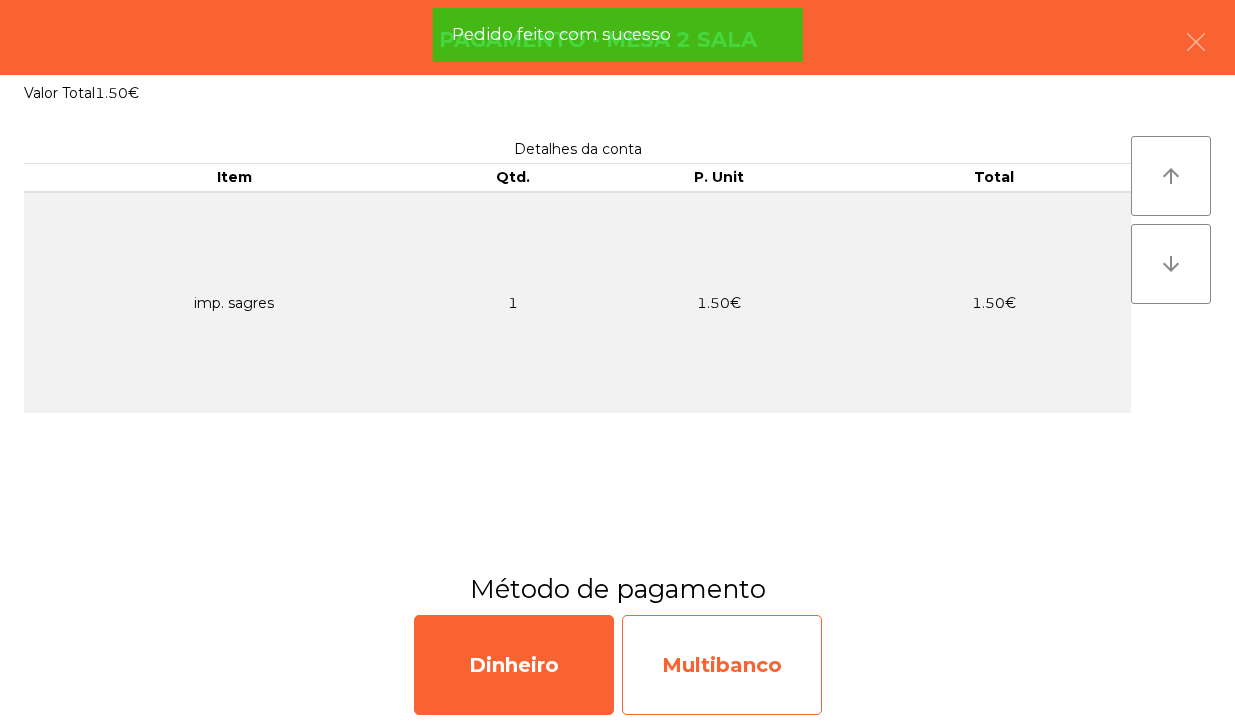 click on "Multibanco" 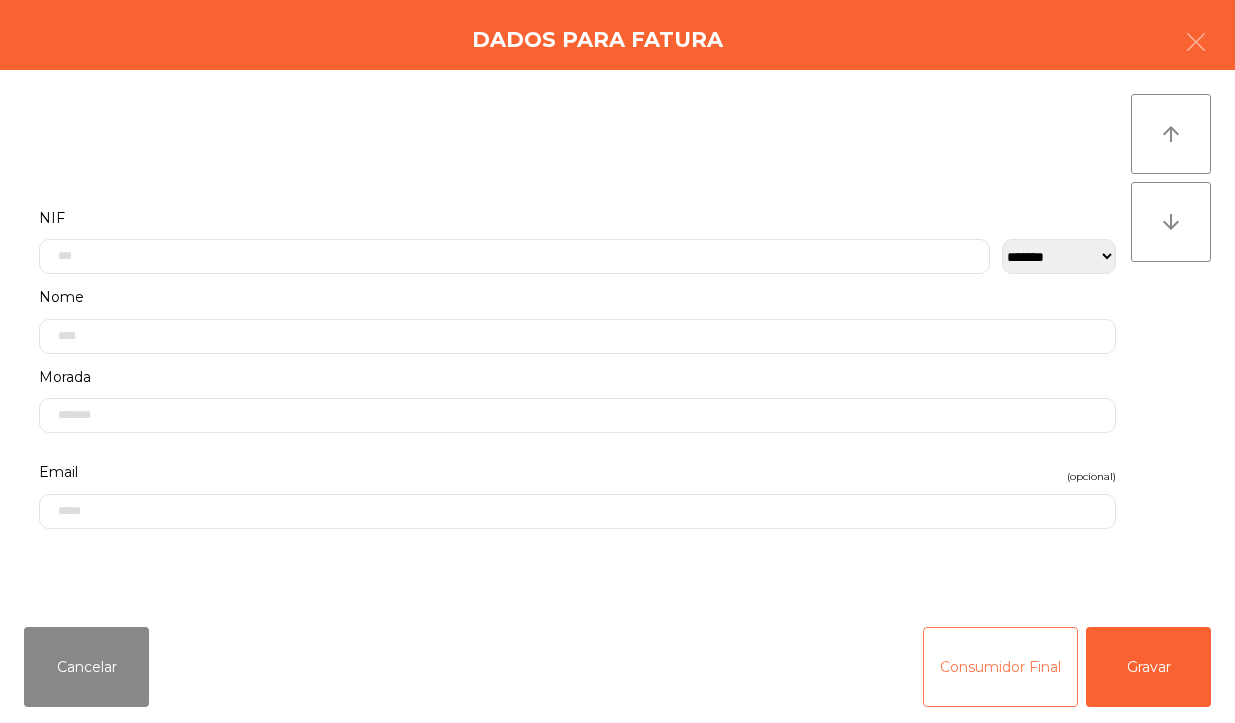 click on "Consumidor Final" 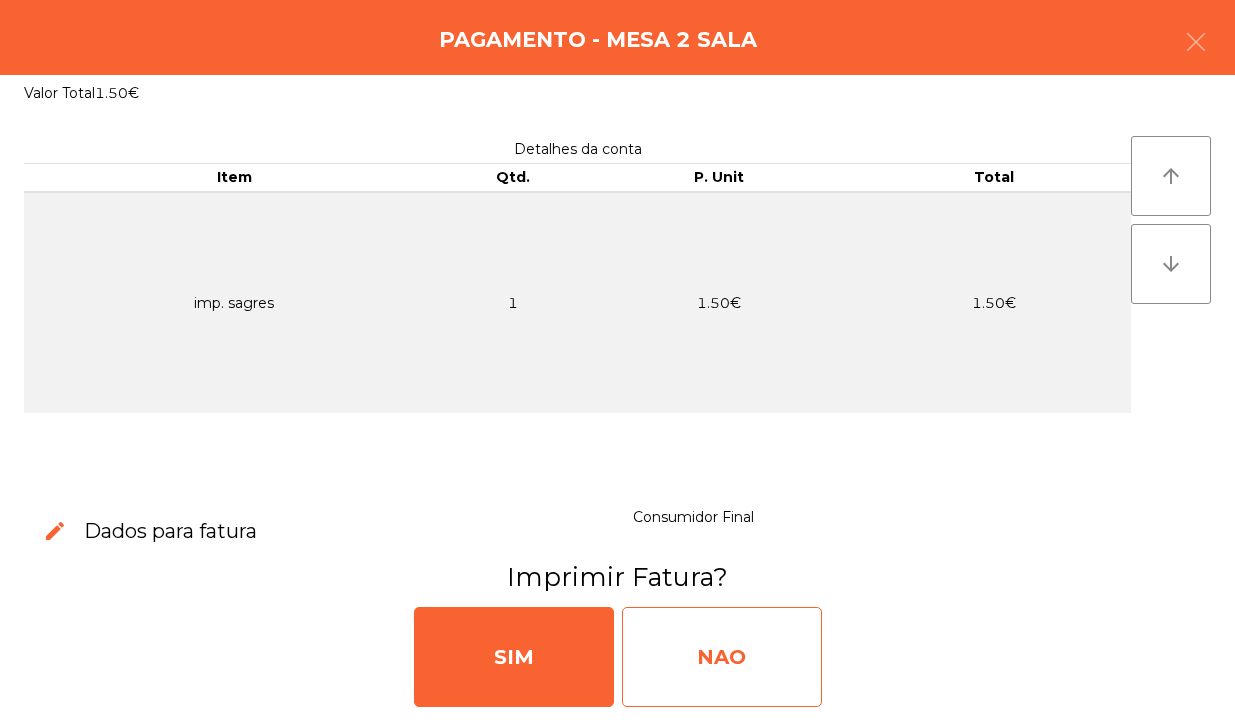 click on "NAO" 